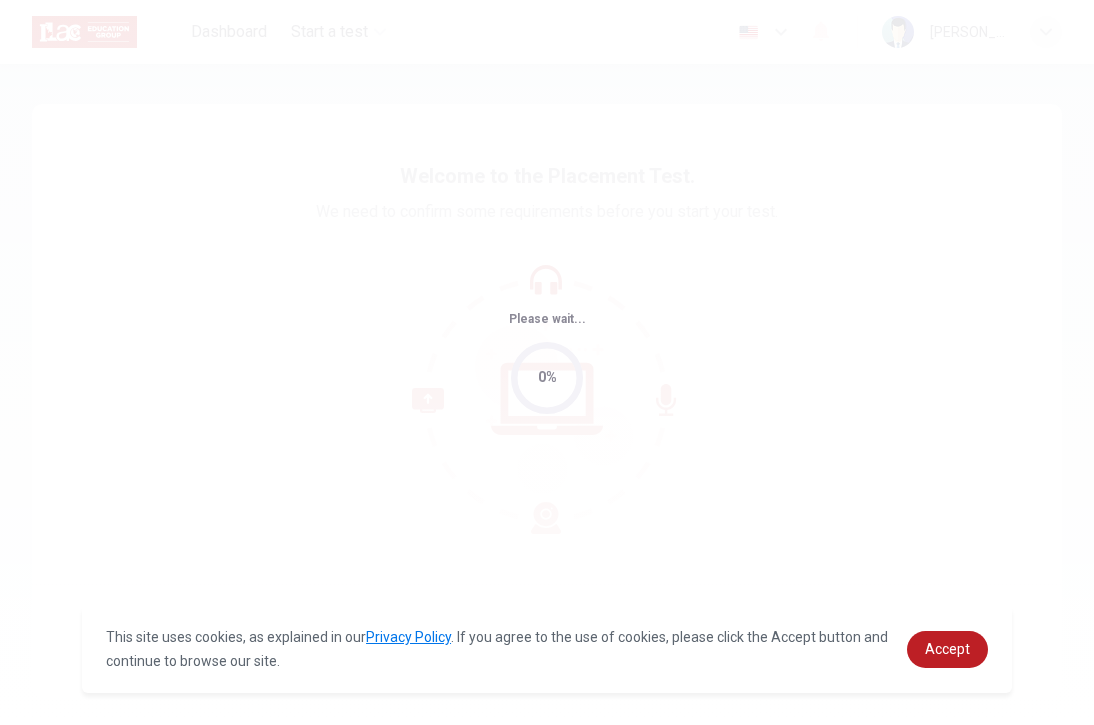 scroll, scrollTop: 0, scrollLeft: 0, axis: both 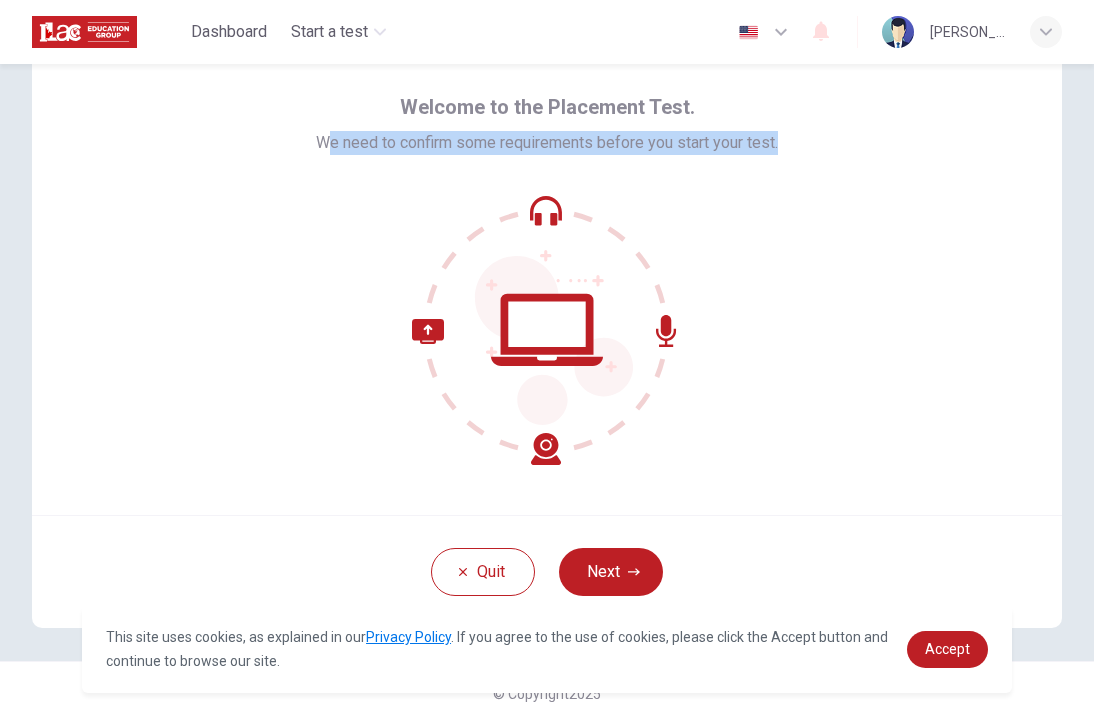 drag, startPoint x: 323, startPoint y: 140, endPoint x: 510, endPoint y: 156, distance: 187.68324 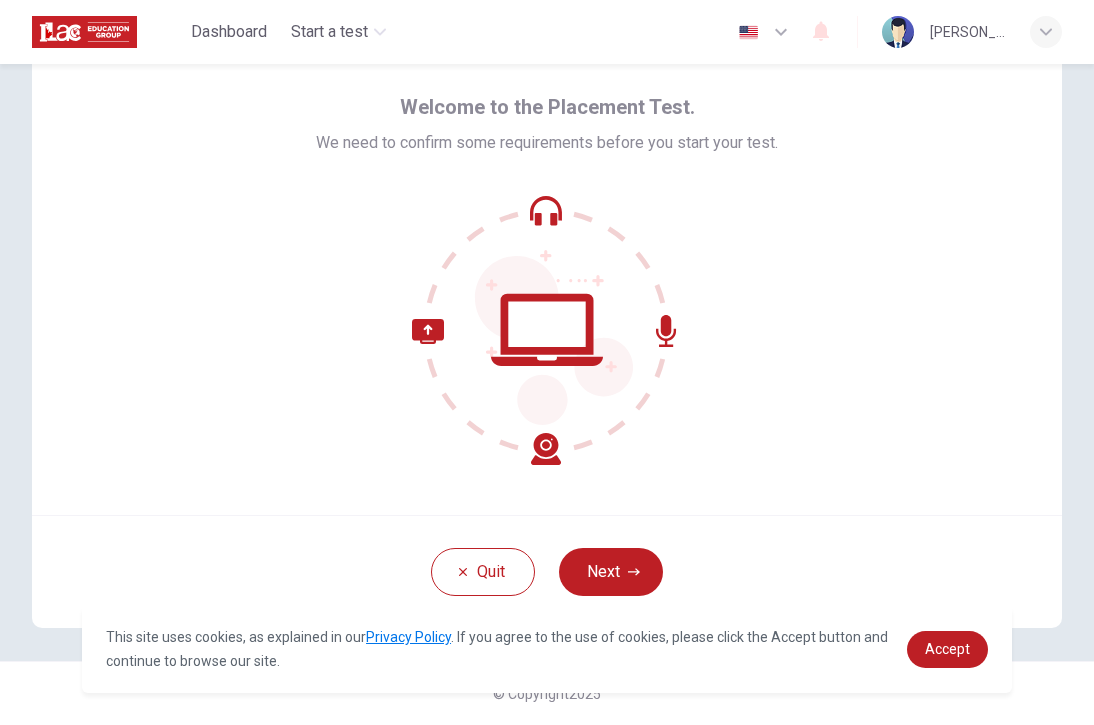 click on "Welcome to the Placement Test. We need to confirm some requirements before you start your test." at bounding box center [547, 278] 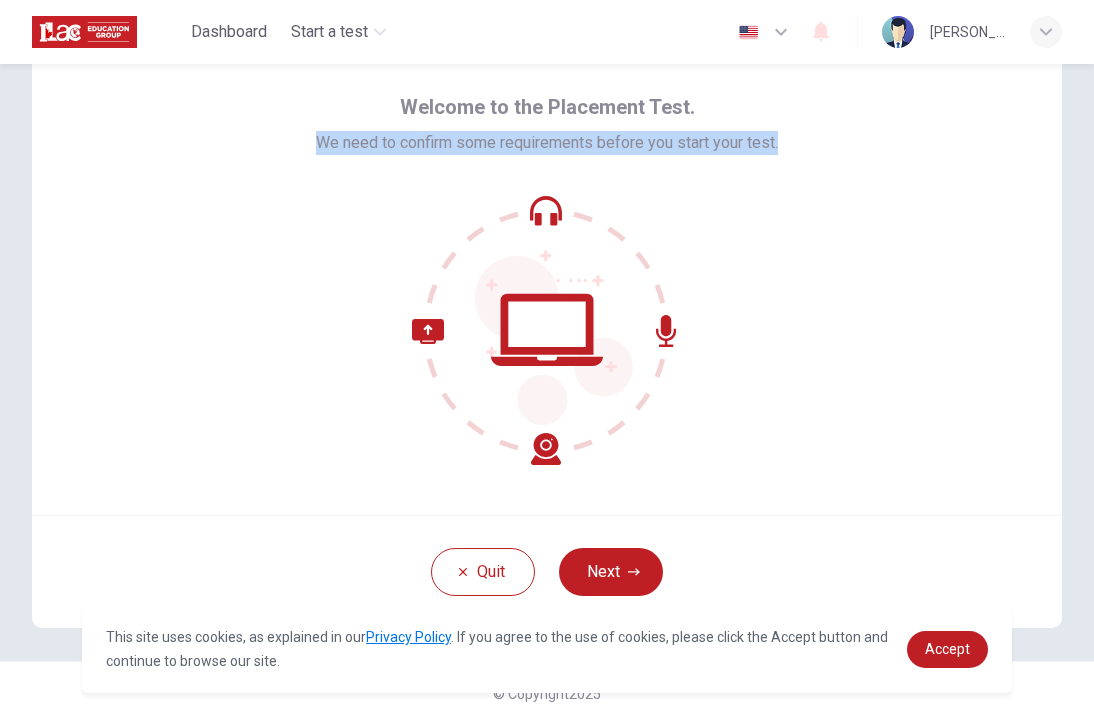 drag, startPoint x: 308, startPoint y: 135, endPoint x: 864, endPoint y: 185, distance: 558.24365 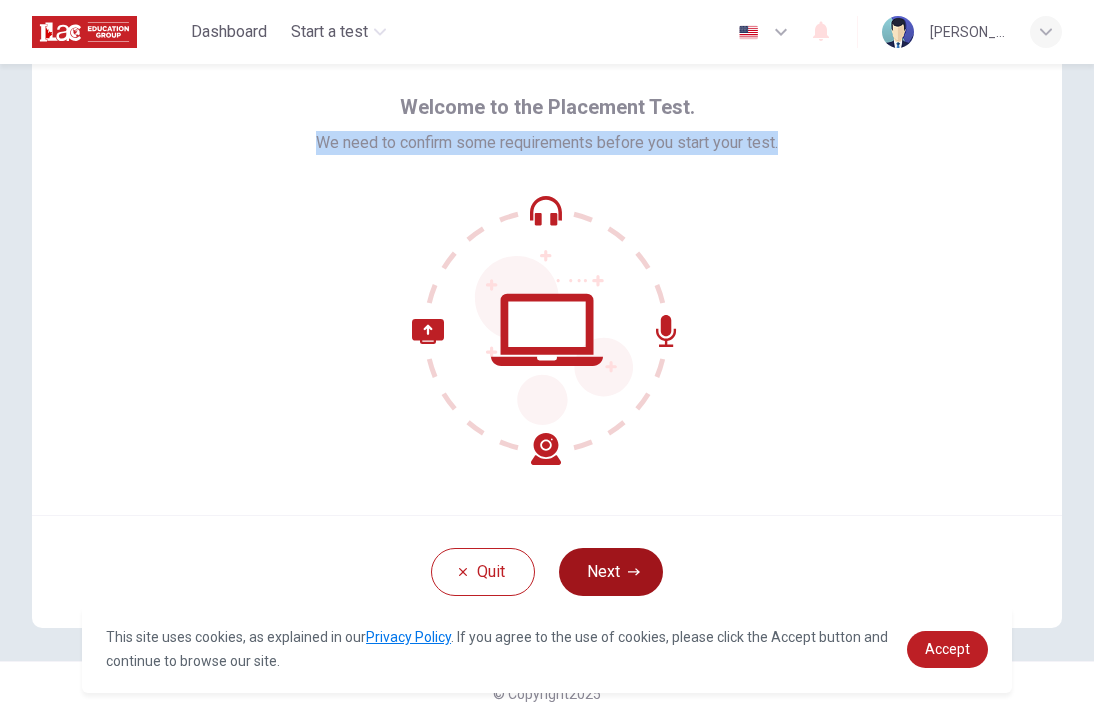 click on "Next" at bounding box center (611, 572) 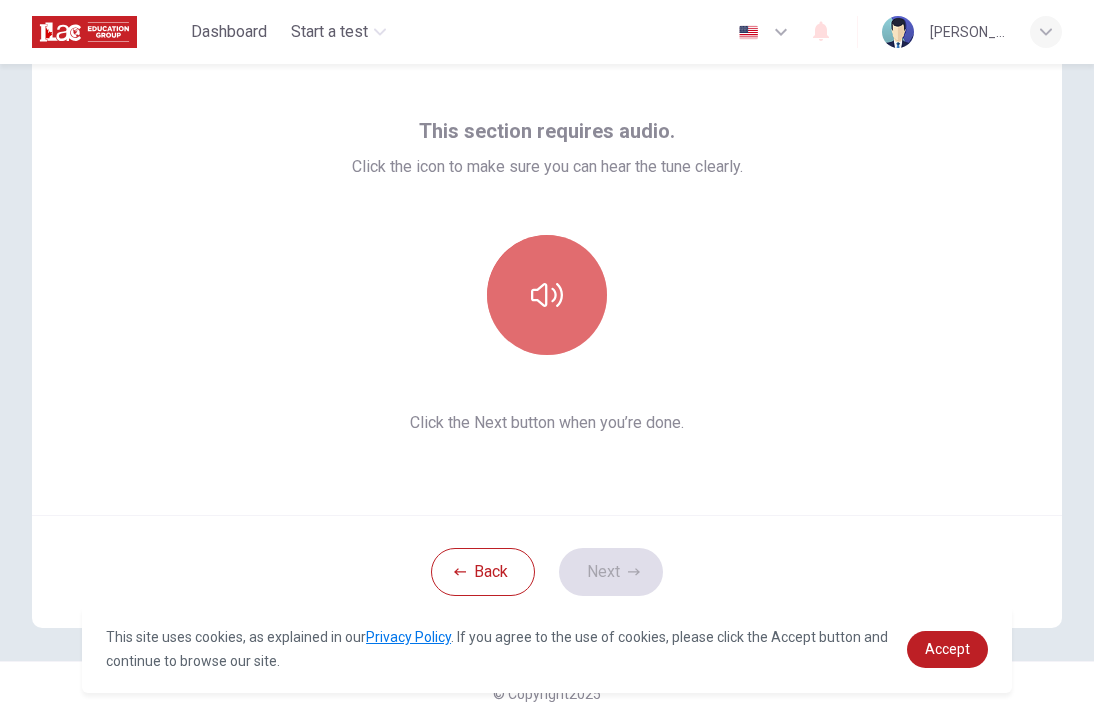 click at bounding box center [547, 295] 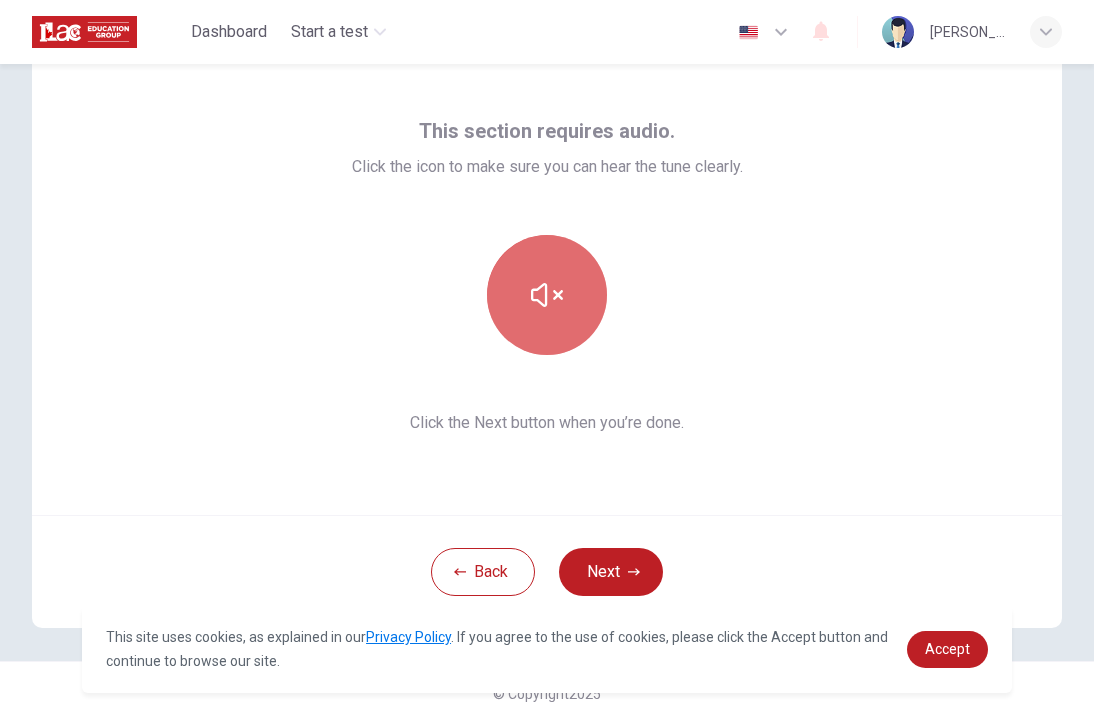 click at bounding box center [547, 295] 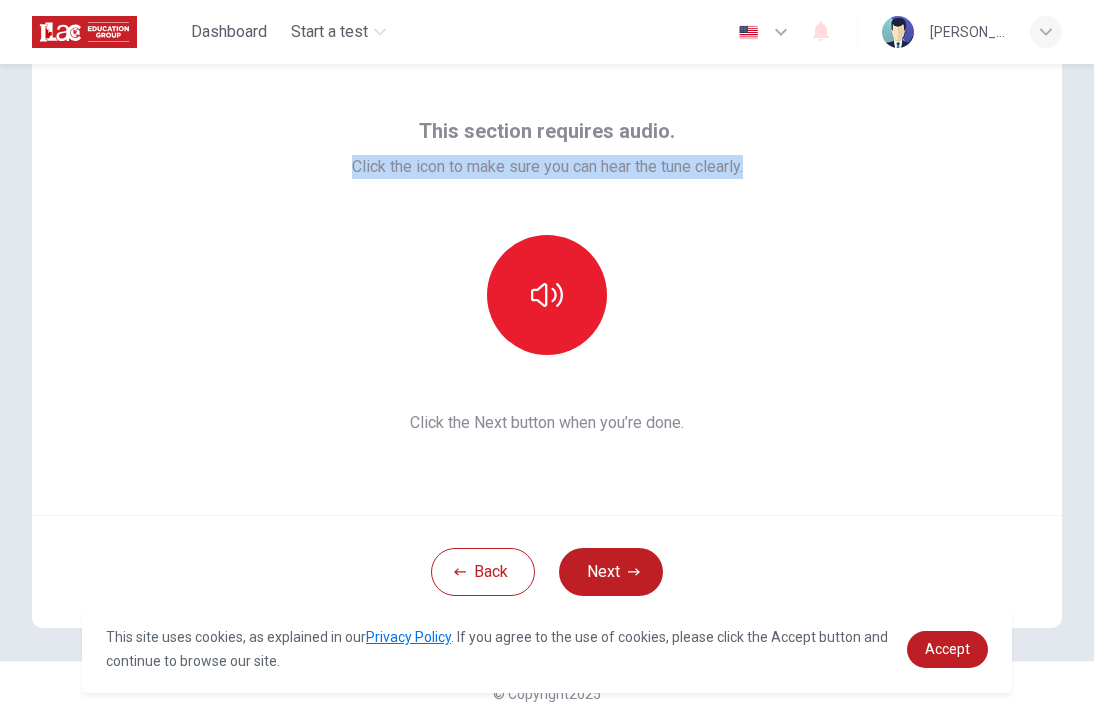 drag, startPoint x: 344, startPoint y: 168, endPoint x: 779, endPoint y: 183, distance: 435.25854 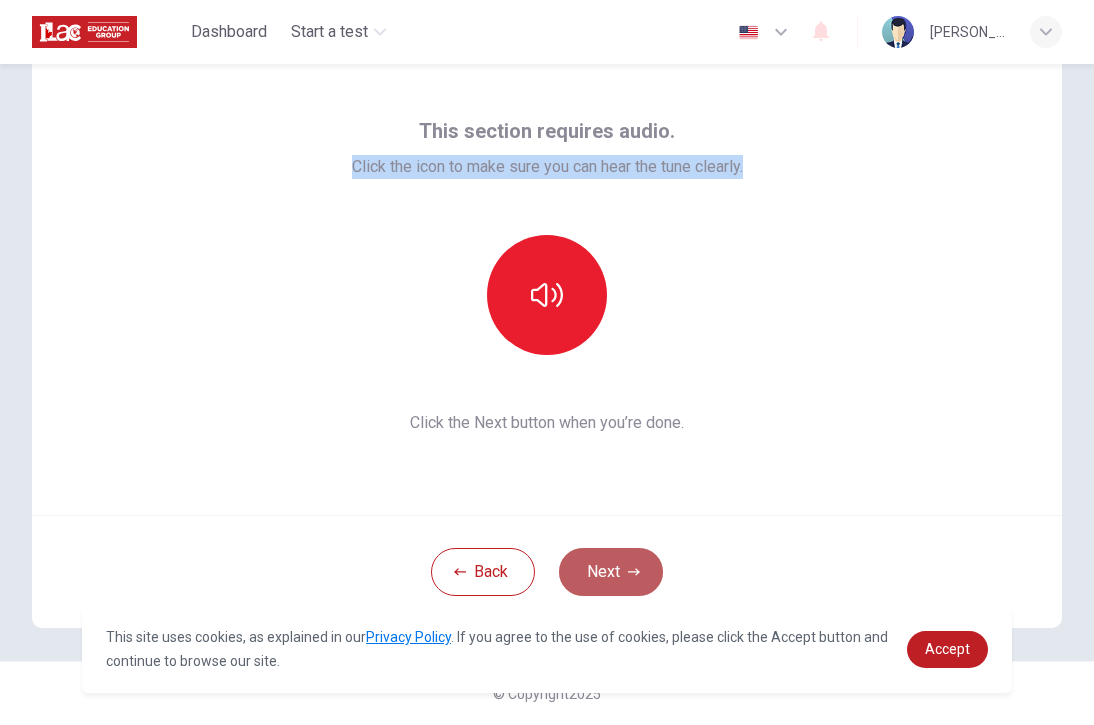 click on "Next" at bounding box center [611, 572] 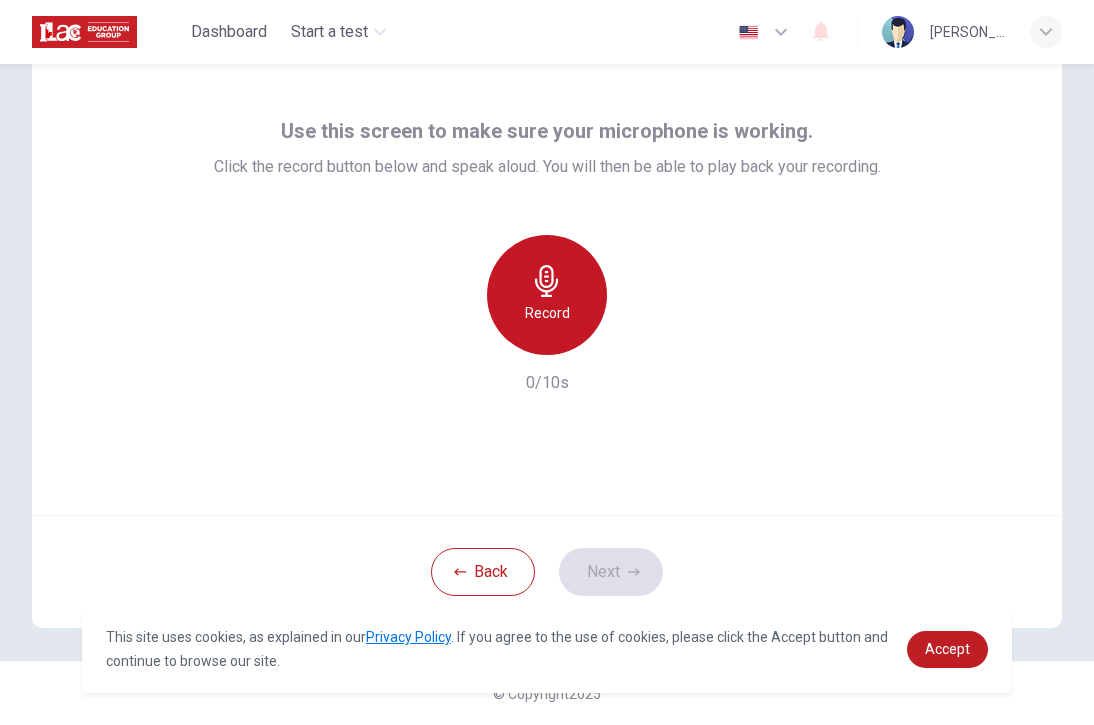 click on "Record" at bounding box center [547, 313] 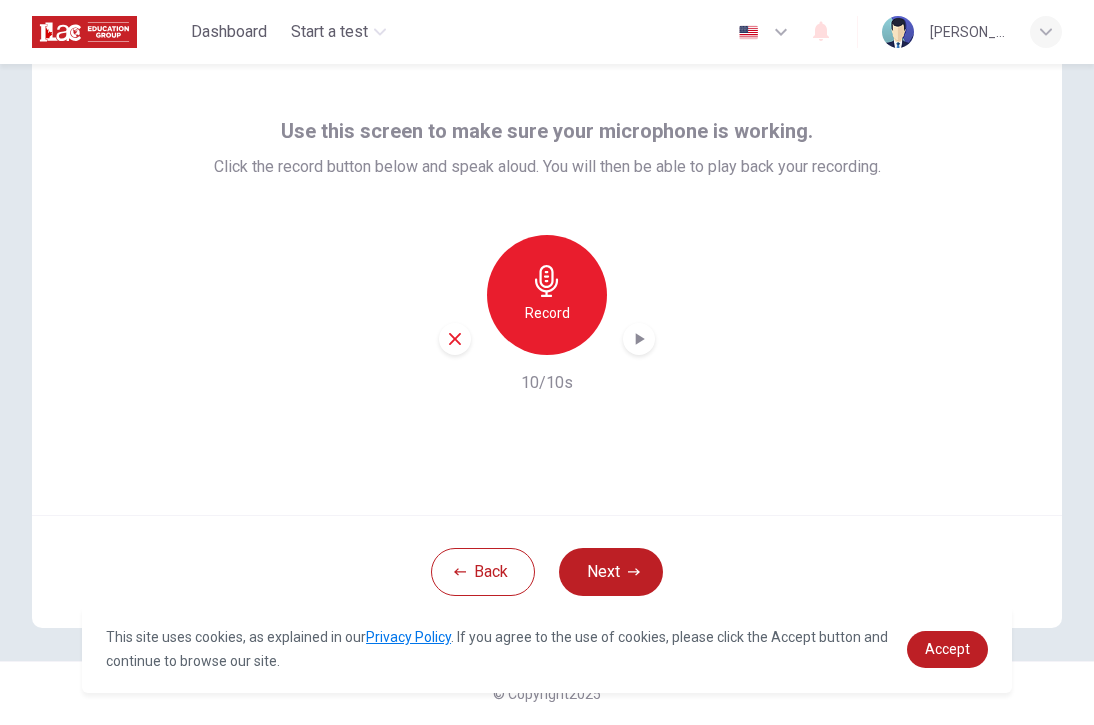click 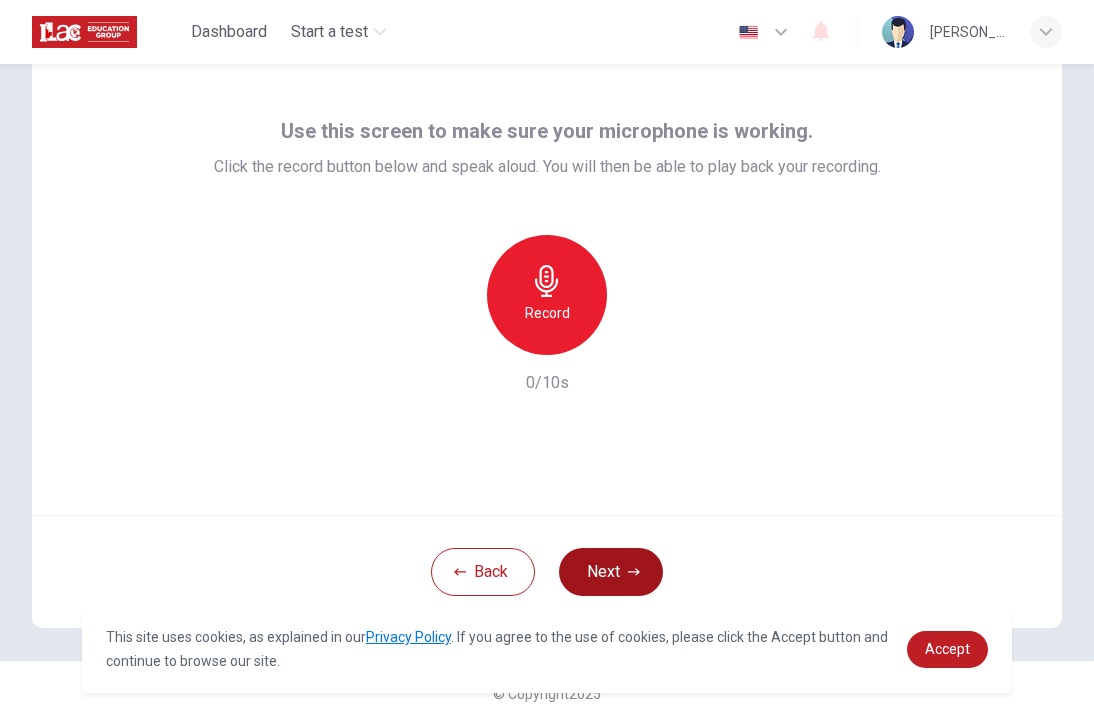 click on "Next" at bounding box center [611, 572] 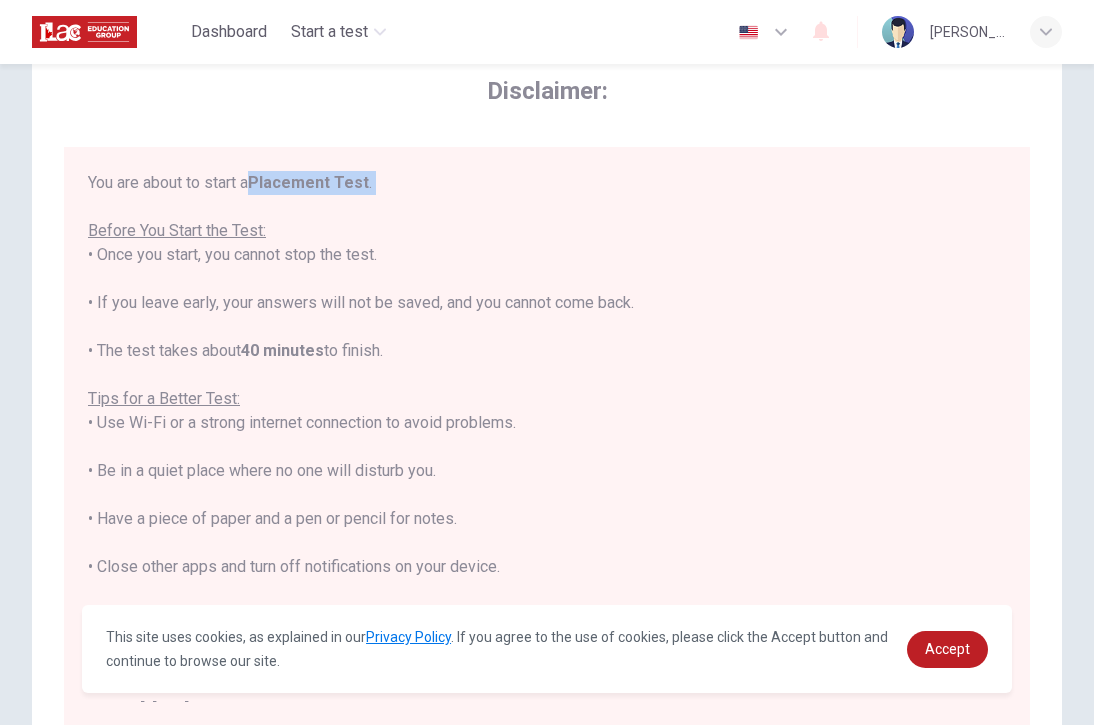 drag, startPoint x: 261, startPoint y: 186, endPoint x: 315, endPoint y: 208, distance: 58.30952 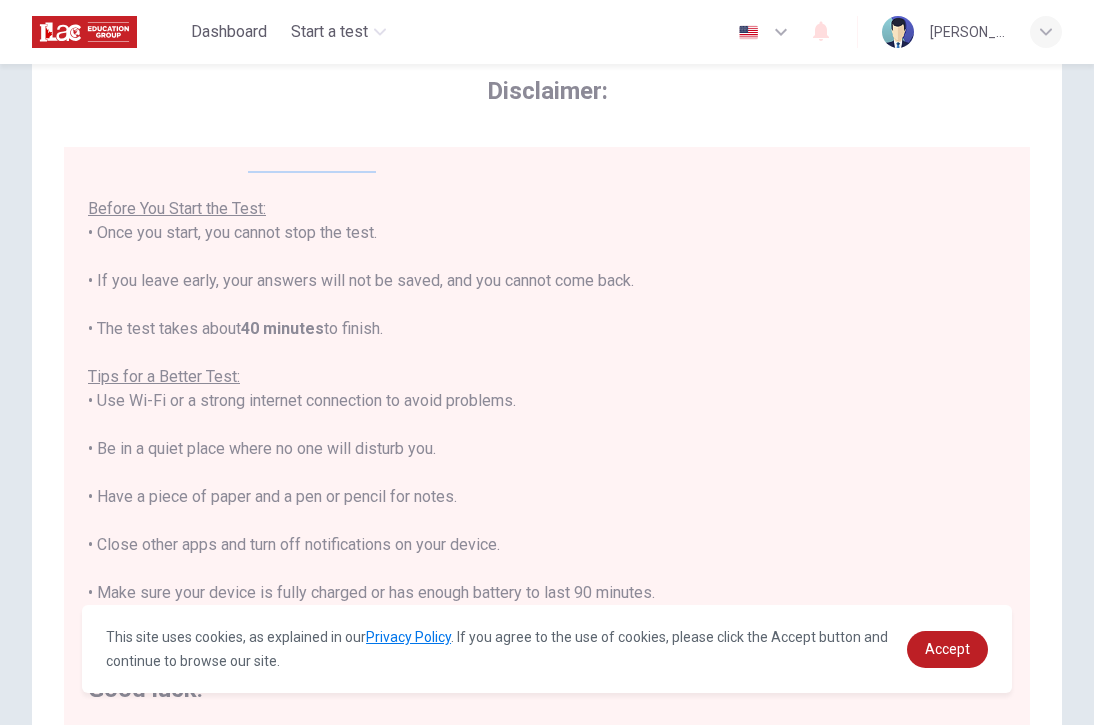scroll, scrollTop: 21, scrollLeft: 0, axis: vertical 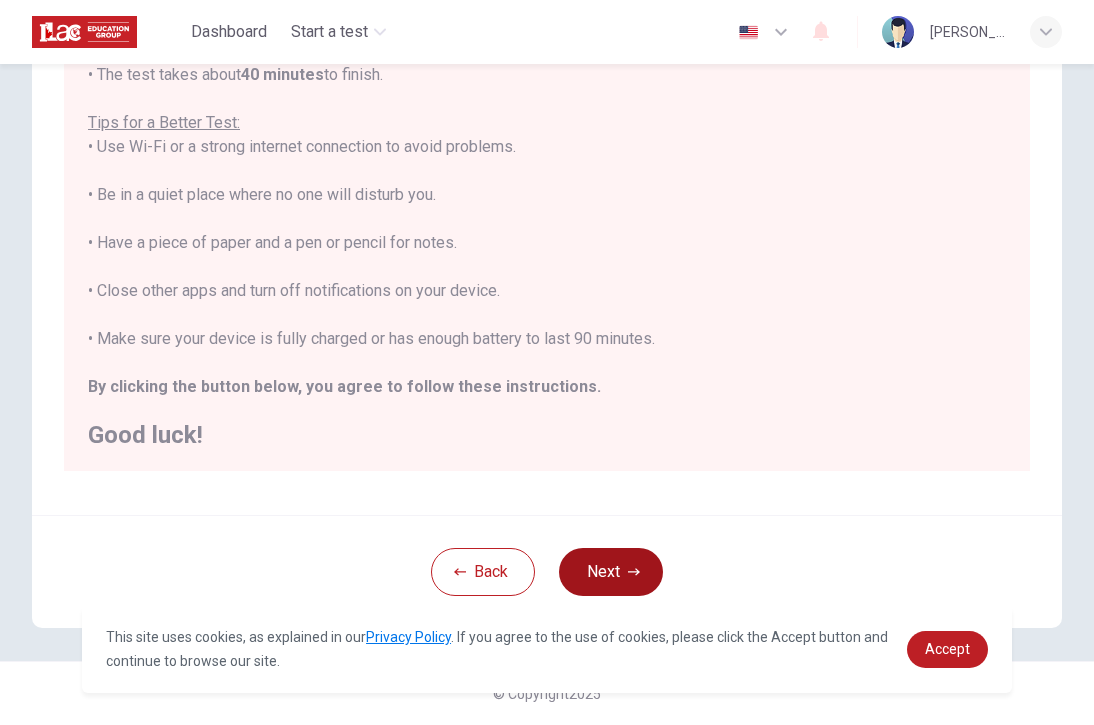 click on "Next" at bounding box center (611, 572) 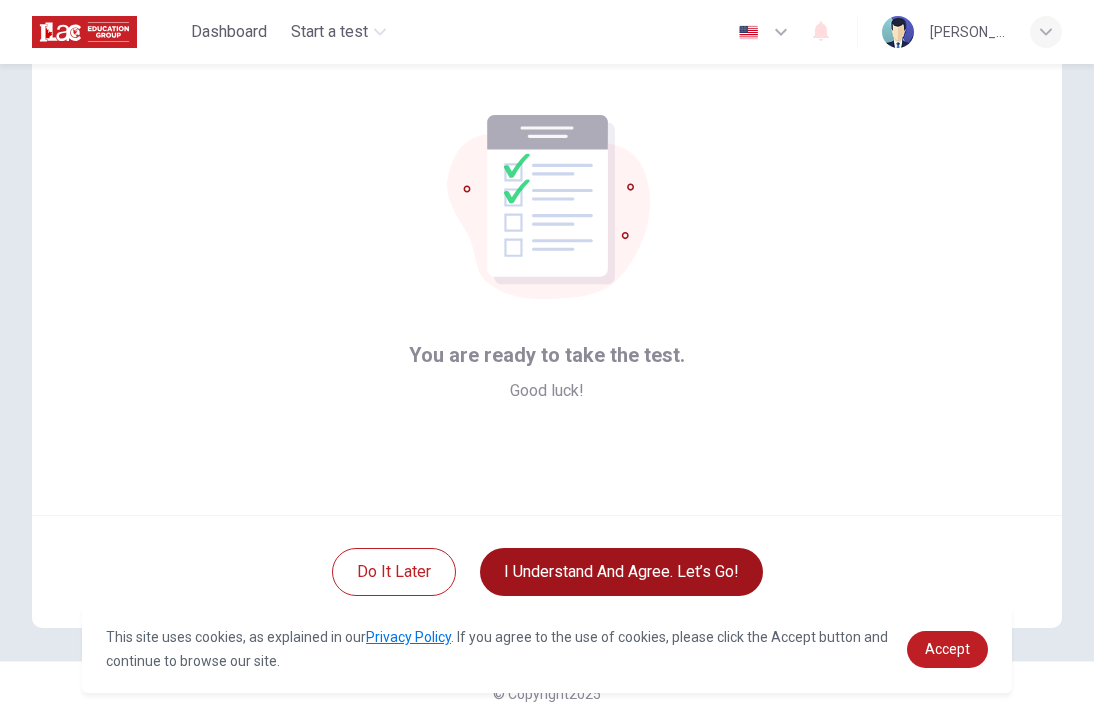scroll, scrollTop: 69, scrollLeft: 0, axis: vertical 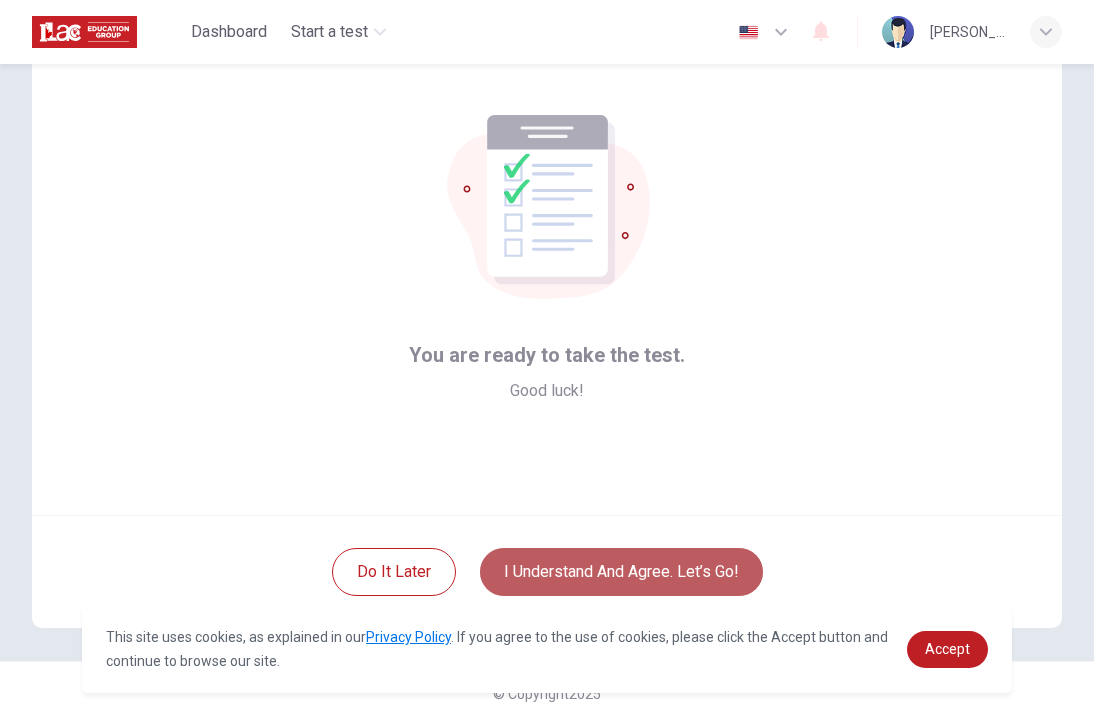 click on "I understand and agree. Let’s go!" at bounding box center (621, 572) 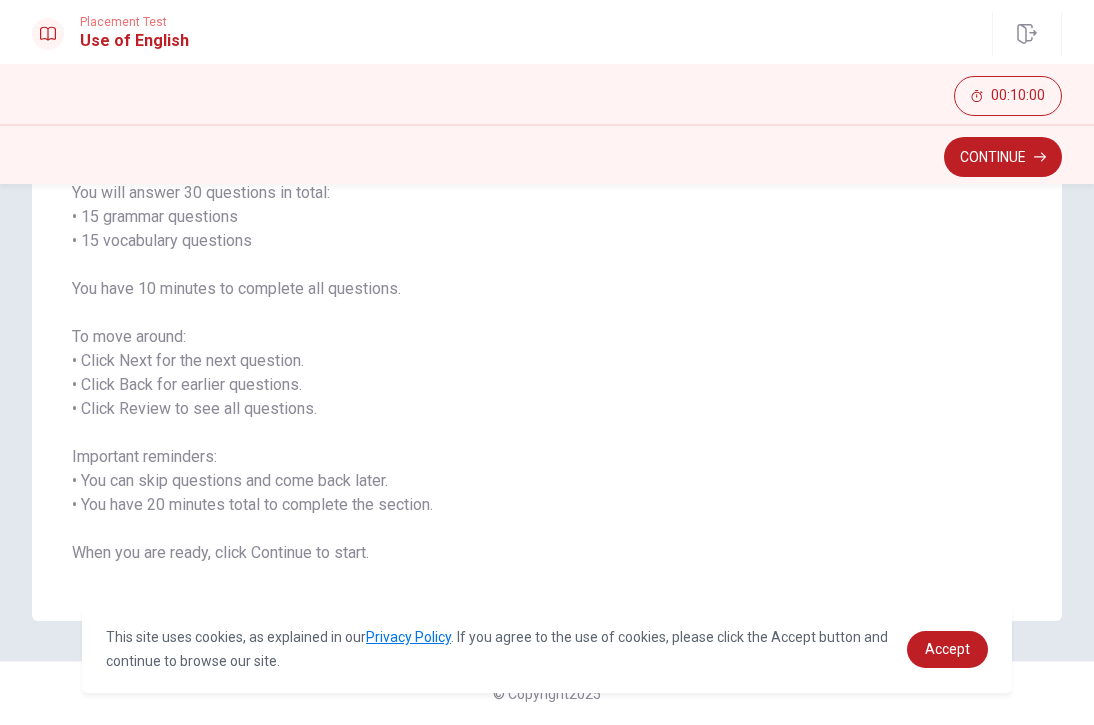 scroll, scrollTop: 171, scrollLeft: 0, axis: vertical 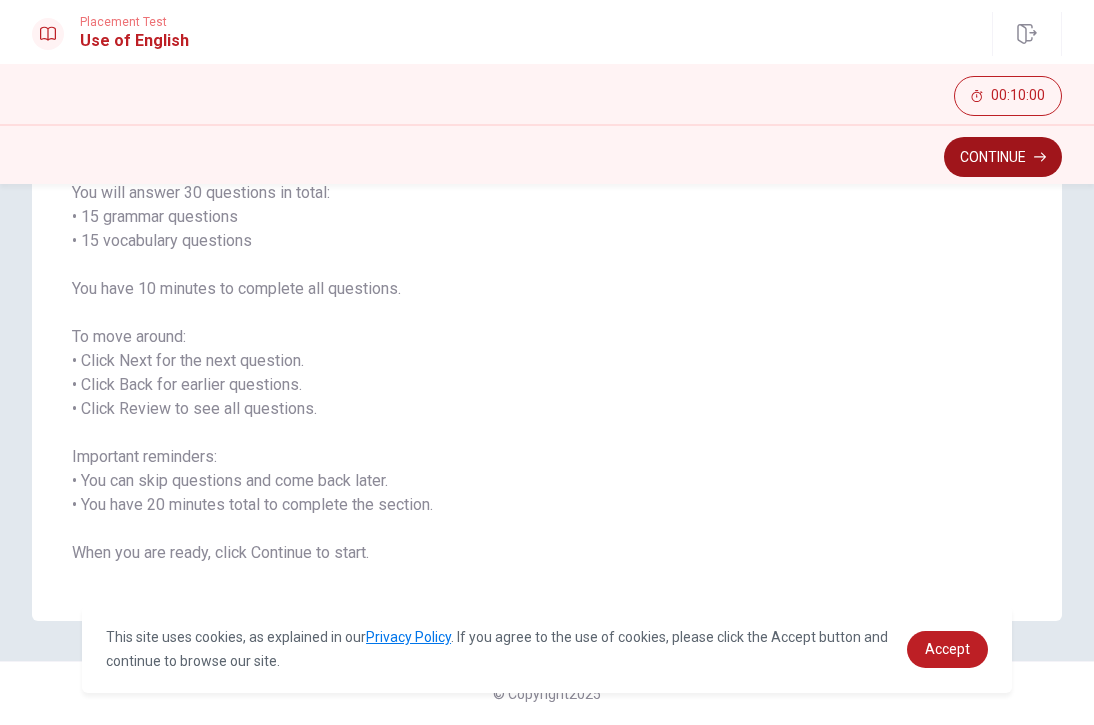 click on "Continue" at bounding box center [1003, 157] 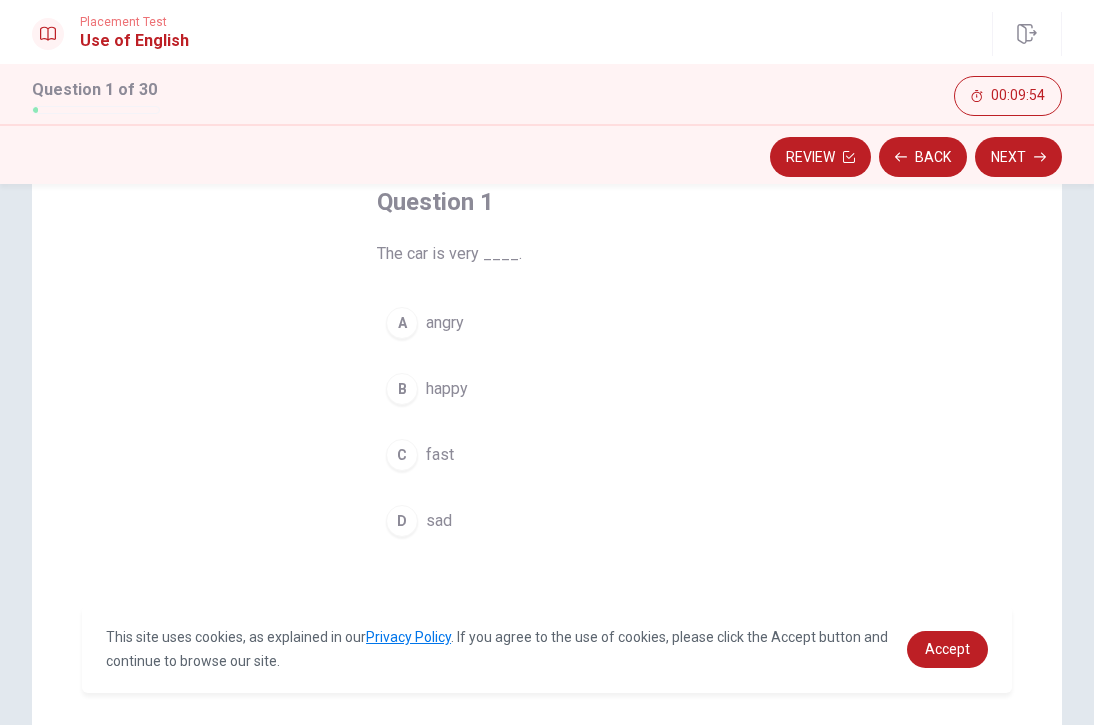 scroll, scrollTop: 121, scrollLeft: 0, axis: vertical 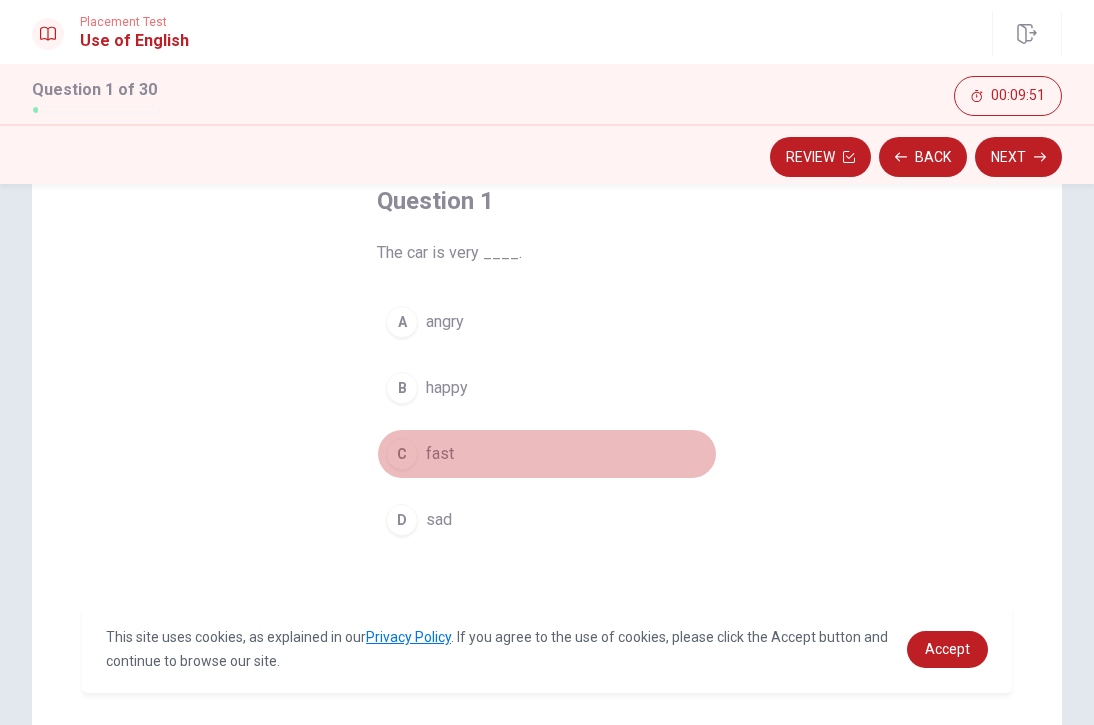 click on "C" at bounding box center [402, 454] 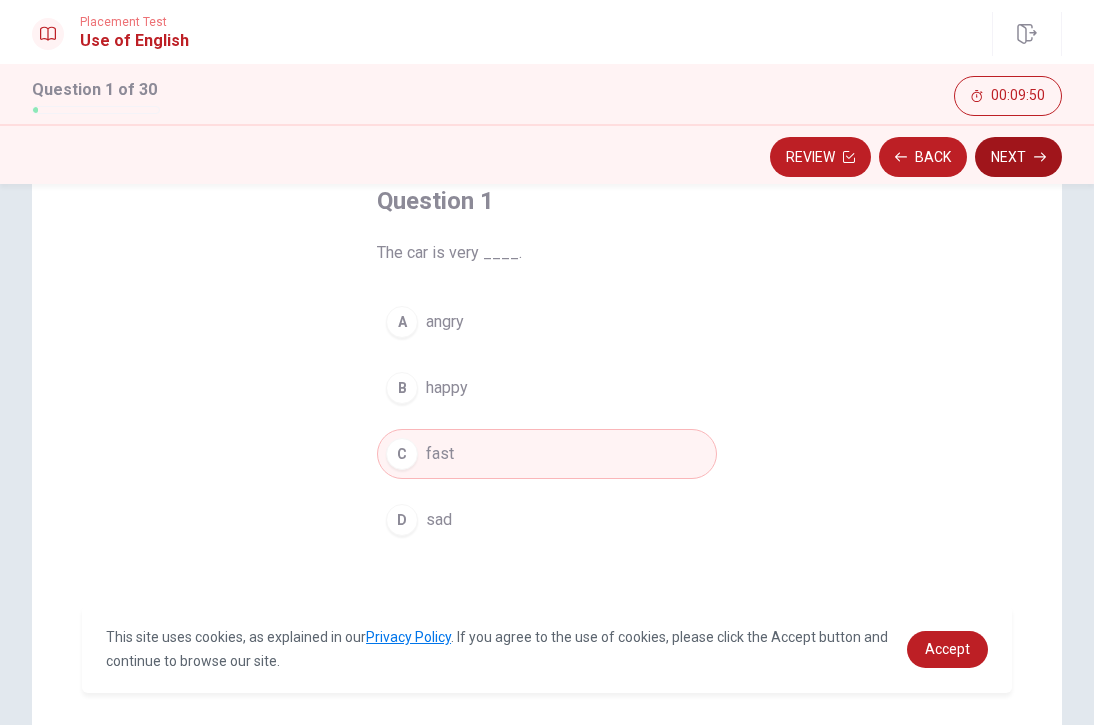 click on "Next" at bounding box center (1018, 157) 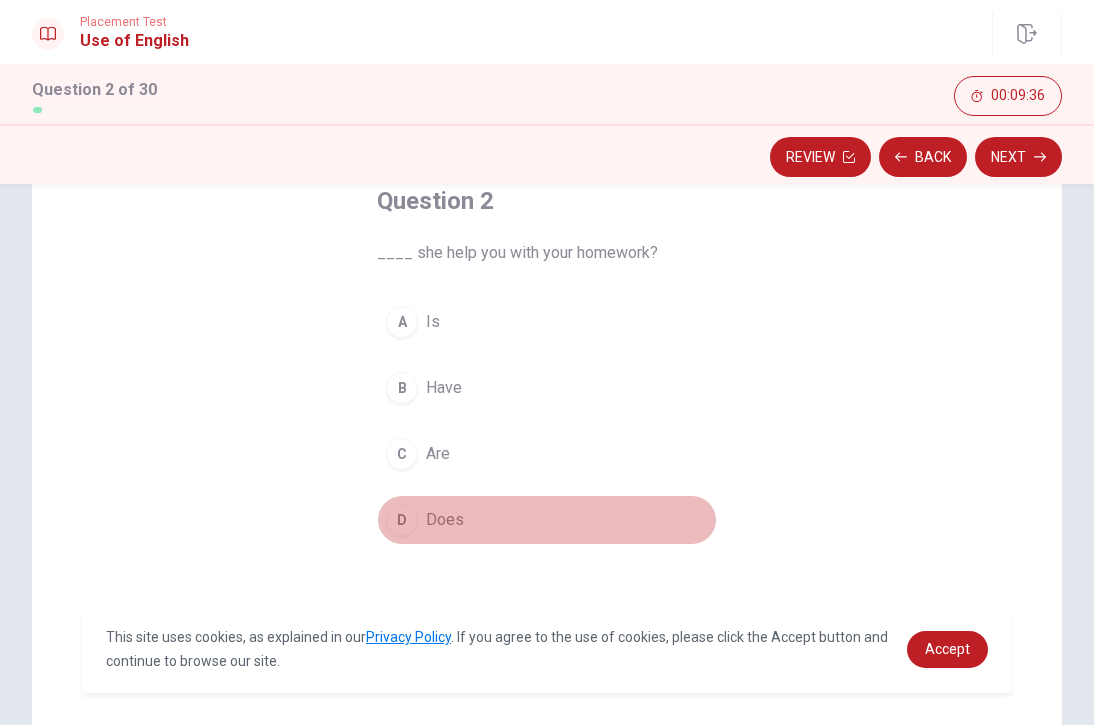 click on "Does" at bounding box center [445, 520] 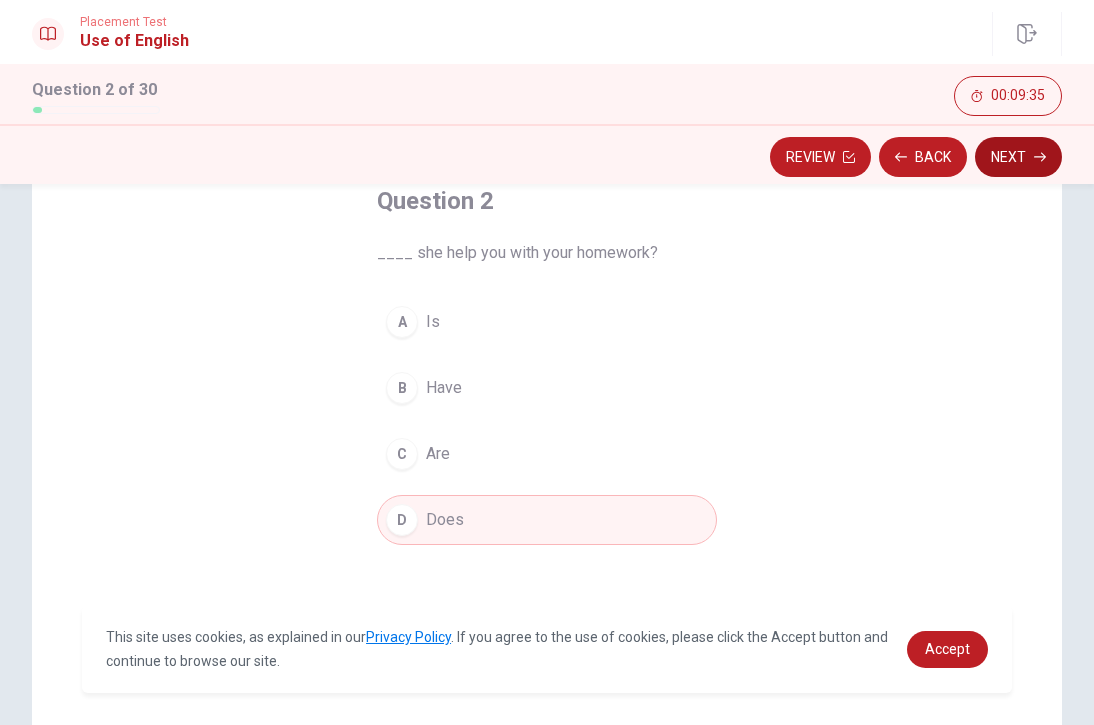 click on "Next" at bounding box center [1018, 157] 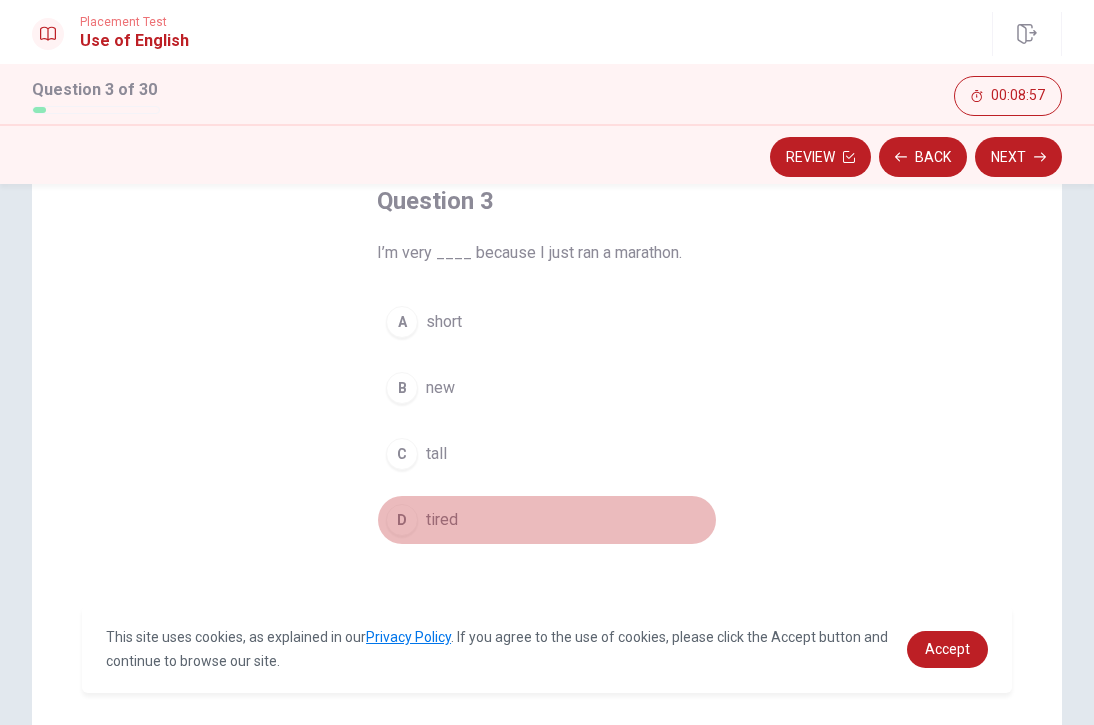 click on "D tired" at bounding box center (547, 520) 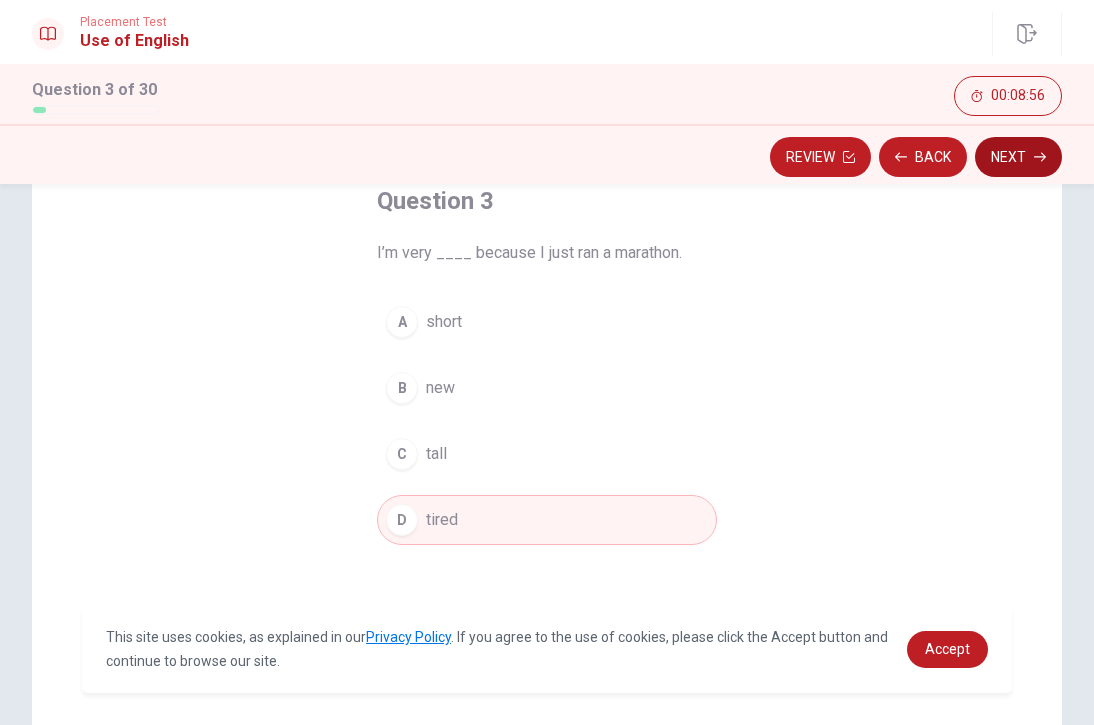 click on "Next" at bounding box center [1018, 157] 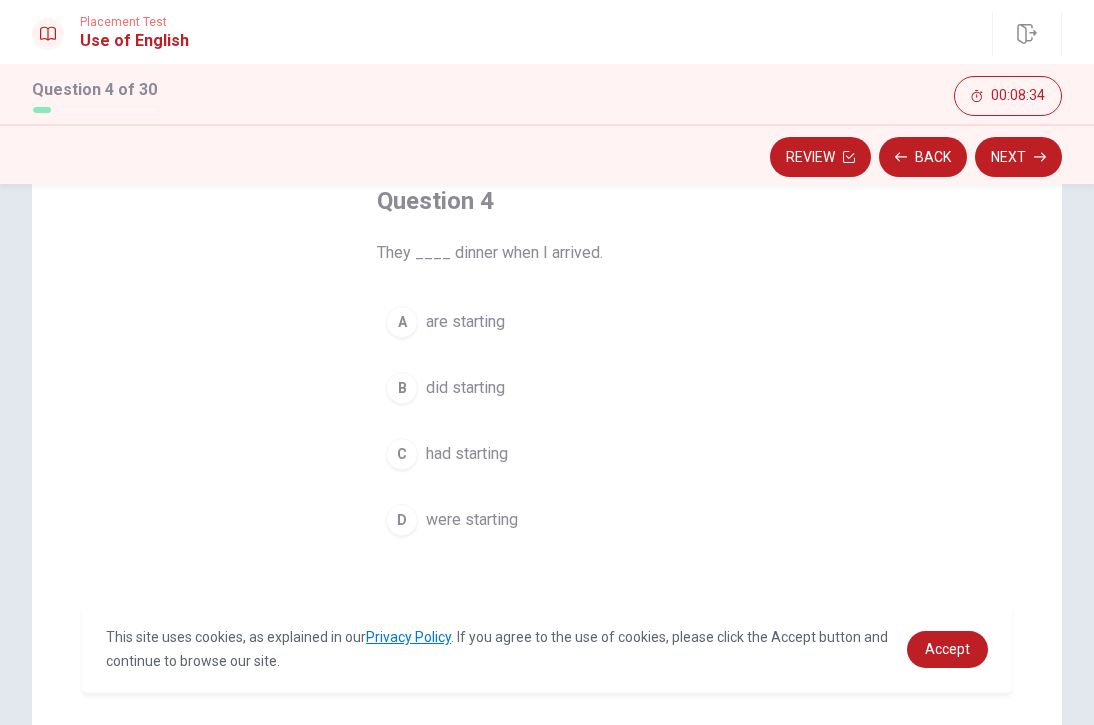 click on "A are starting" at bounding box center (547, 322) 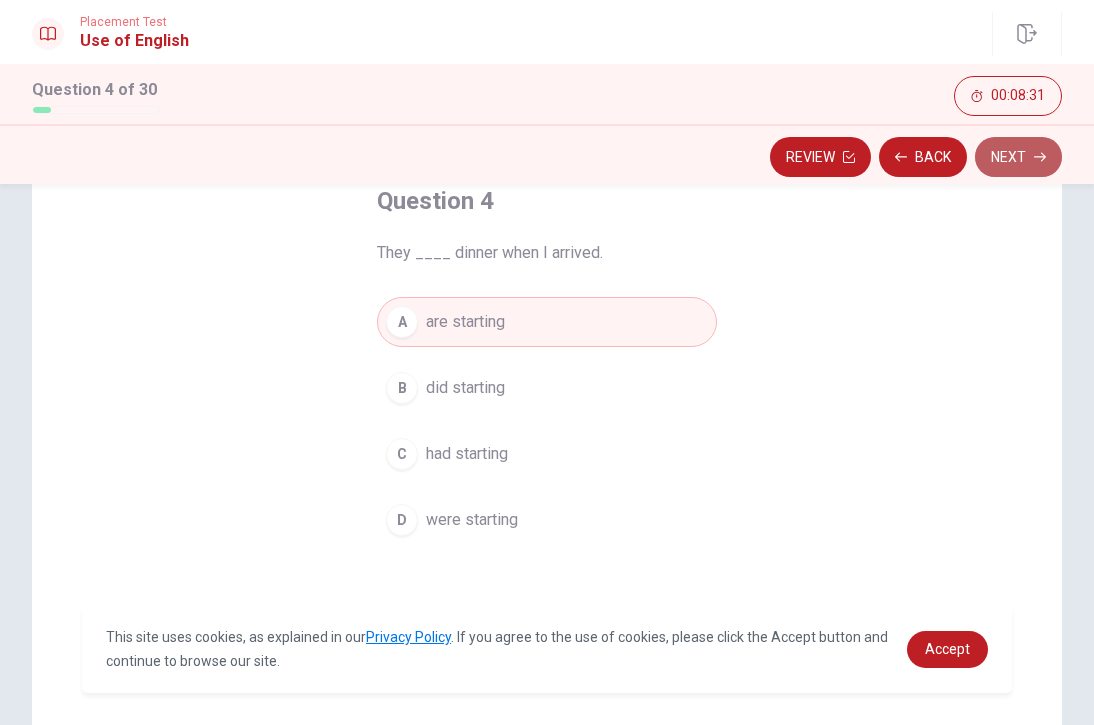 click on "Next" at bounding box center (1018, 157) 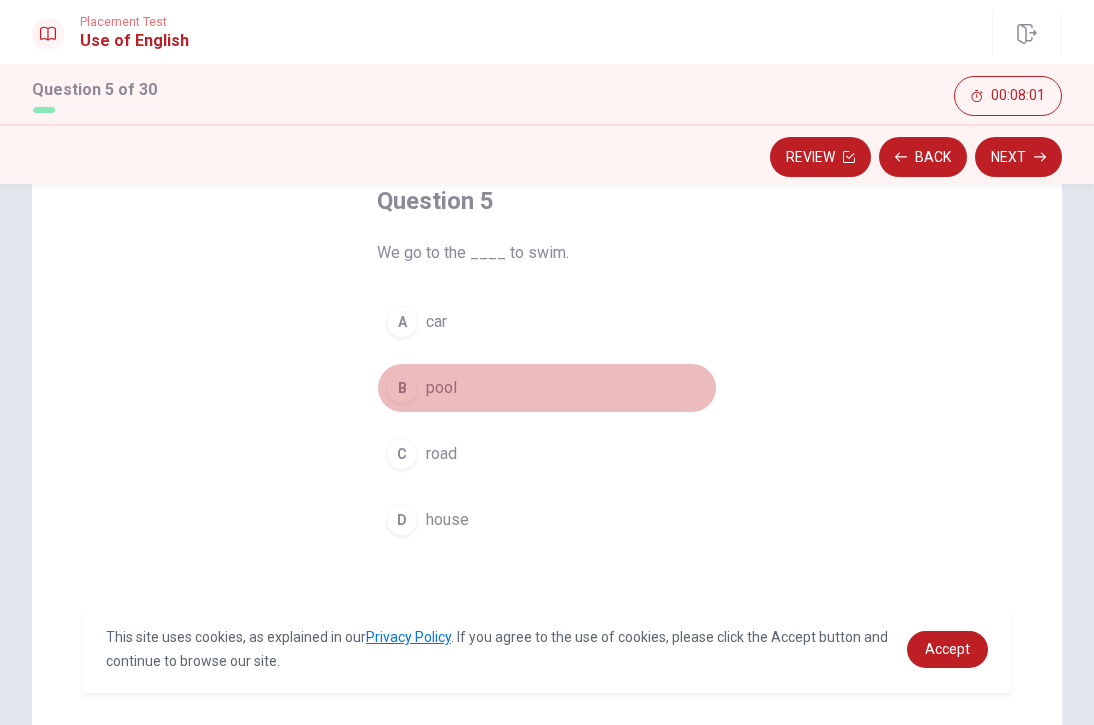 click on "pool" at bounding box center [441, 388] 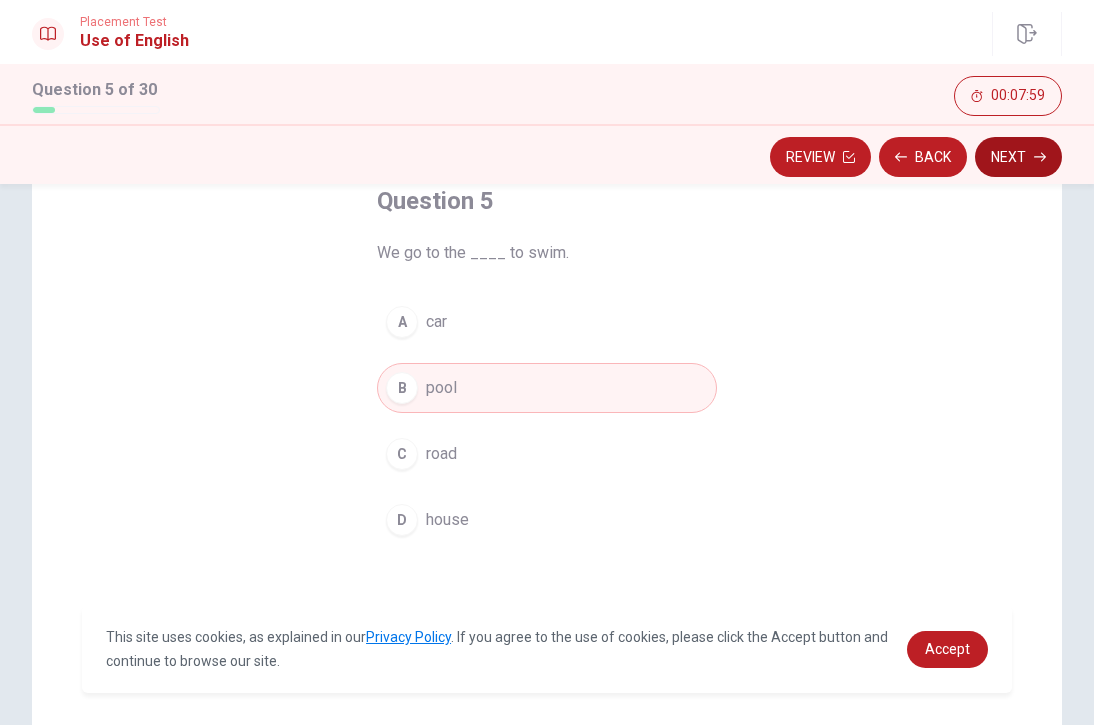 click on "Next" at bounding box center (1018, 157) 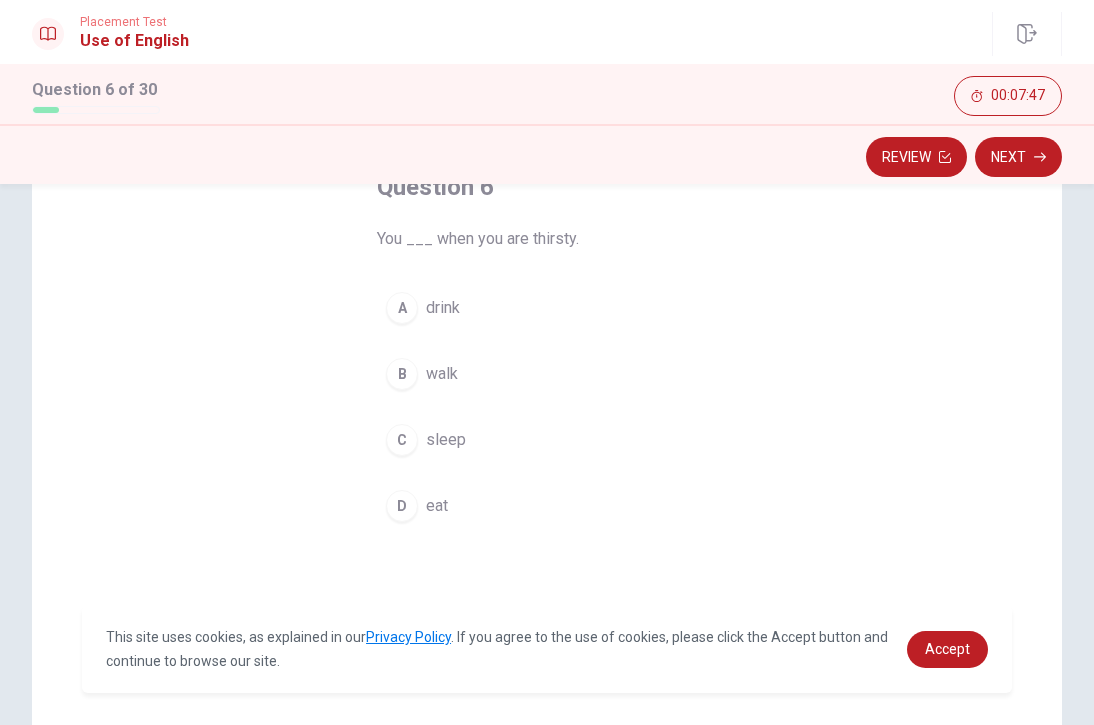 scroll, scrollTop: 137, scrollLeft: 0, axis: vertical 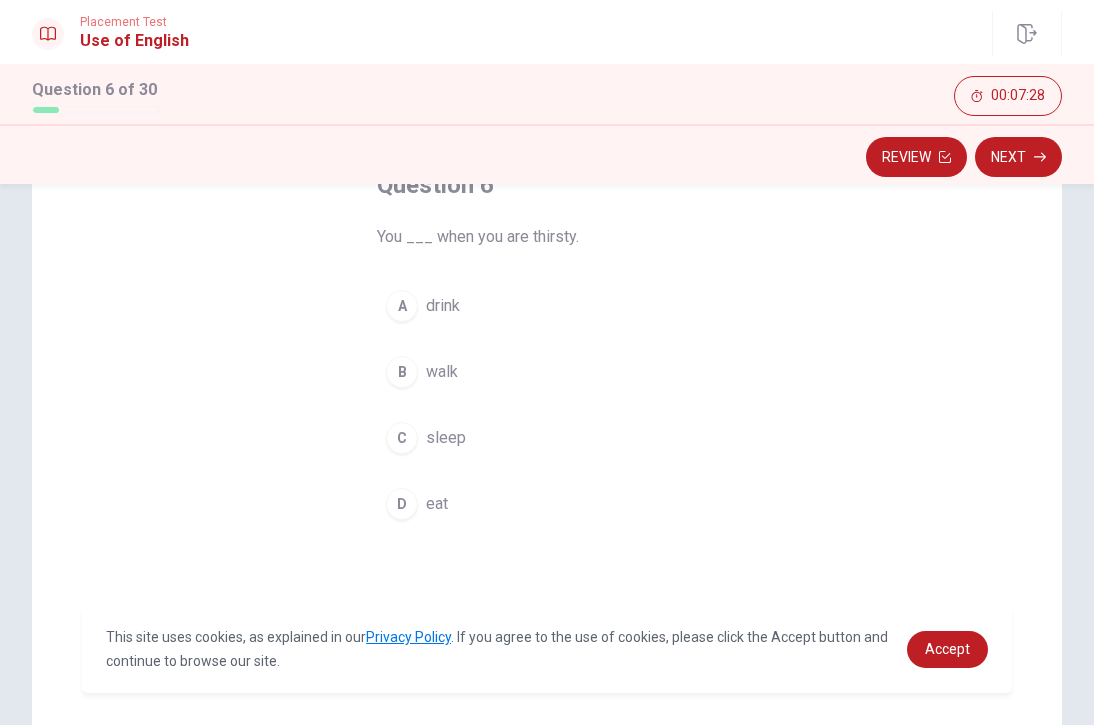 click on "A drink" at bounding box center [547, 306] 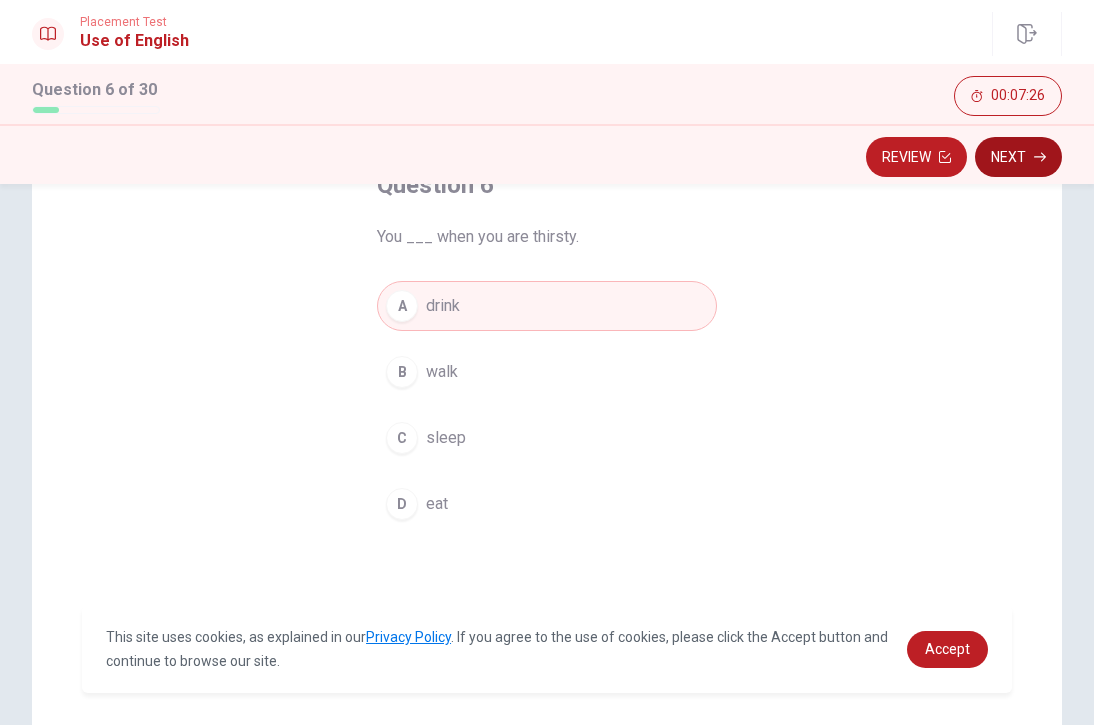 click on "Next" at bounding box center [1018, 157] 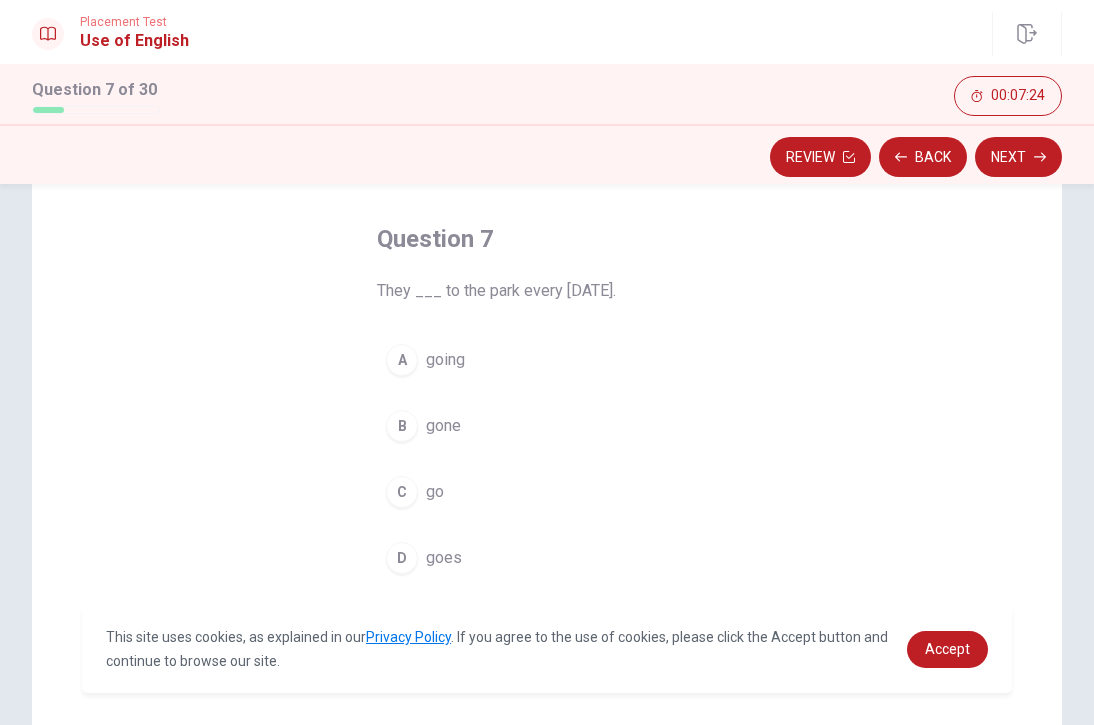 scroll, scrollTop: 84, scrollLeft: 0, axis: vertical 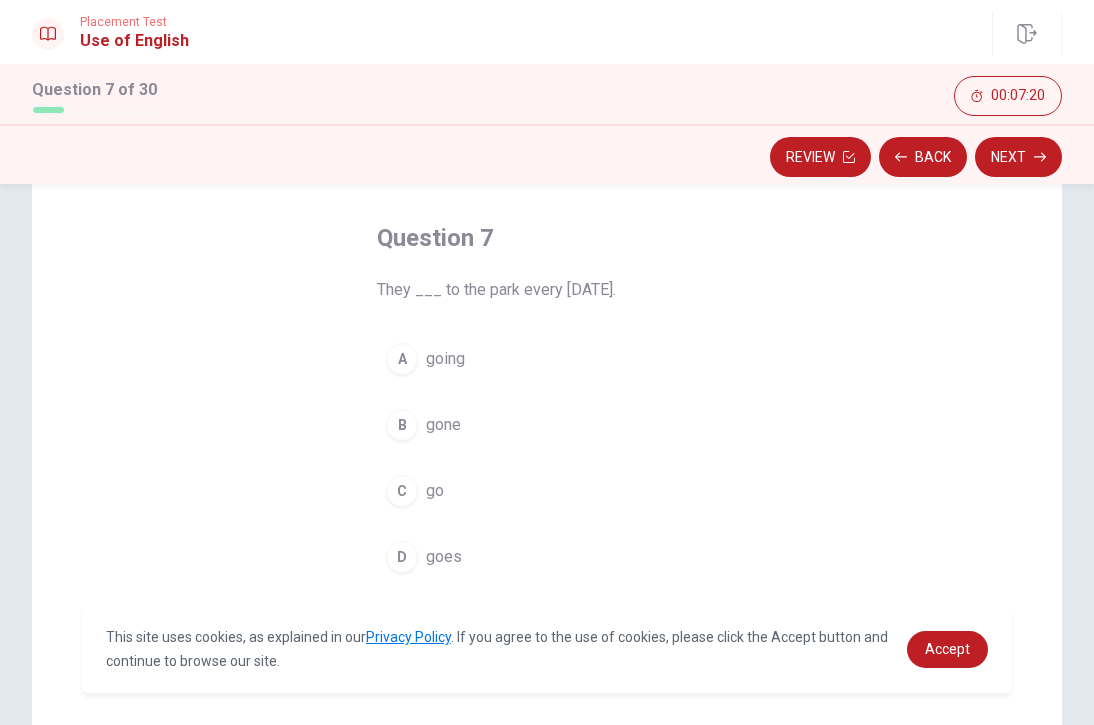 click on "going" at bounding box center (445, 359) 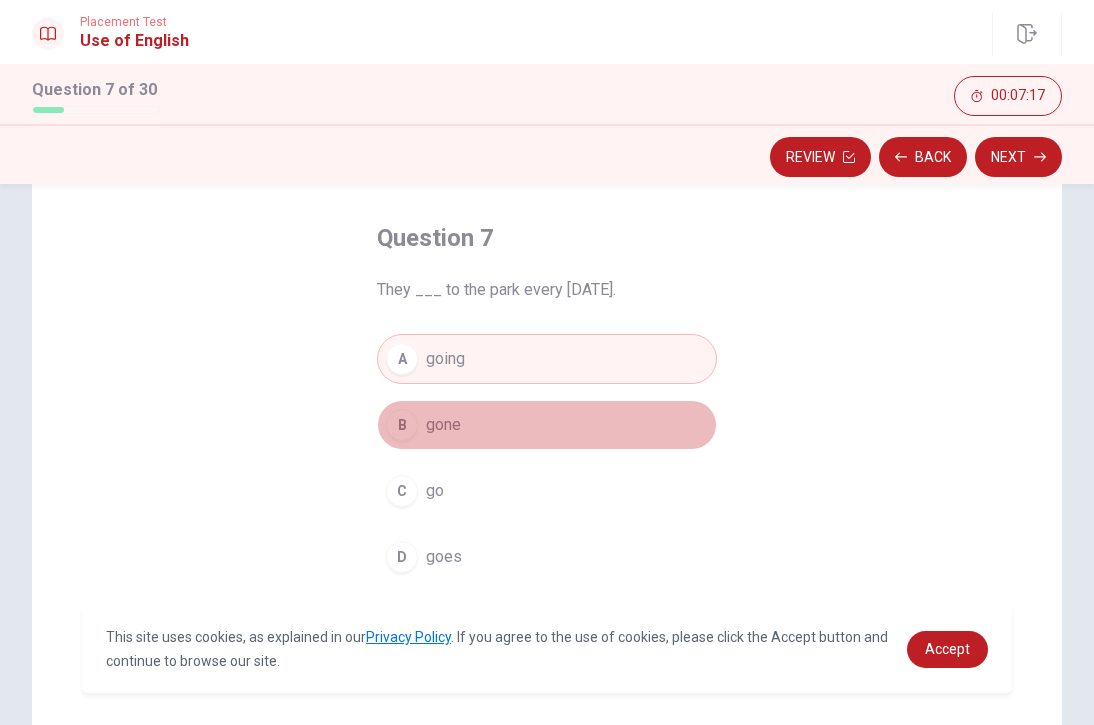 click on "B gone" at bounding box center [547, 425] 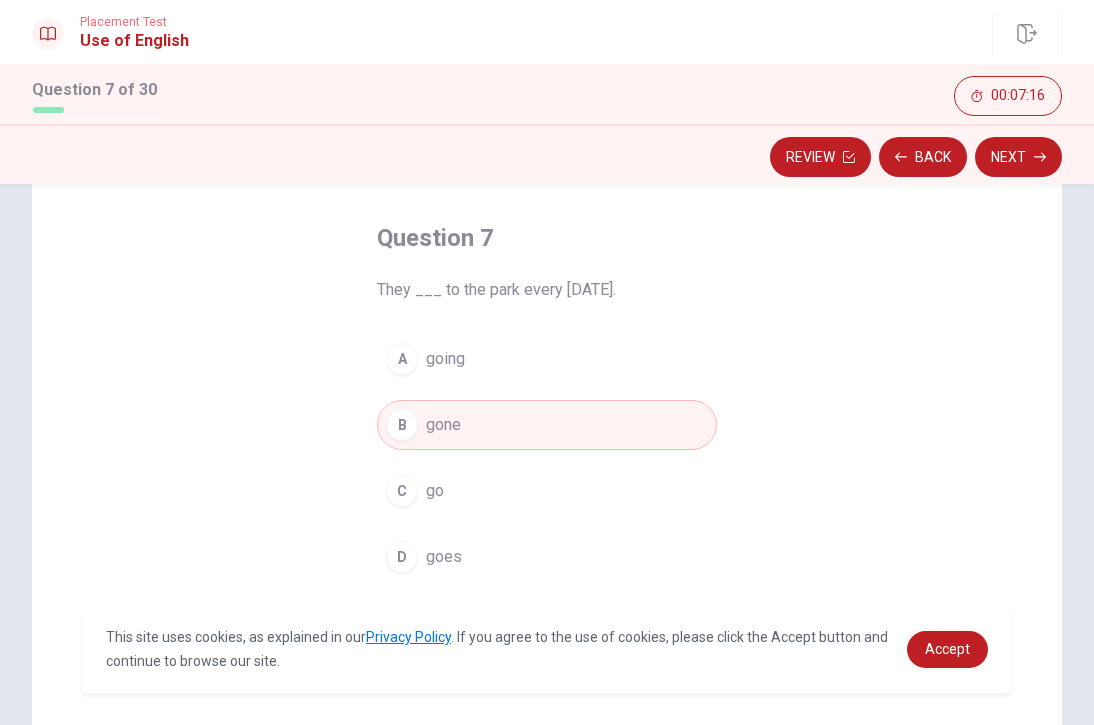 click on "C go" at bounding box center [547, 491] 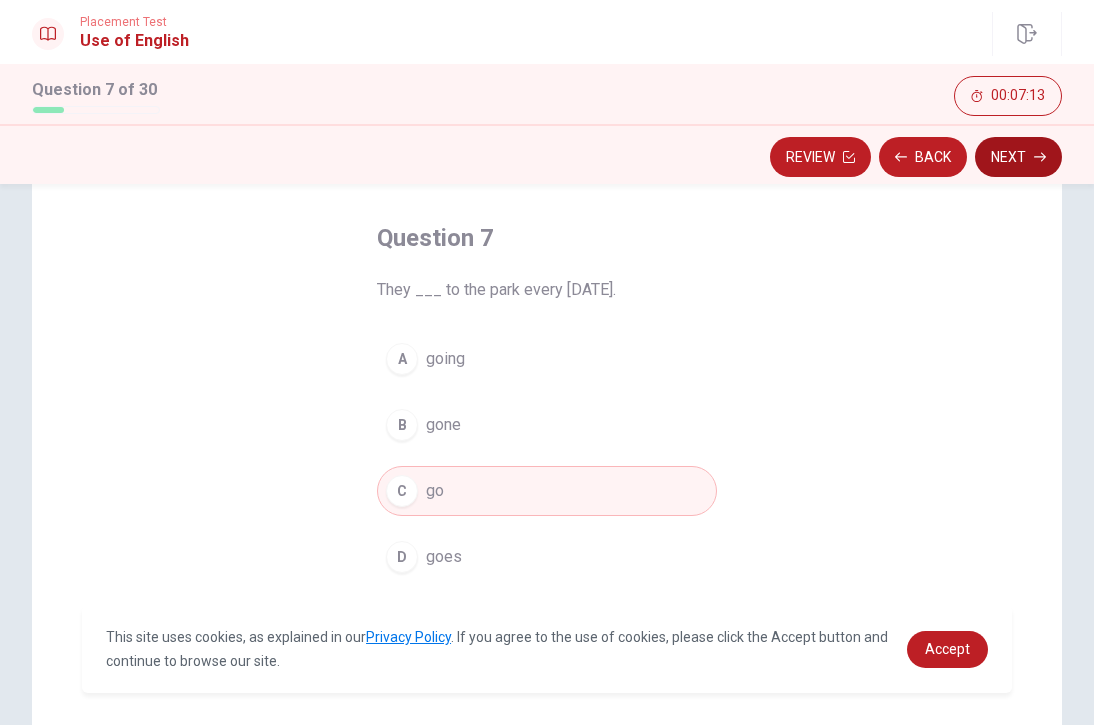 click on "Next" at bounding box center (1018, 157) 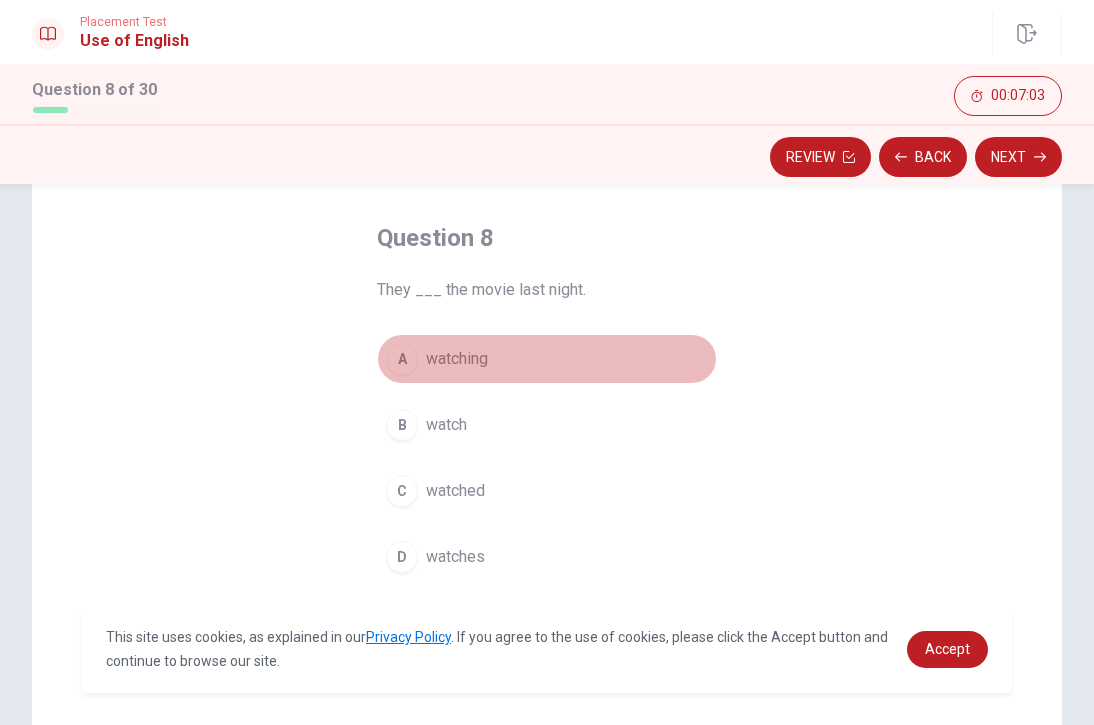 click on "watching" at bounding box center (457, 359) 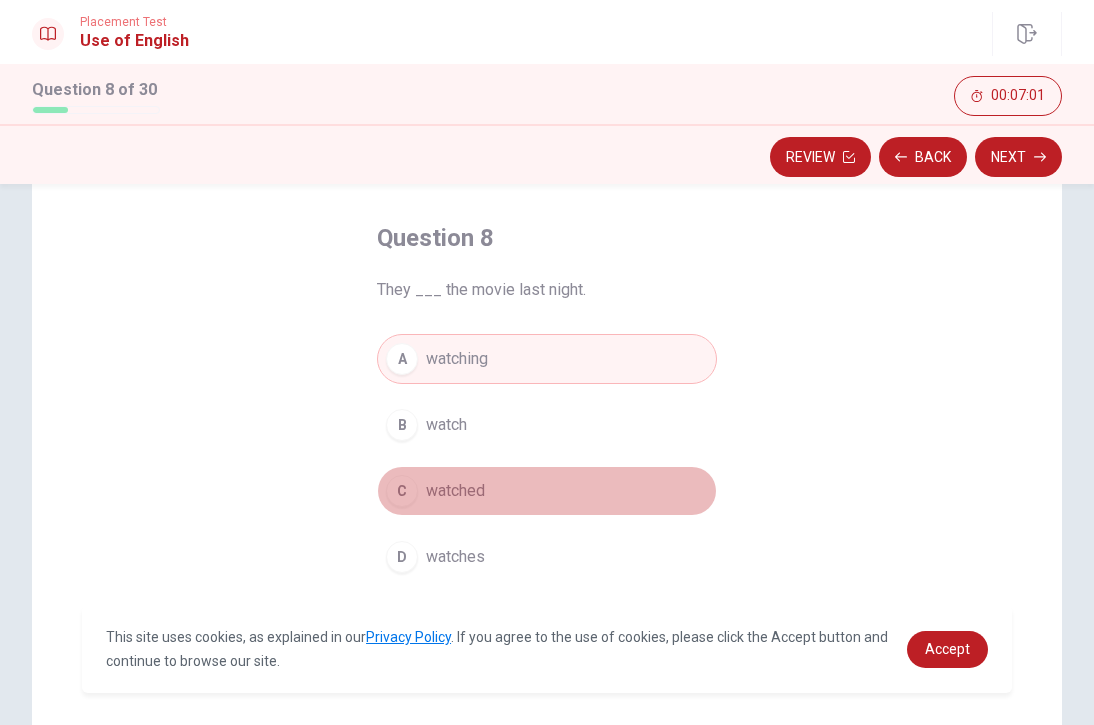 click on "C watched" at bounding box center (547, 491) 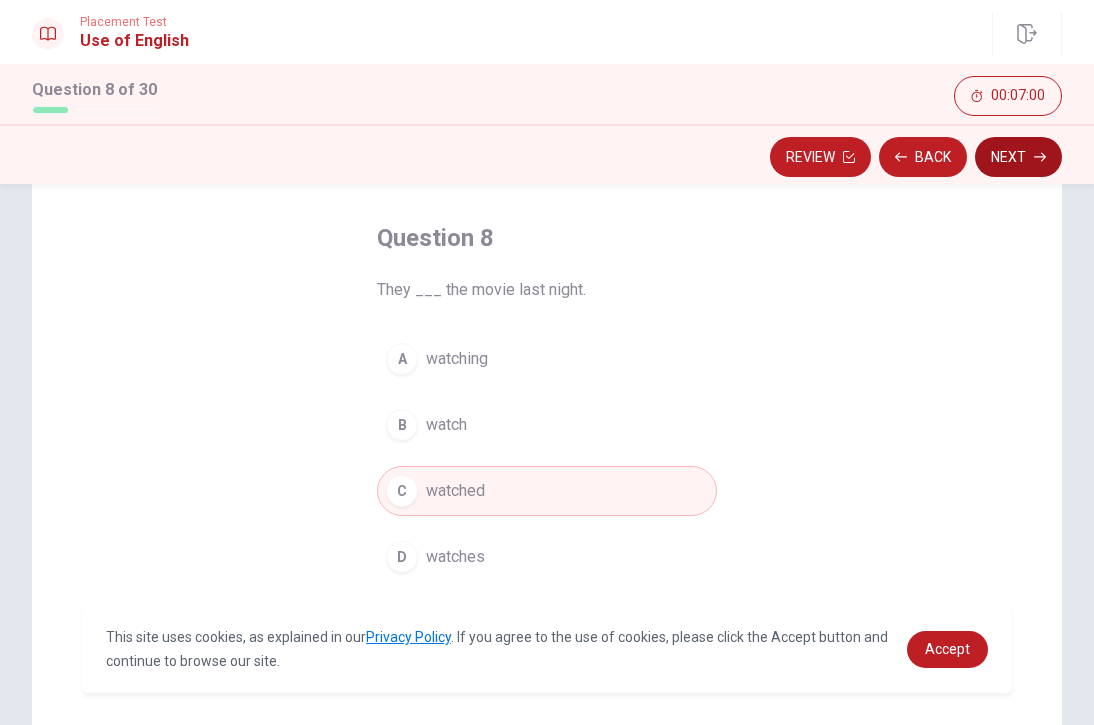 click on "Next" at bounding box center [1018, 157] 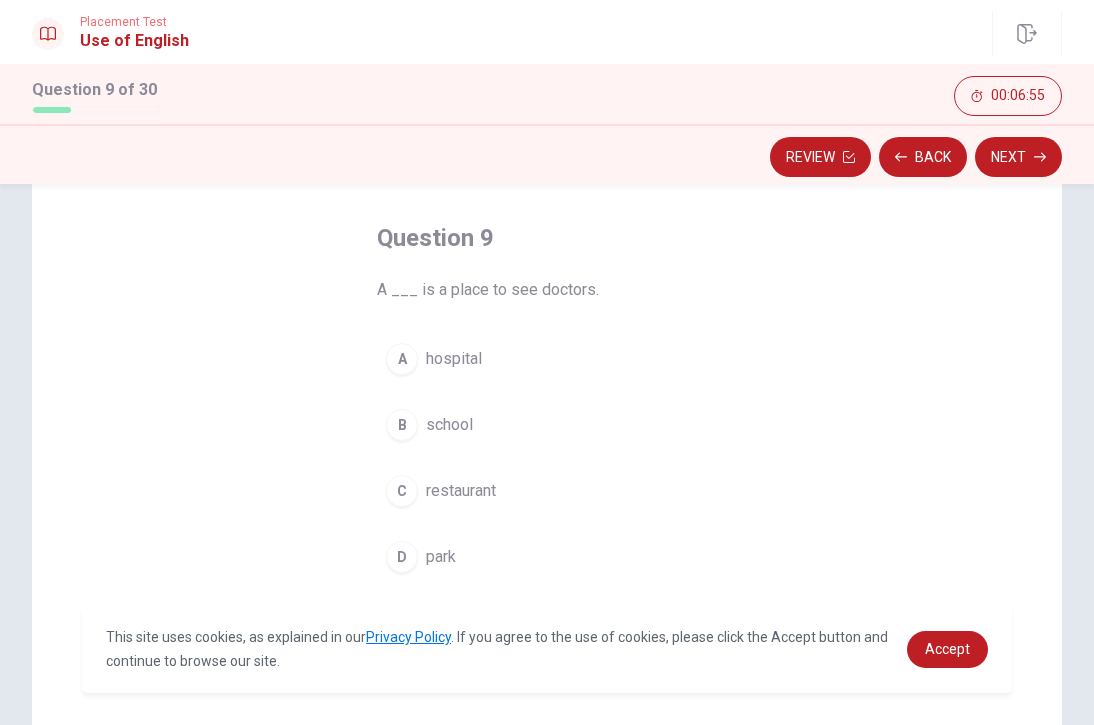 click on "A hospital" at bounding box center [547, 359] 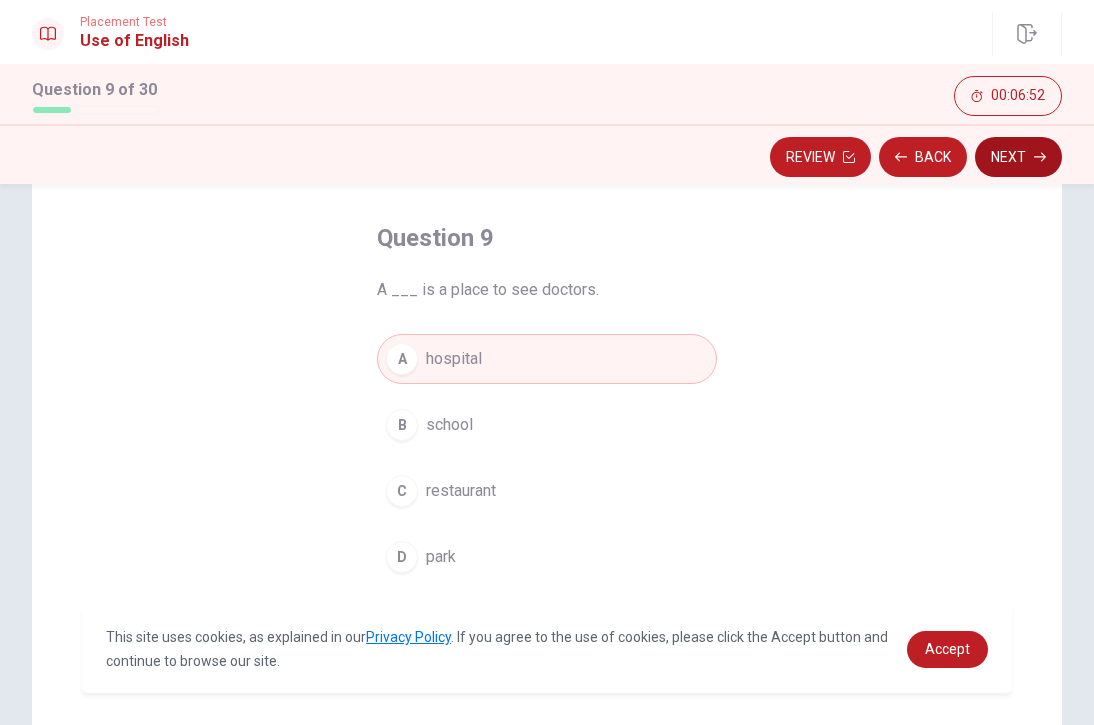 click on "Next" at bounding box center (1018, 157) 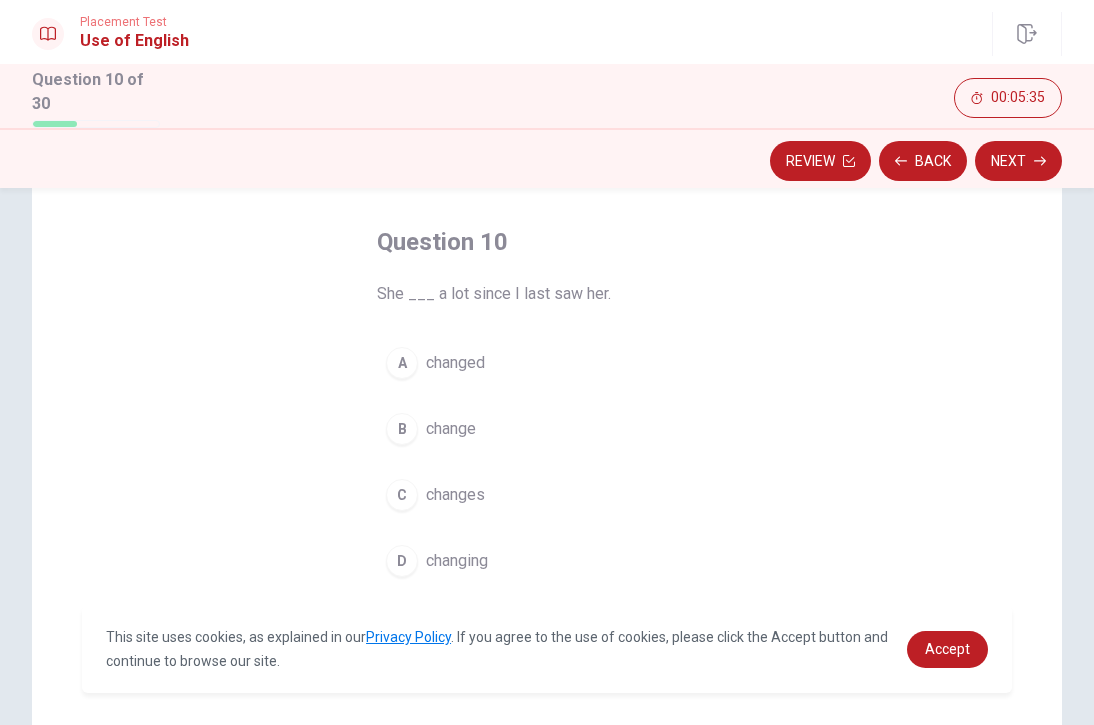 click on "A changed" at bounding box center (547, 363) 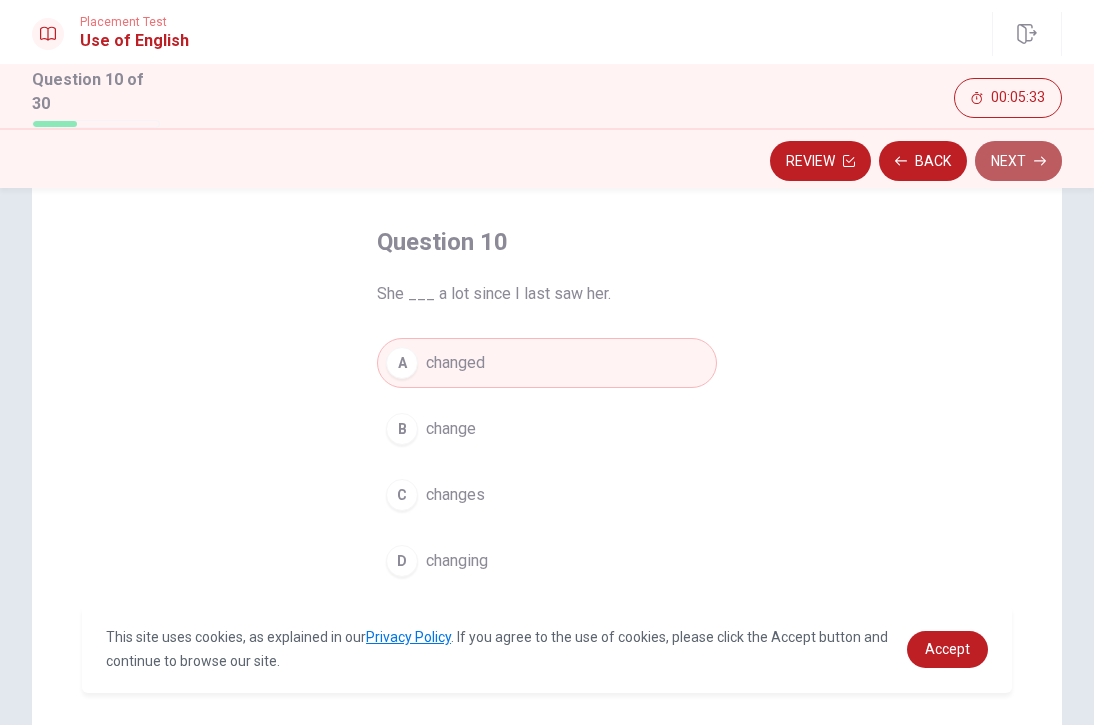 click on "Next" at bounding box center (1018, 161) 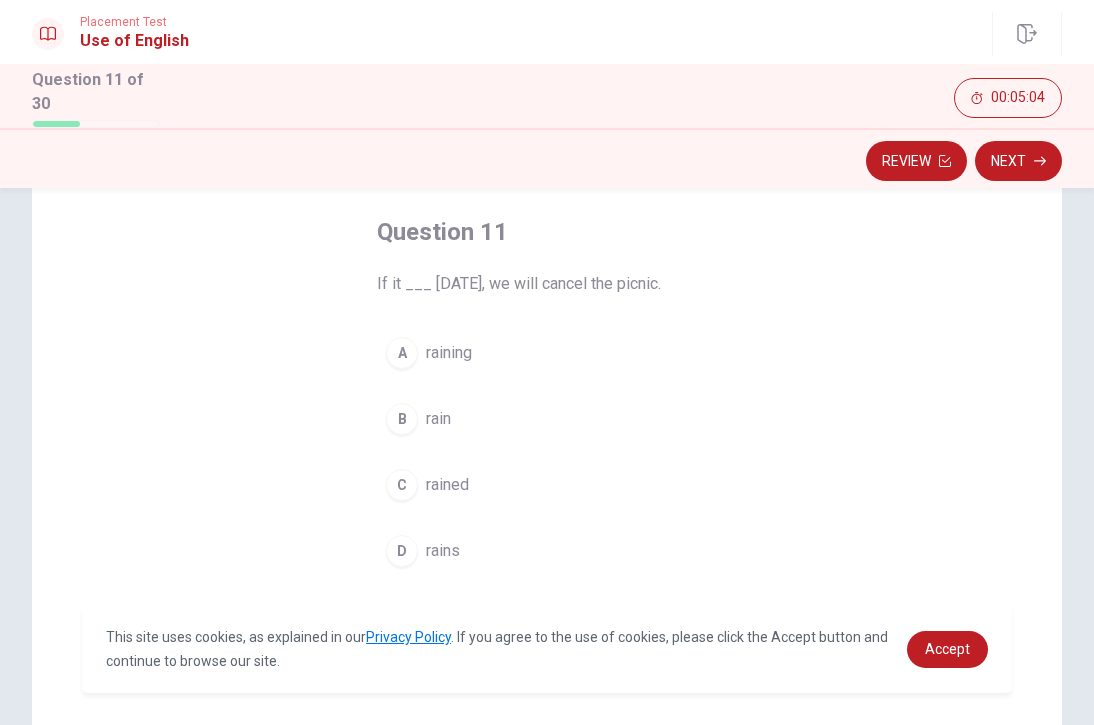 scroll, scrollTop: 98, scrollLeft: 0, axis: vertical 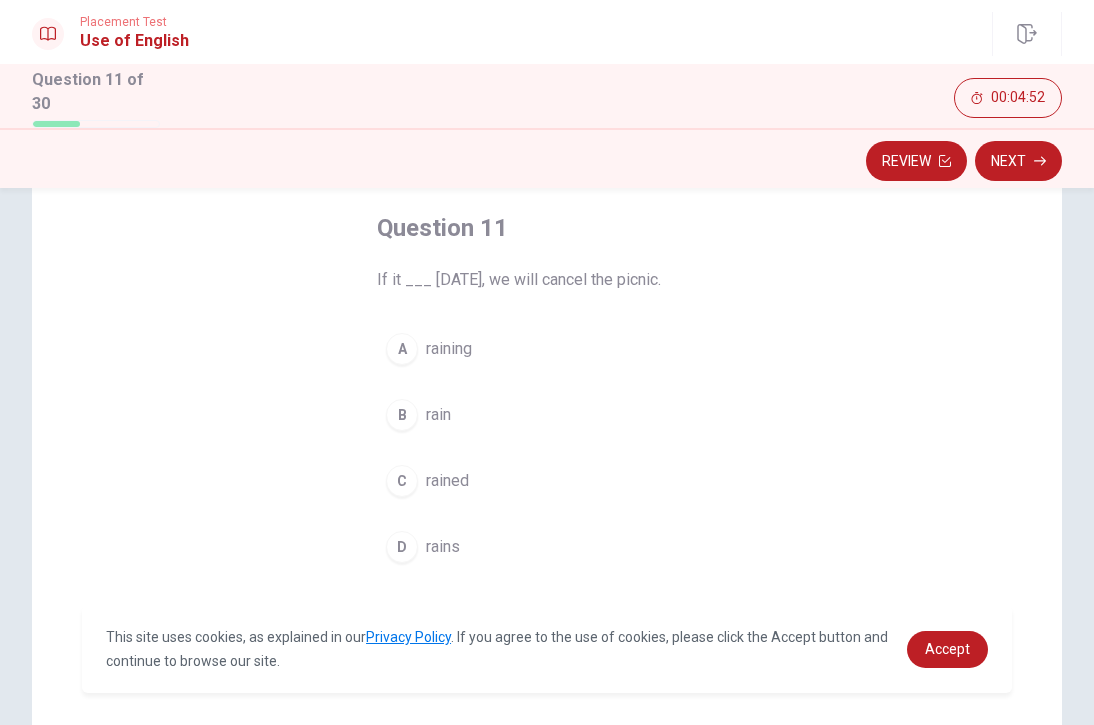 click on "rains" at bounding box center (443, 547) 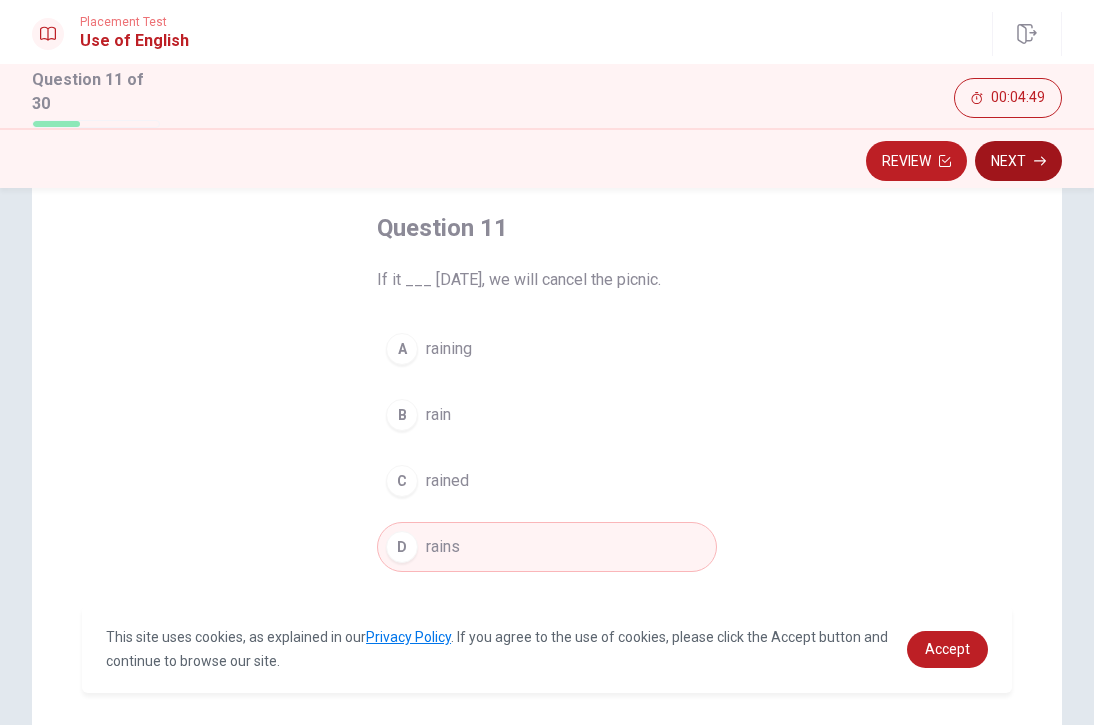 click on "Next" at bounding box center [1018, 161] 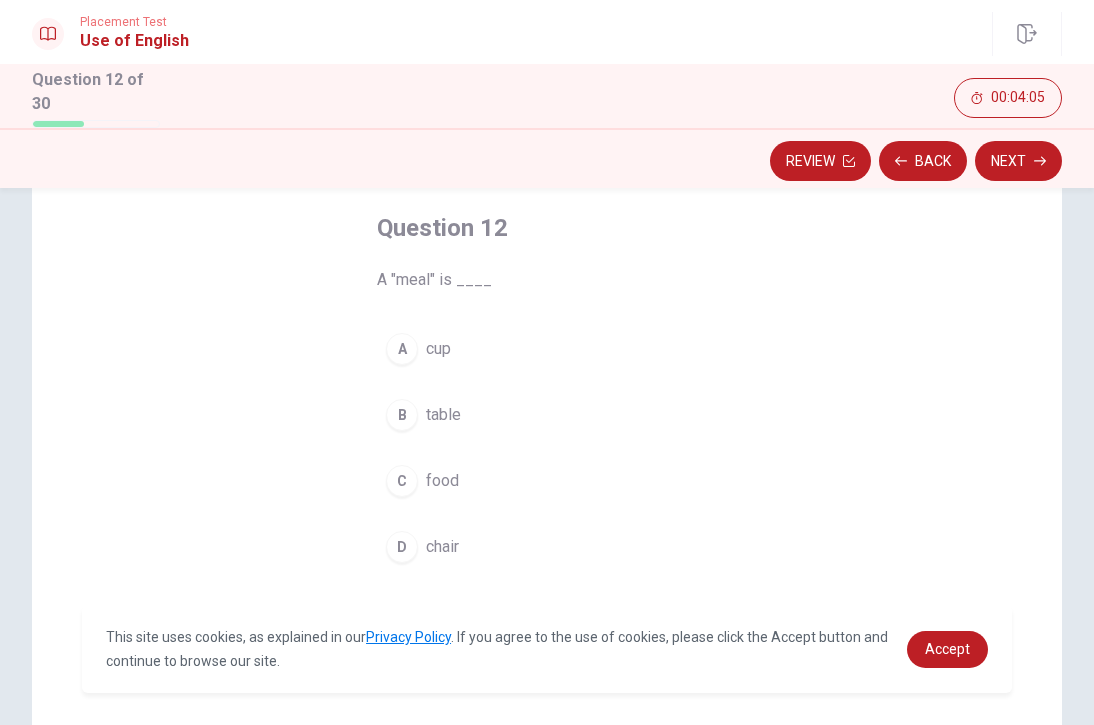 click on "B table" at bounding box center (547, 415) 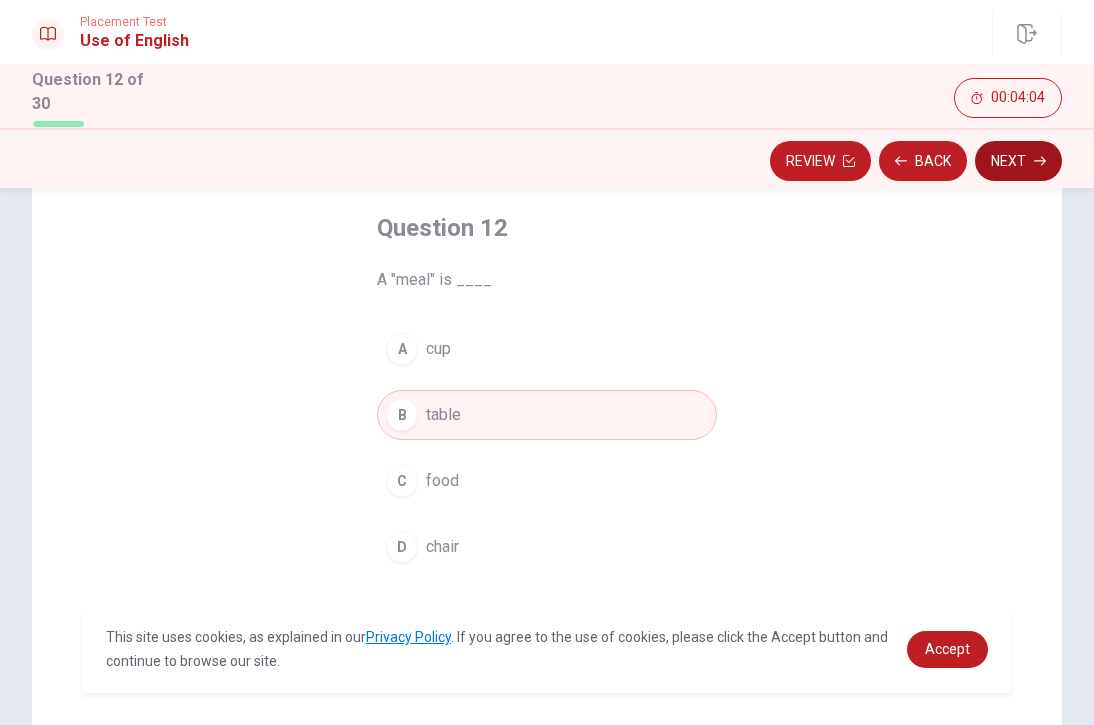 click on "Next" at bounding box center [1018, 161] 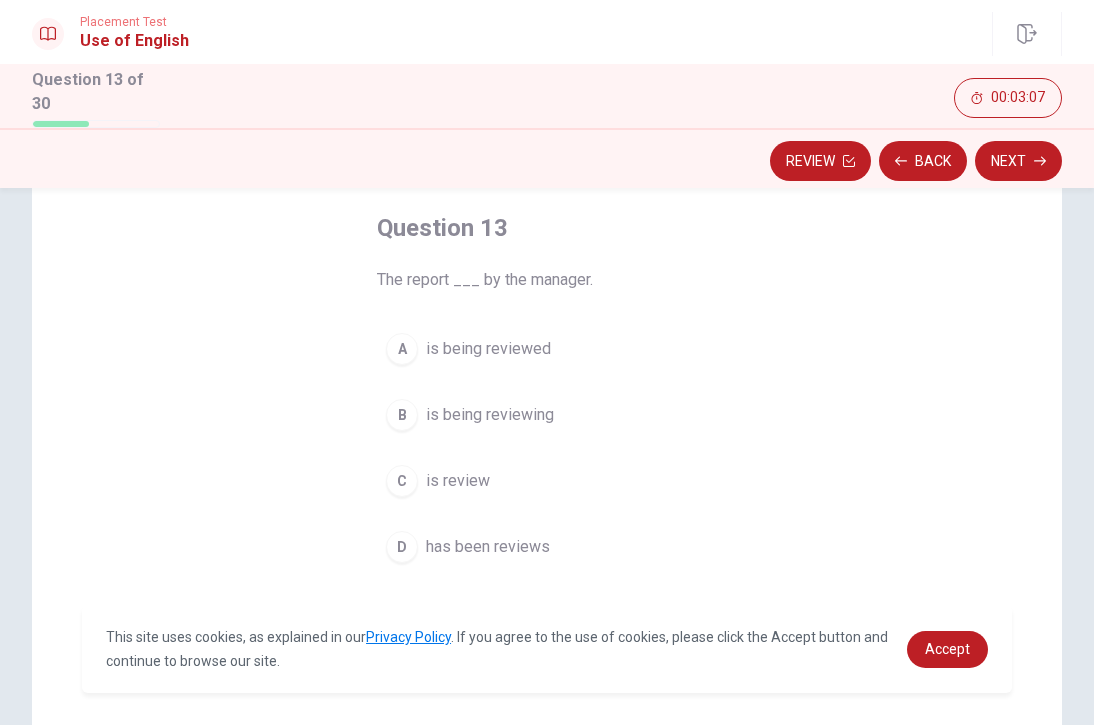 click on "is being reviewed" at bounding box center (488, 349) 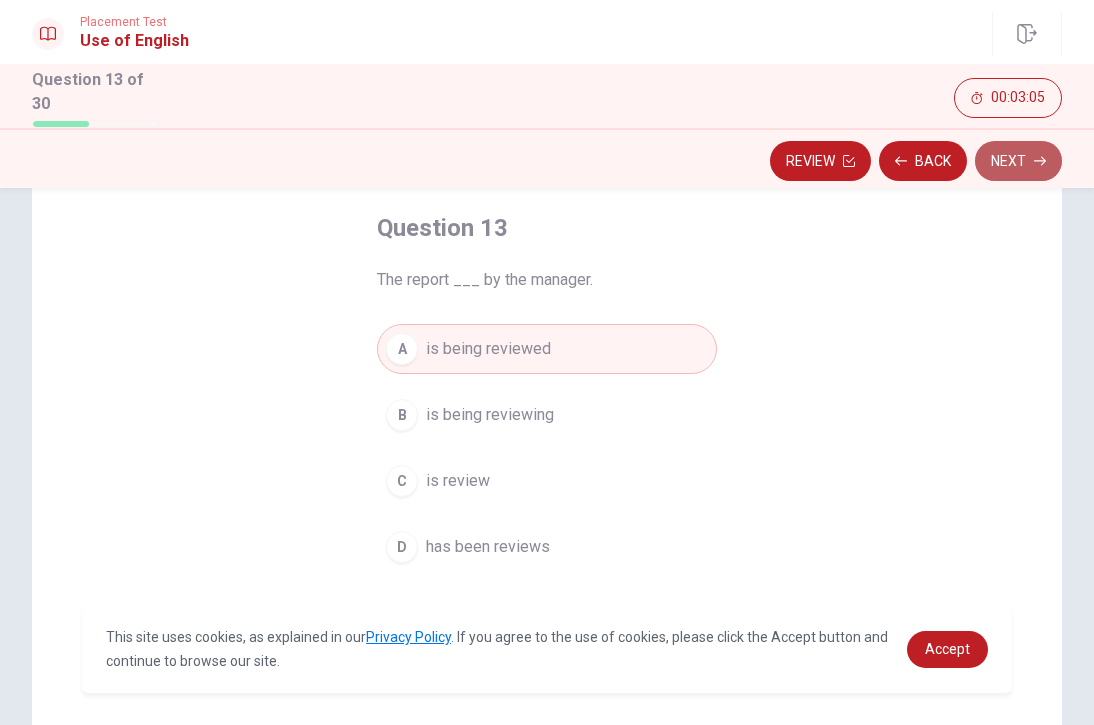 click on "Next" at bounding box center (1018, 161) 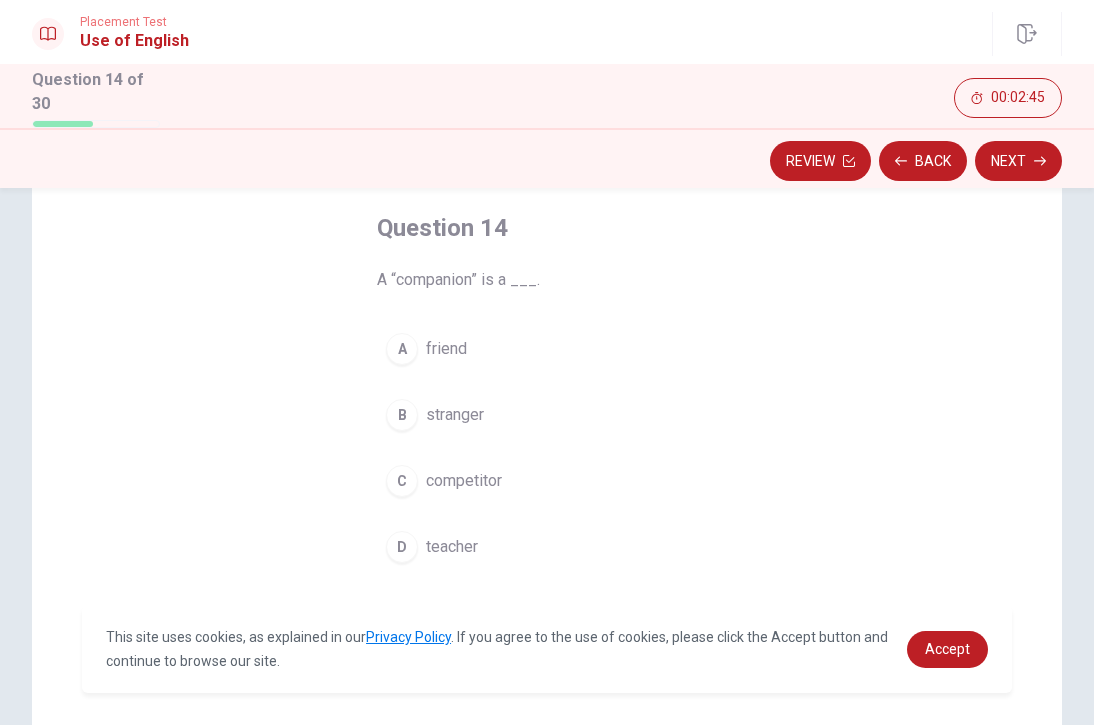 click on "A friend" at bounding box center [547, 349] 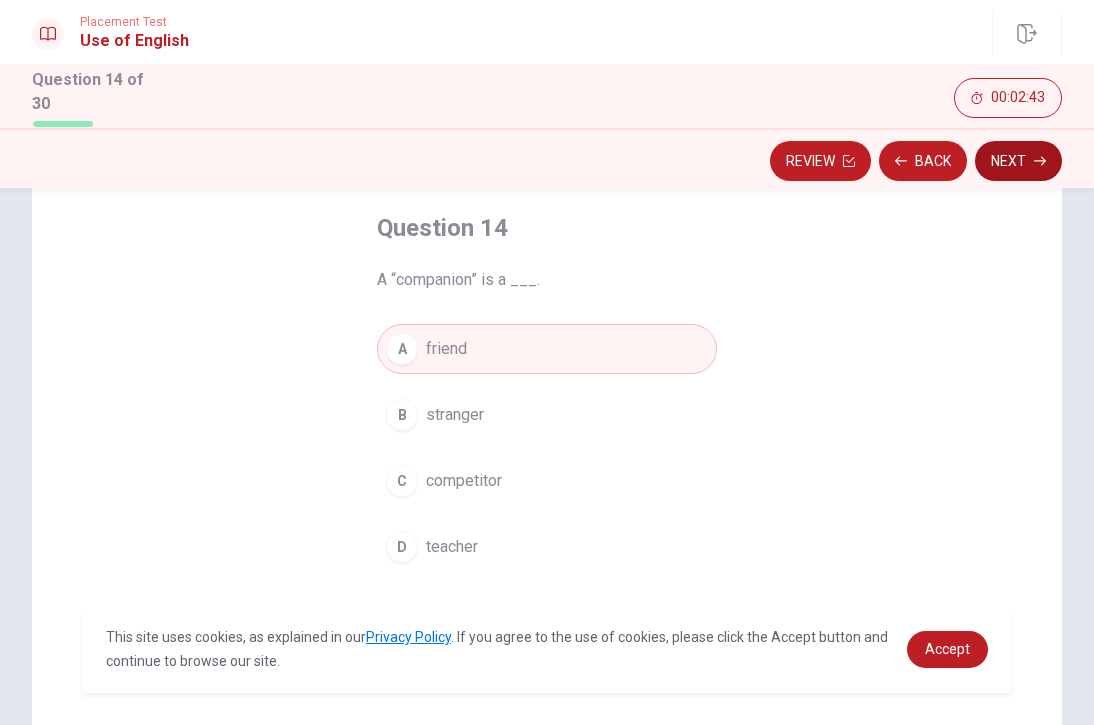 click on "Next" at bounding box center (1018, 161) 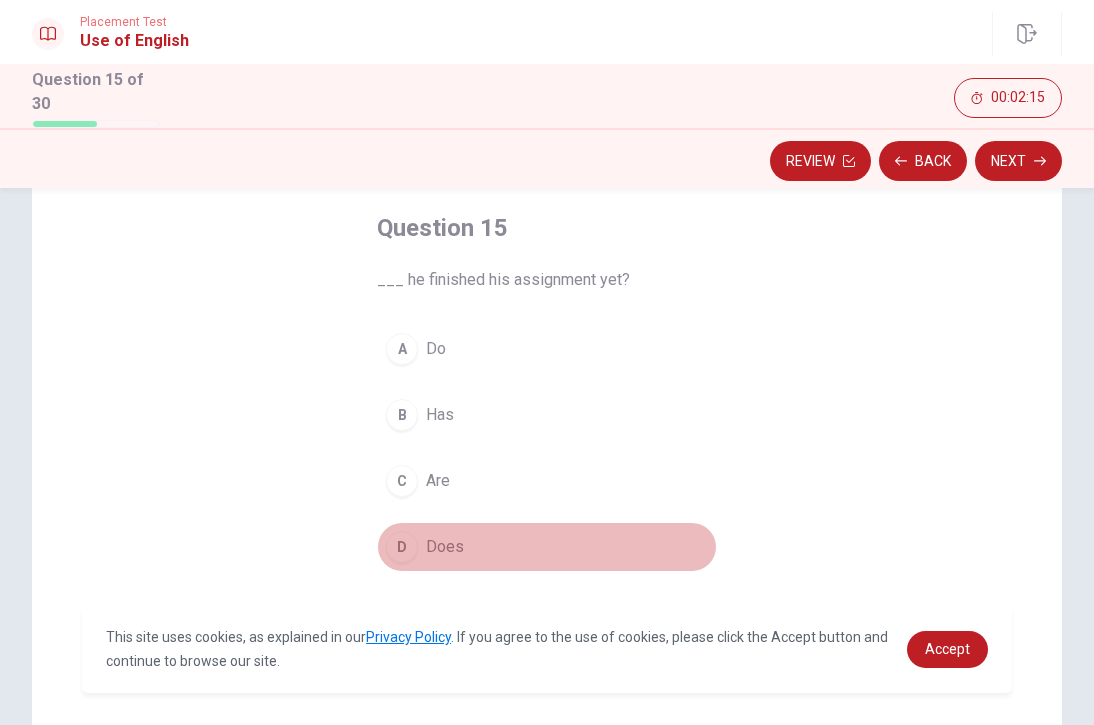 click on "Does" at bounding box center (445, 547) 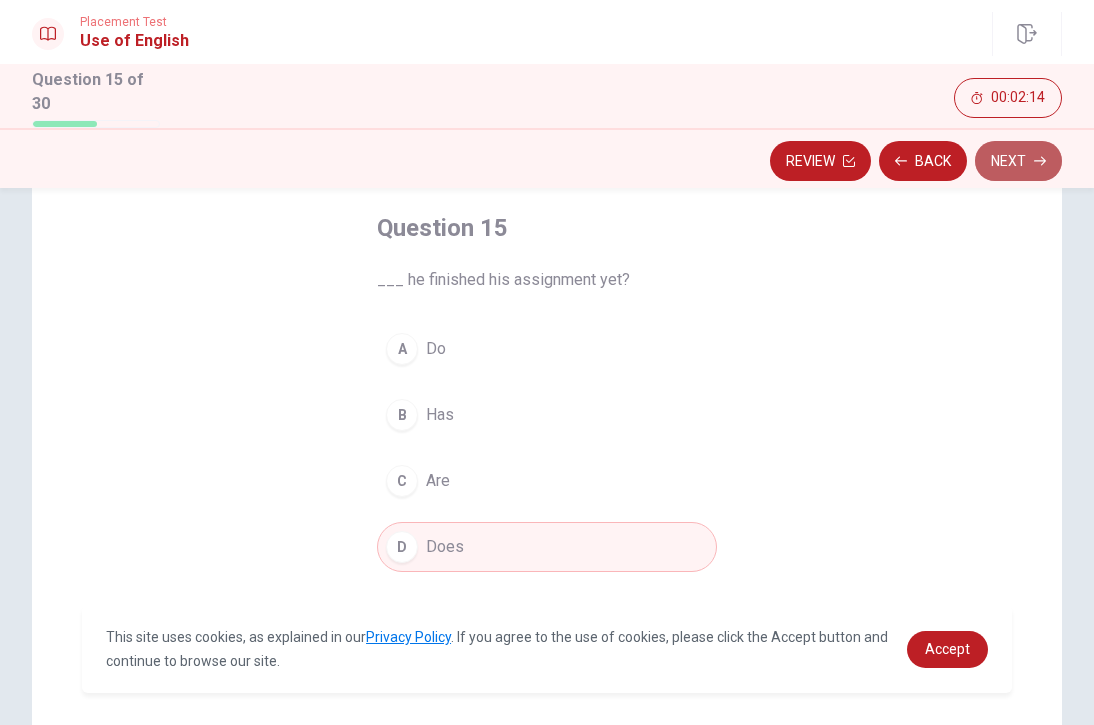 click on "Next" at bounding box center (1018, 161) 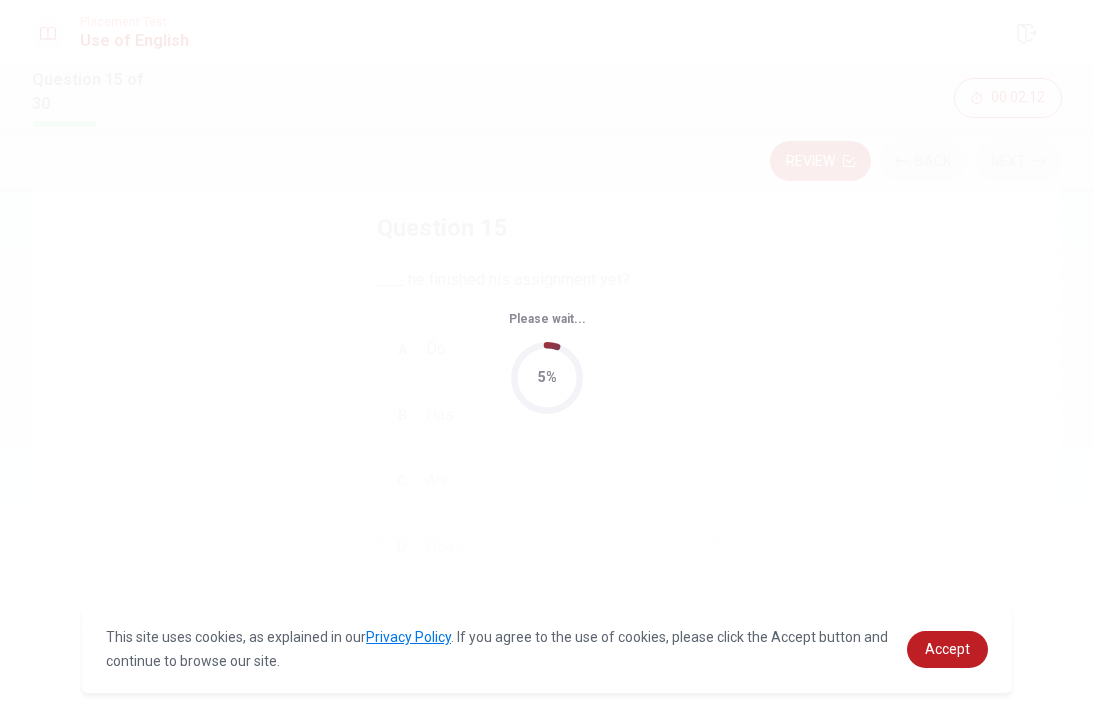 scroll, scrollTop: 0, scrollLeft: 0, axis: both 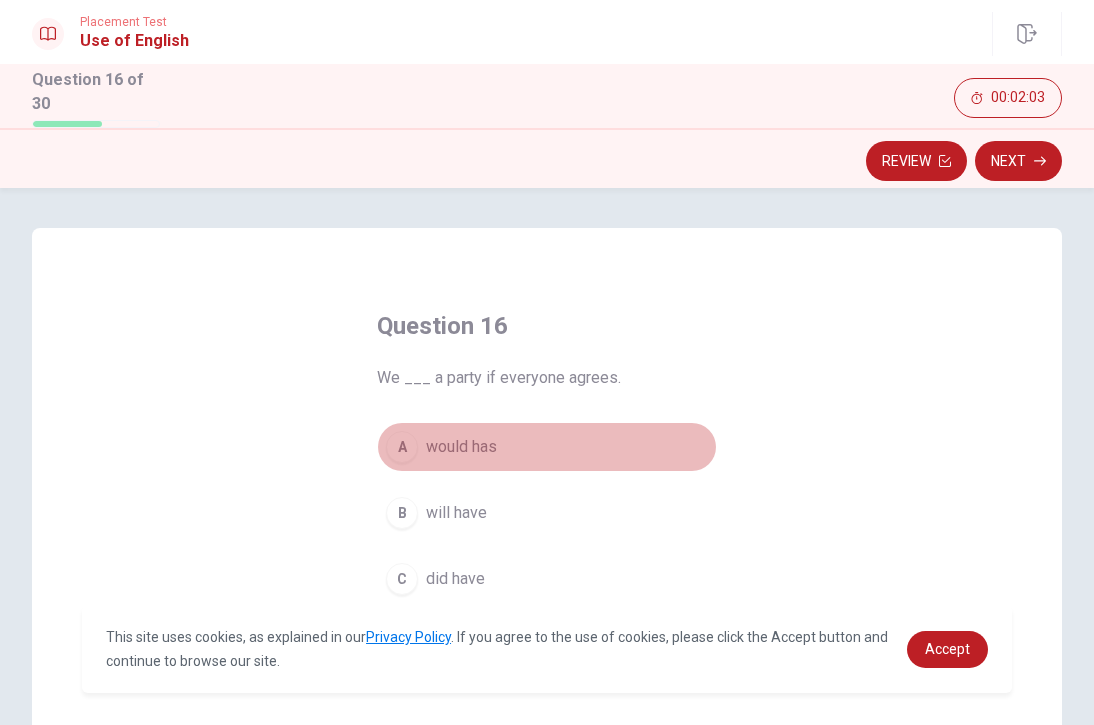 click on "would has" at bounding box center (461, 447) 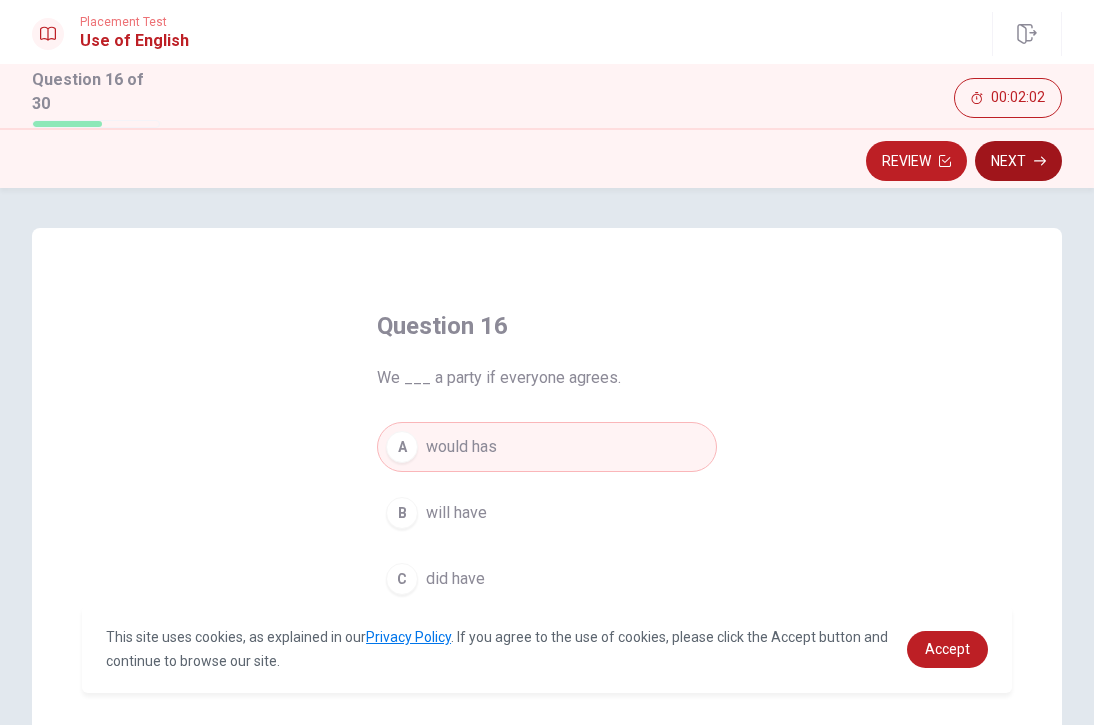 click on "Next" at bounding box center (1018, 161) 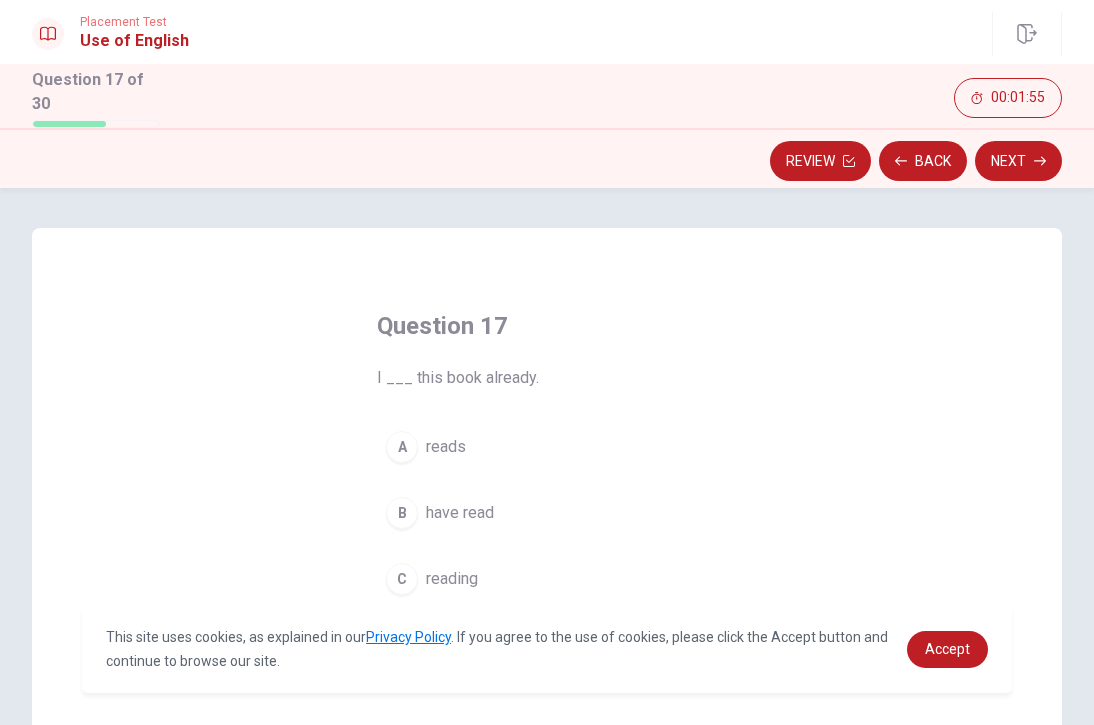 click on "A reads" at bounding box center [547, 447] 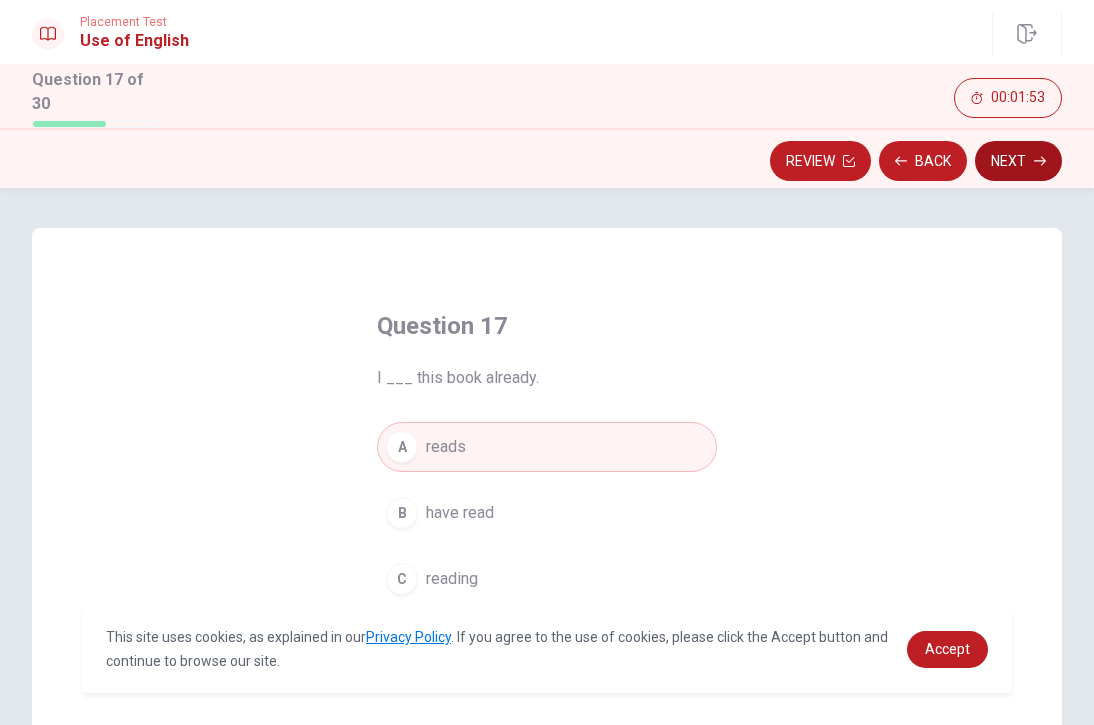 click on "Next" at bounding box center (1018, 161) 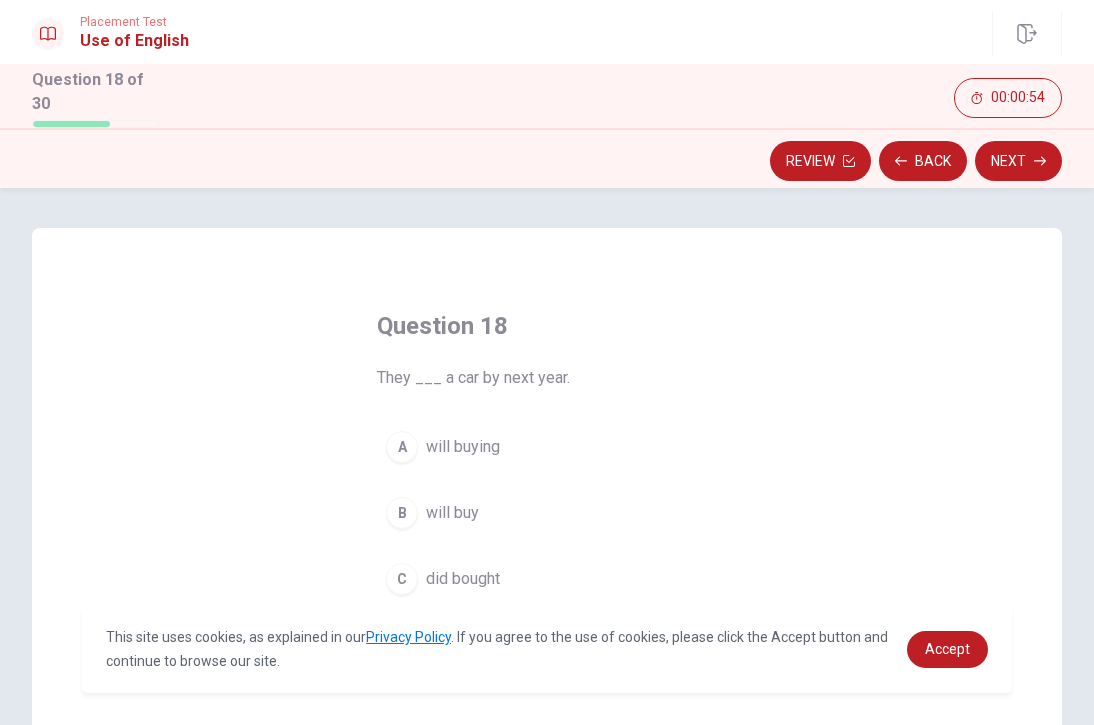 click on "will buy" at bounding box center (452, 513) 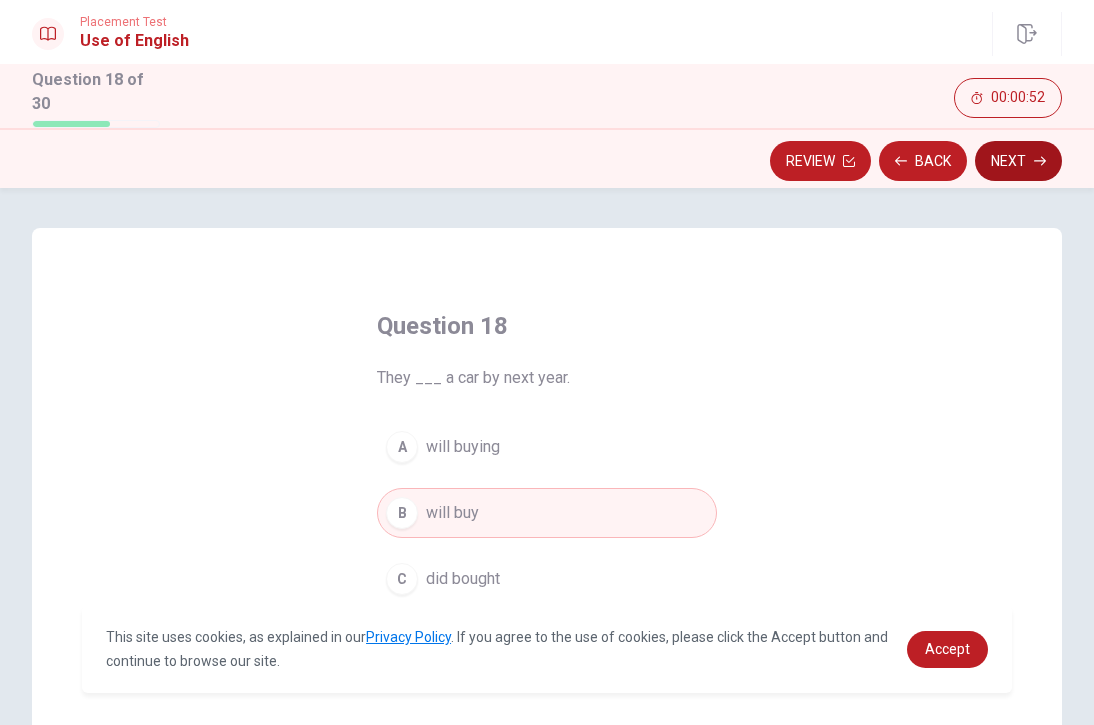 click on "Next" at bounding box center (1018, 161) 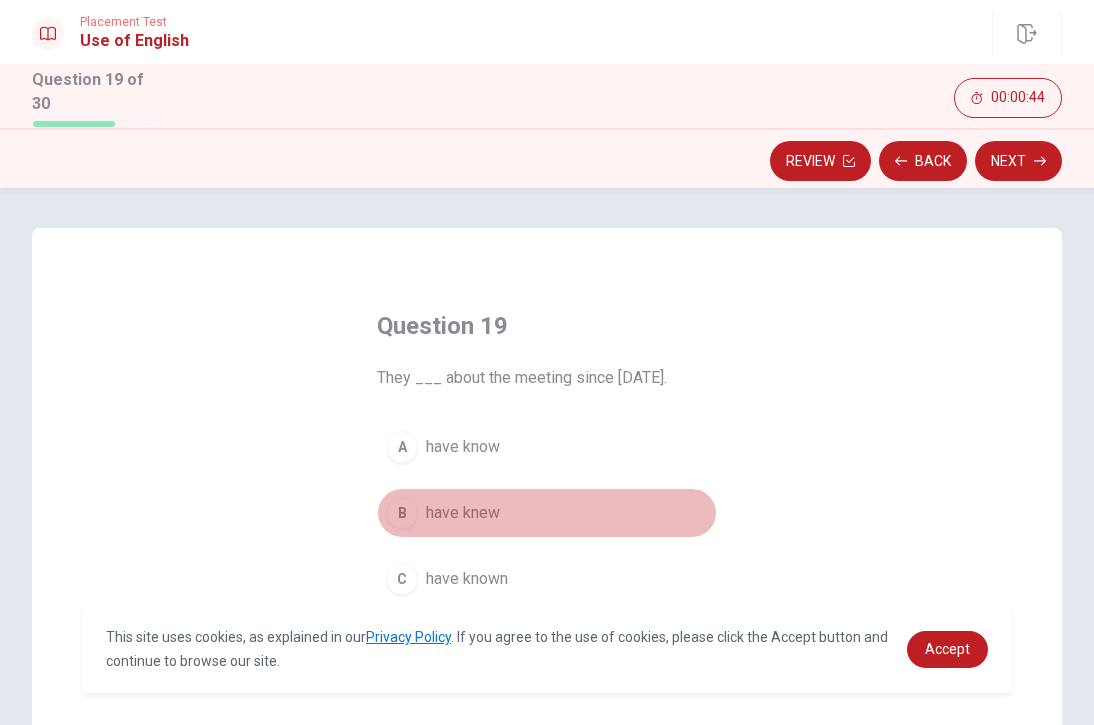 click on "have knew" at bounding box center (463, 513) 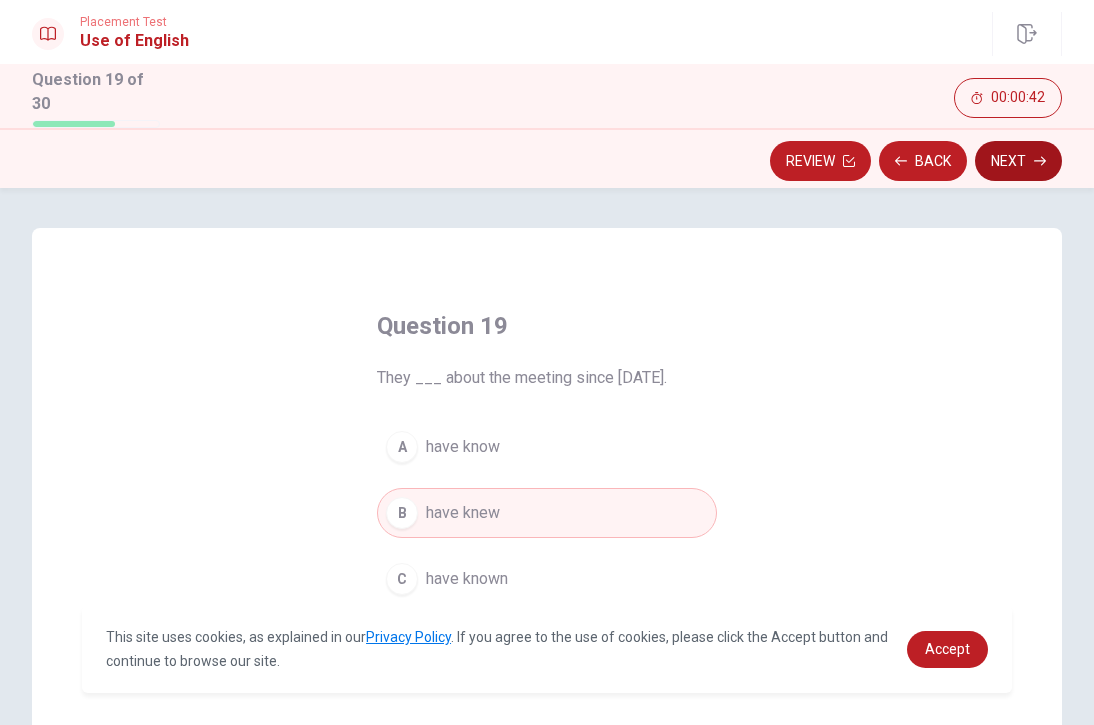 click on "Next" at bounding box center (1018, 161) 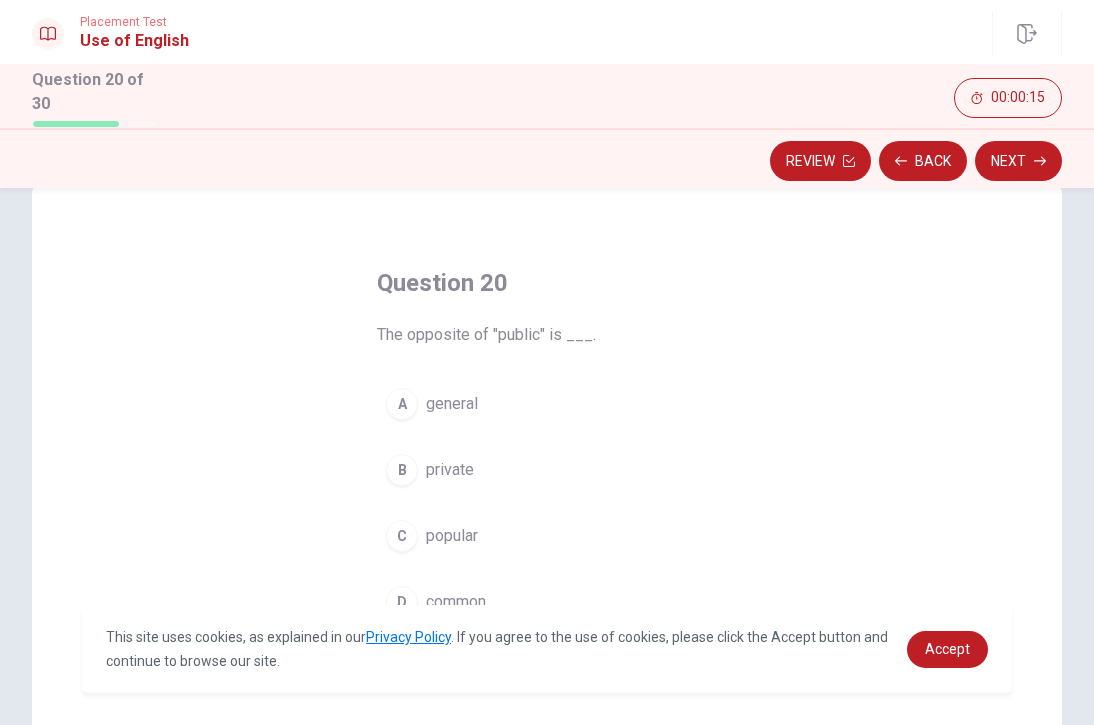 scroll, scrollTop: 45, scrollLeft: 0, axis: vertical 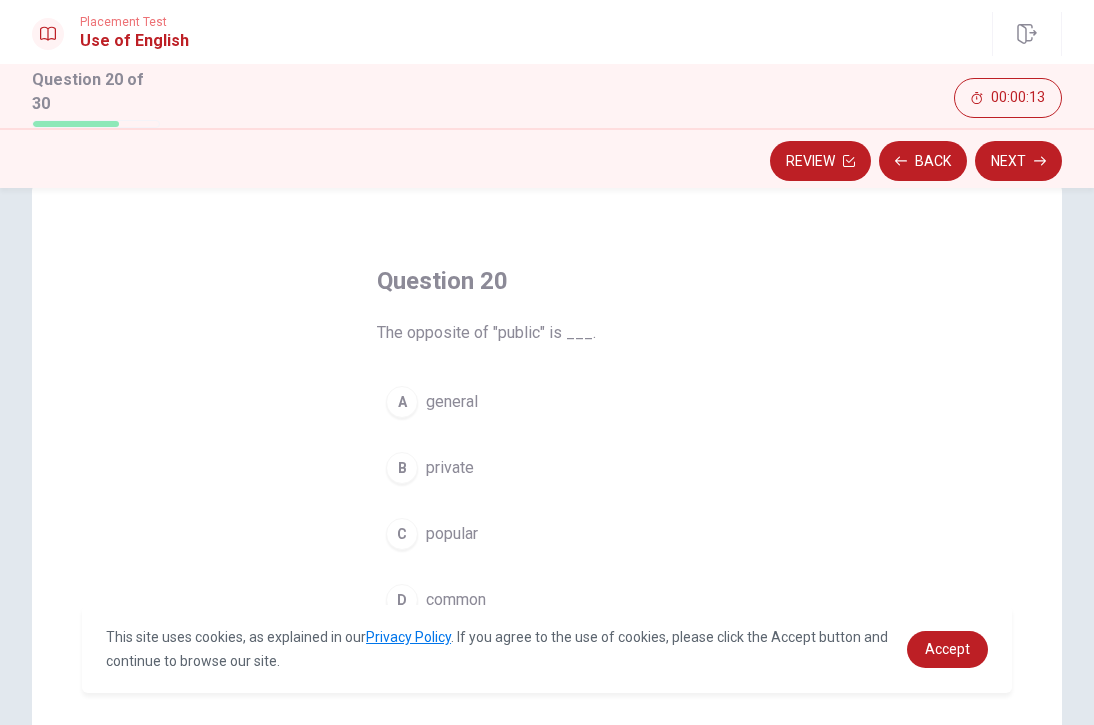 click on "private" at bounding box center [450, 468] 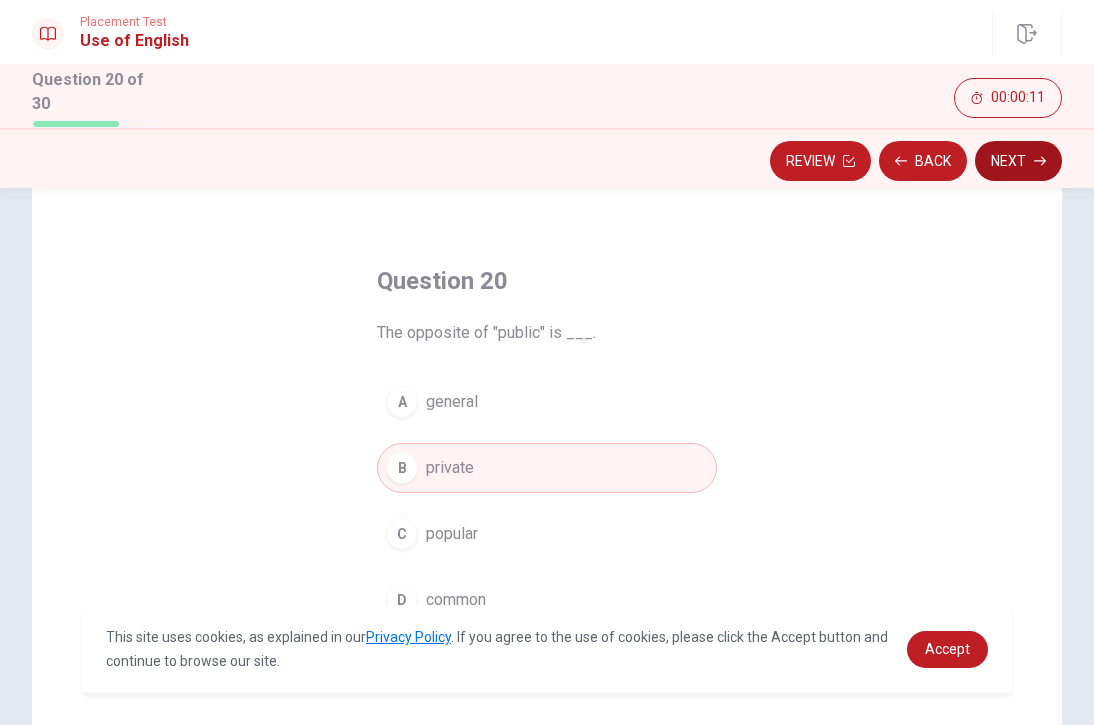 click on "Next" at bounding box center (1018, 161) 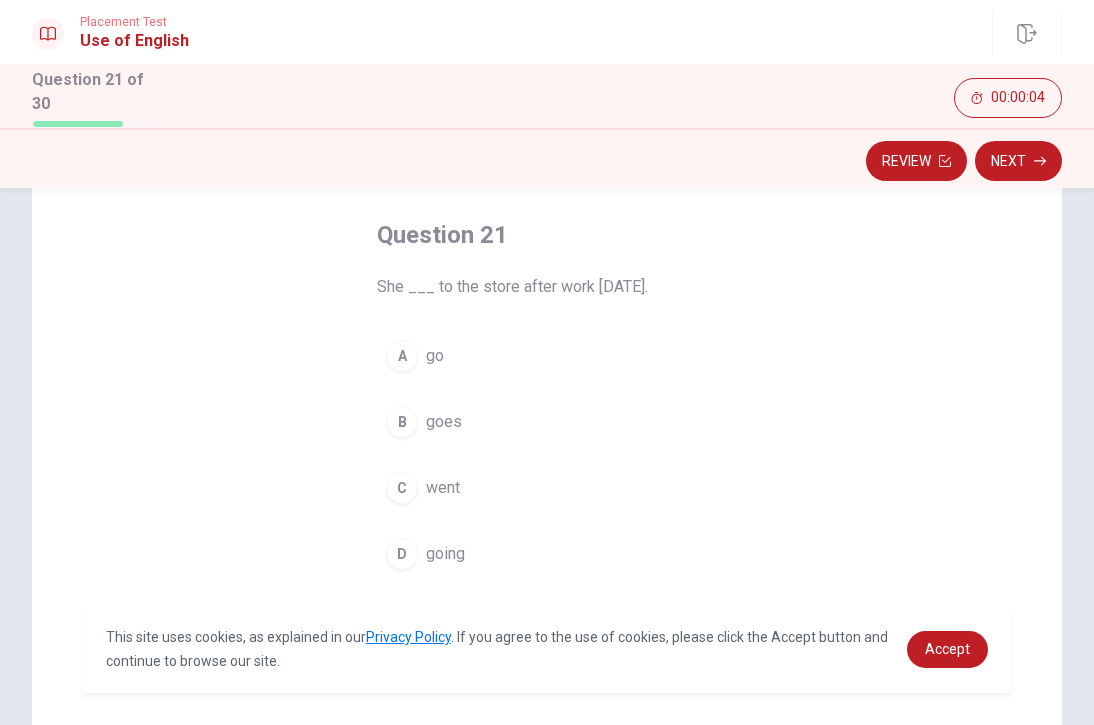 scroll, scrollTop: 93, scrollLeft: 0, axis: vertical 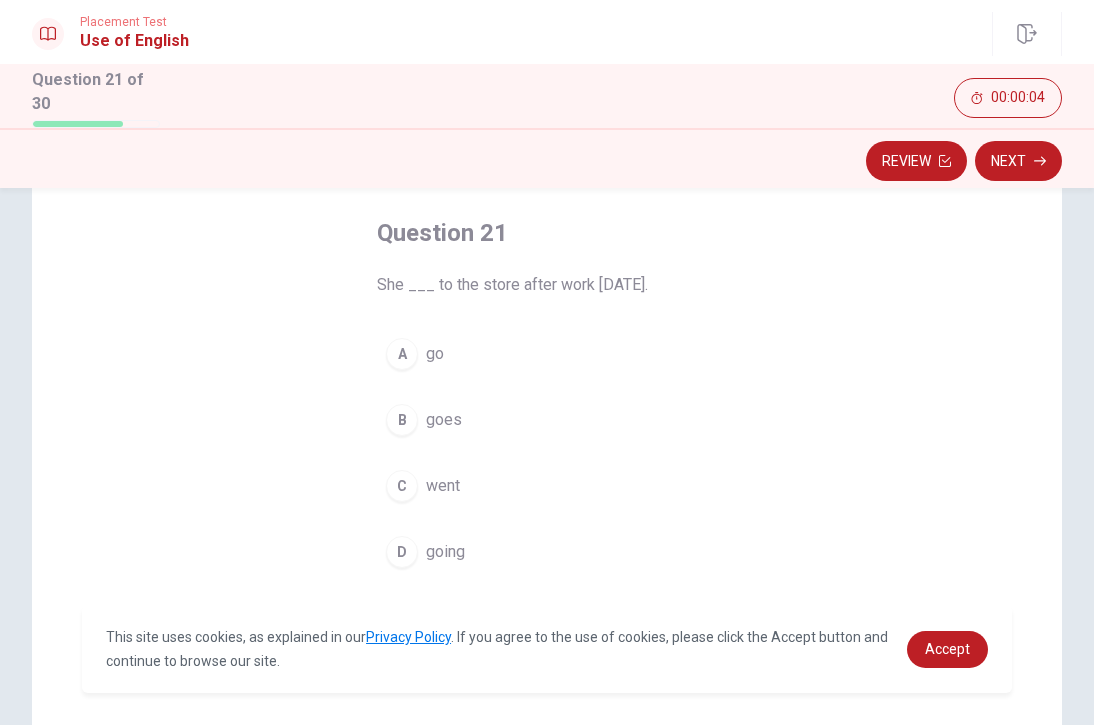 click on "A go" at bounding box center [547, 354] 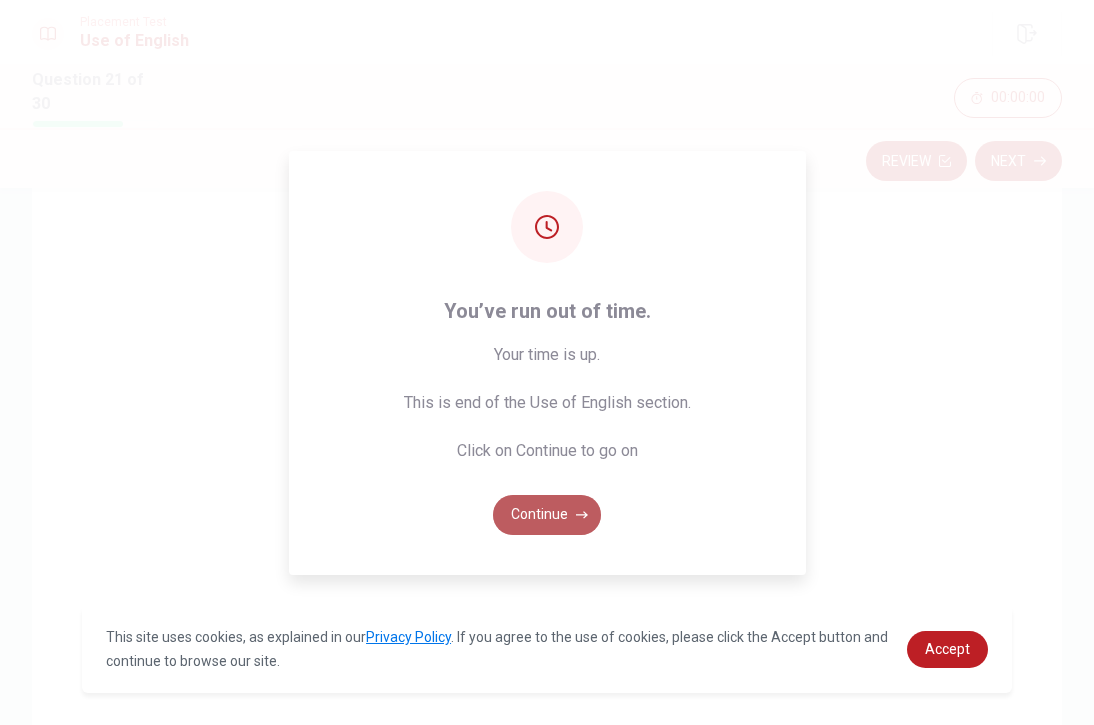 click on "Continue" at bounding box center (547, 515) 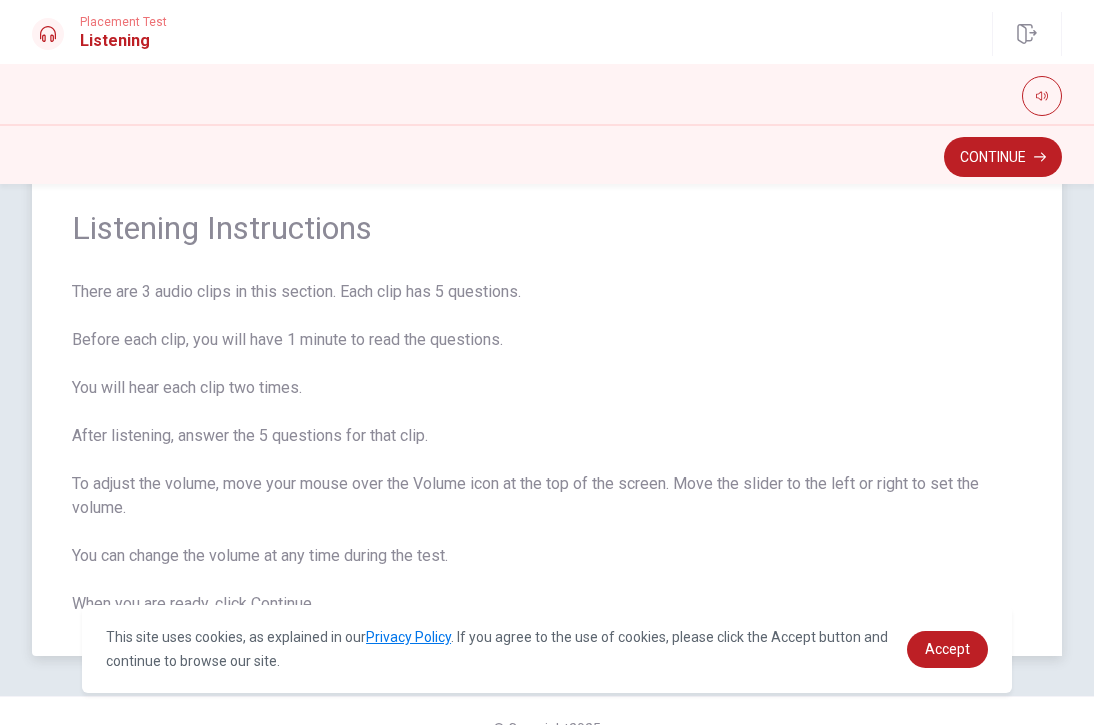 scroll, scrollTop: 57, scrollLeft: 0, axis: vertical 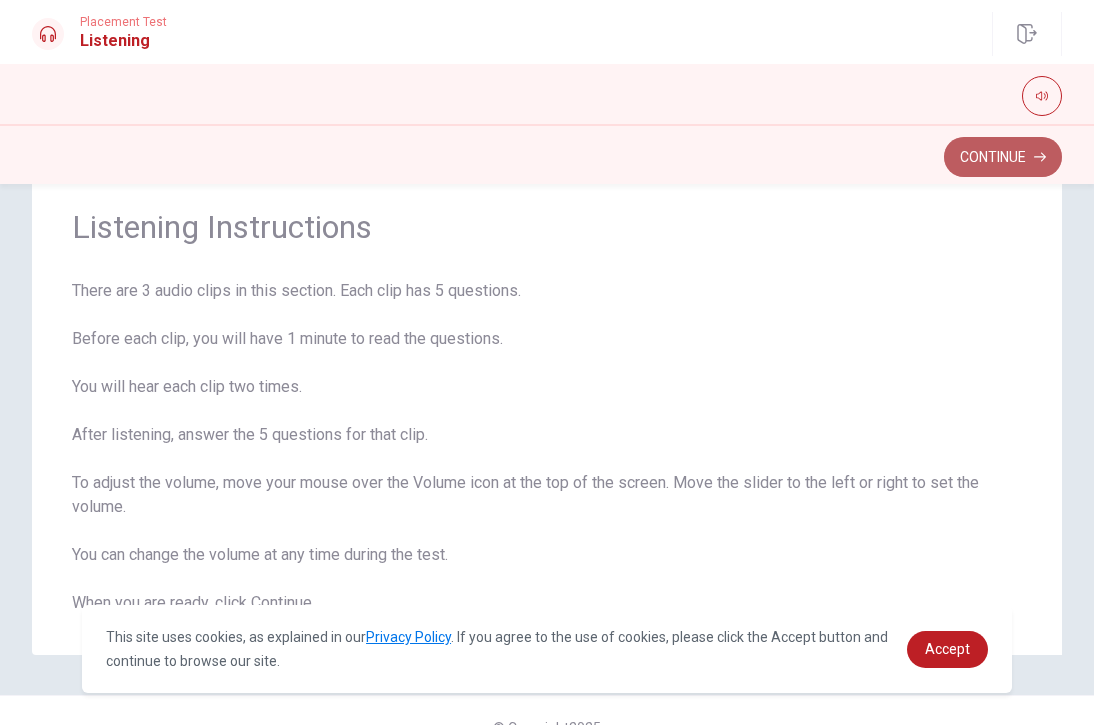 click on "Continue" at bounding box center [1003, 157] 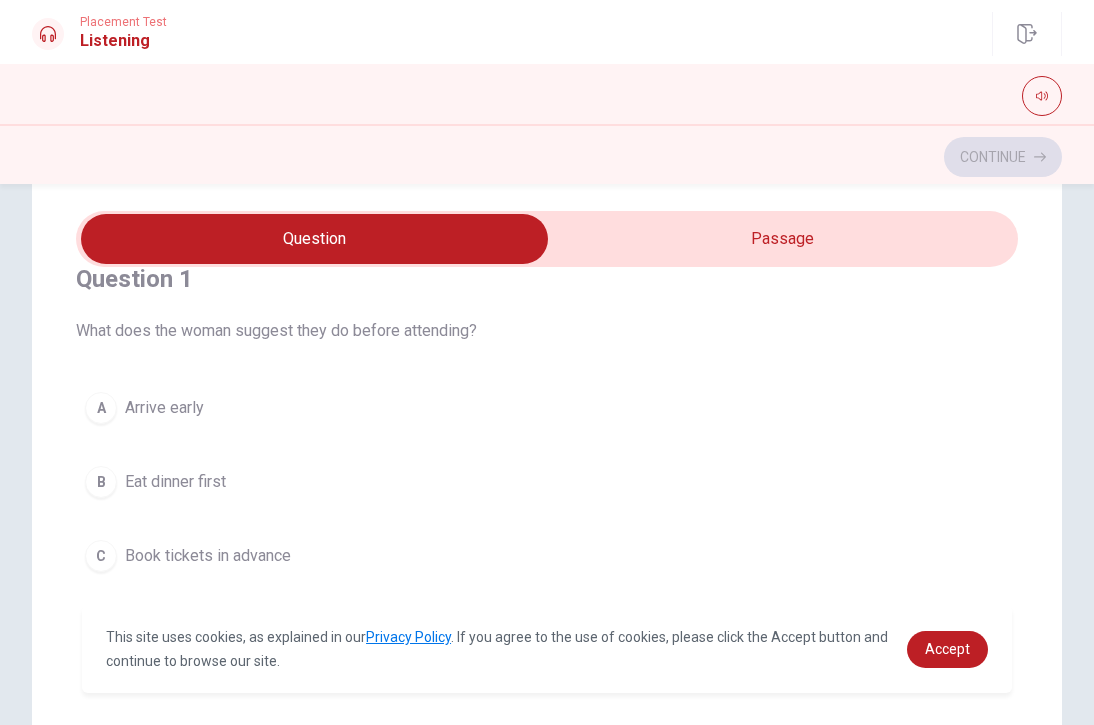 scroll, scrollTop: 3, scrollLeft: 0, axis: vertical 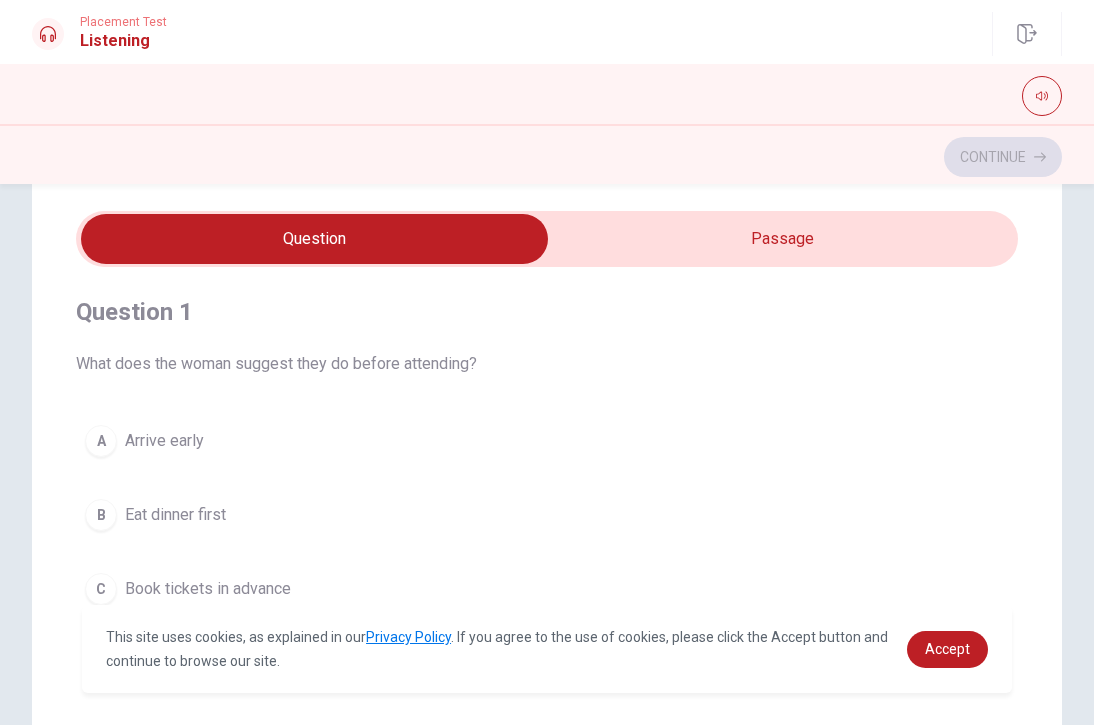click on "What does the woman suggest they do before attending?" at bounding box center (547, 364) 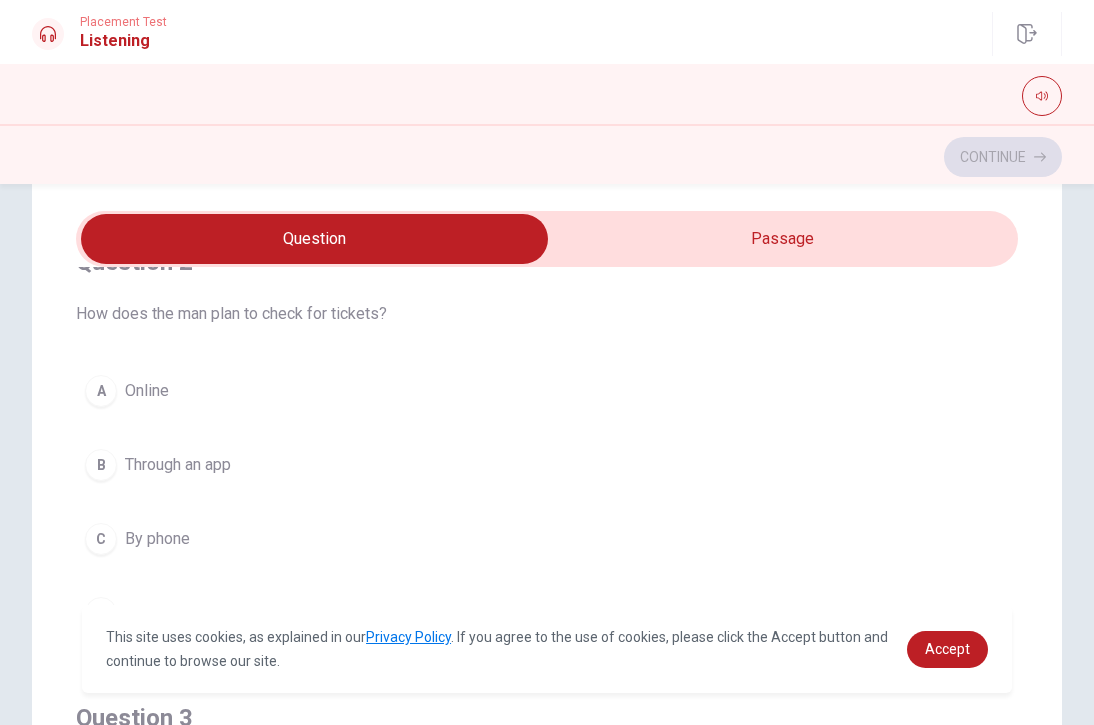 scroll, scrollTop: 517, scrollLeft: 0, axis: vertical 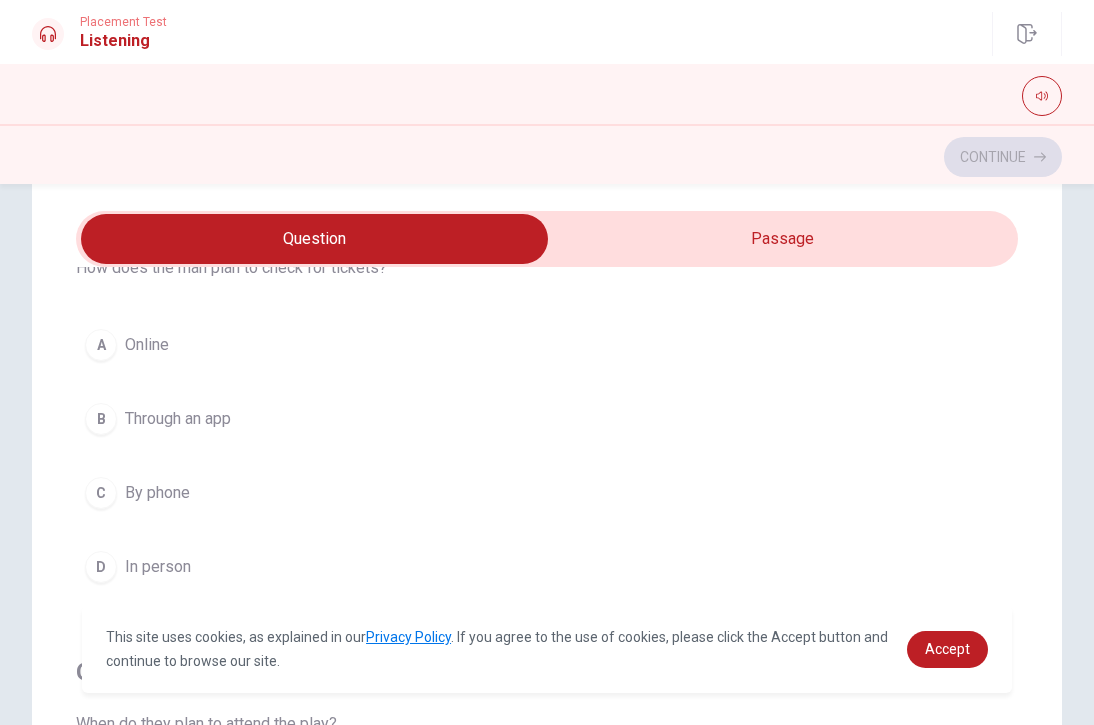 click on "Online" at bounding box center [147, 345] 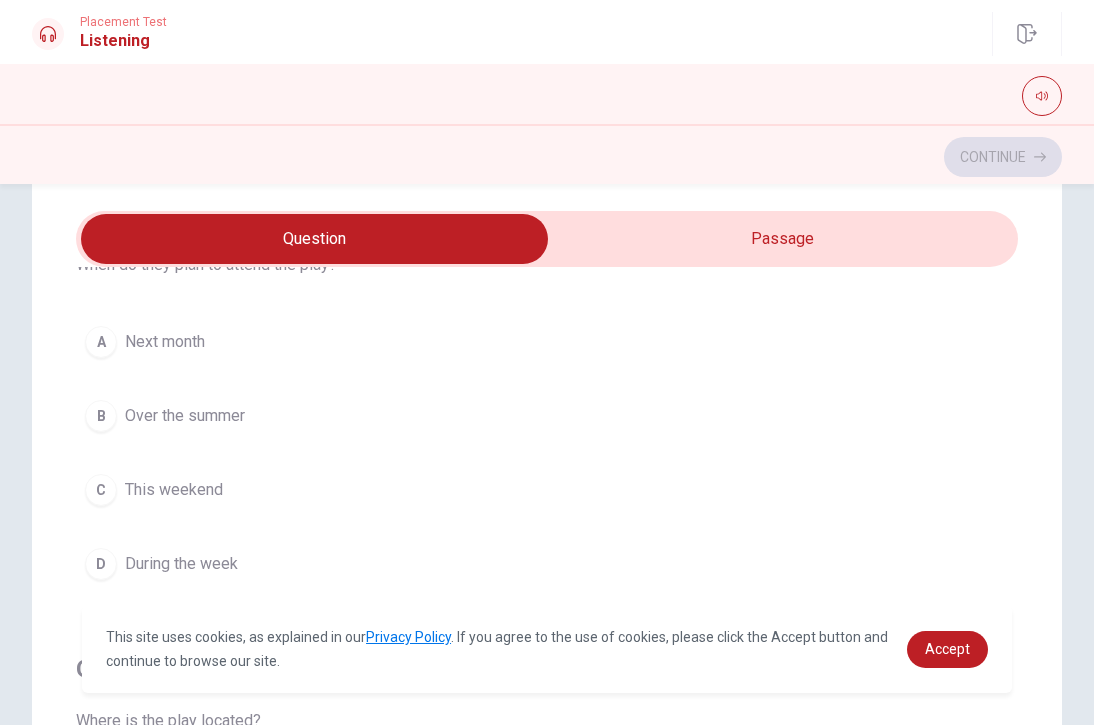 scroll, scrollTop: 1007, scrollLeft: 0, axis: vertical 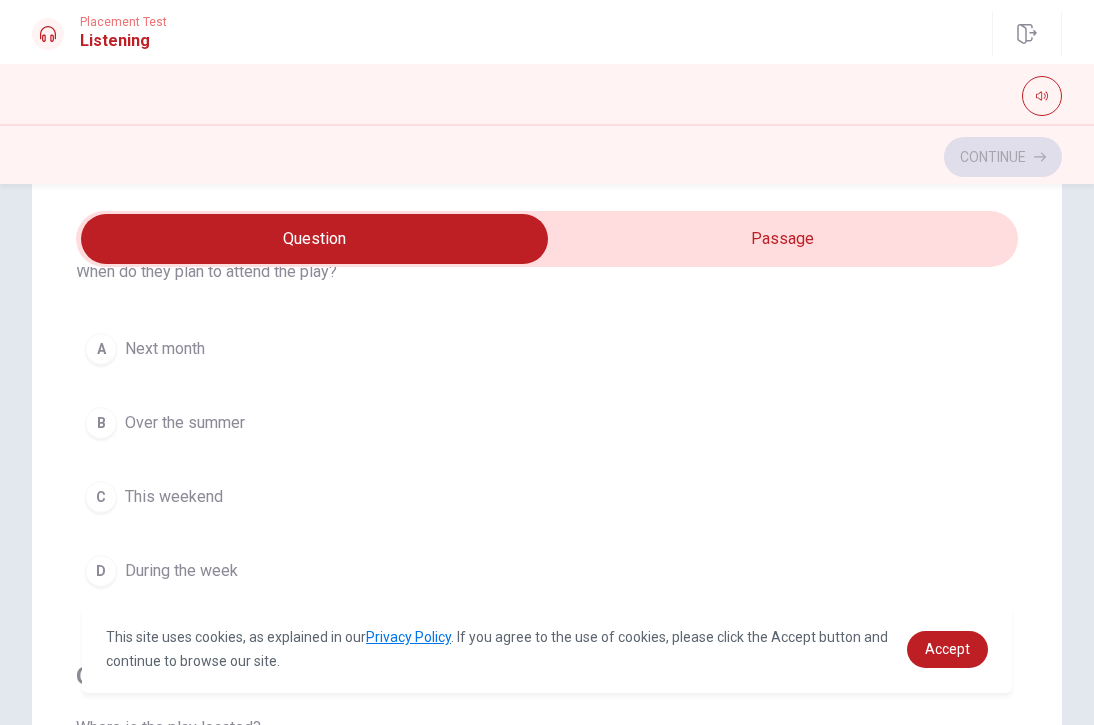 click on "Over the summer" at bounding box center [185, 423] 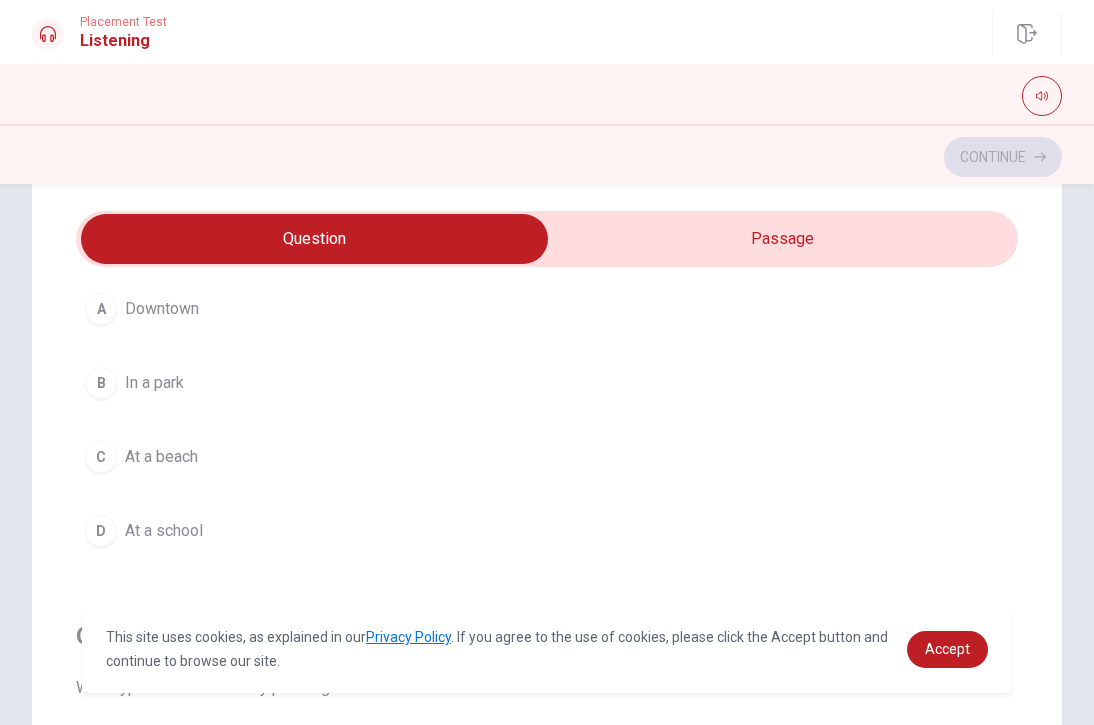scroll, scrollTop: 1485, scrollLeft: 0, axis: vertical 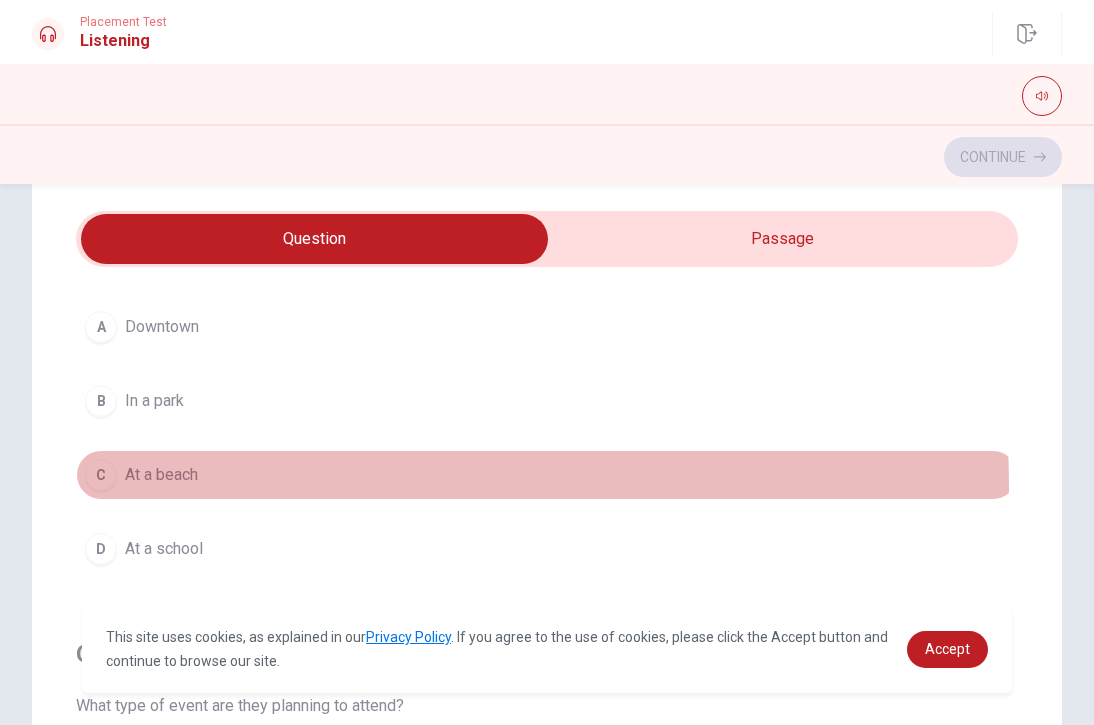 click on "C At a beach" at bounding box center [547, 475] 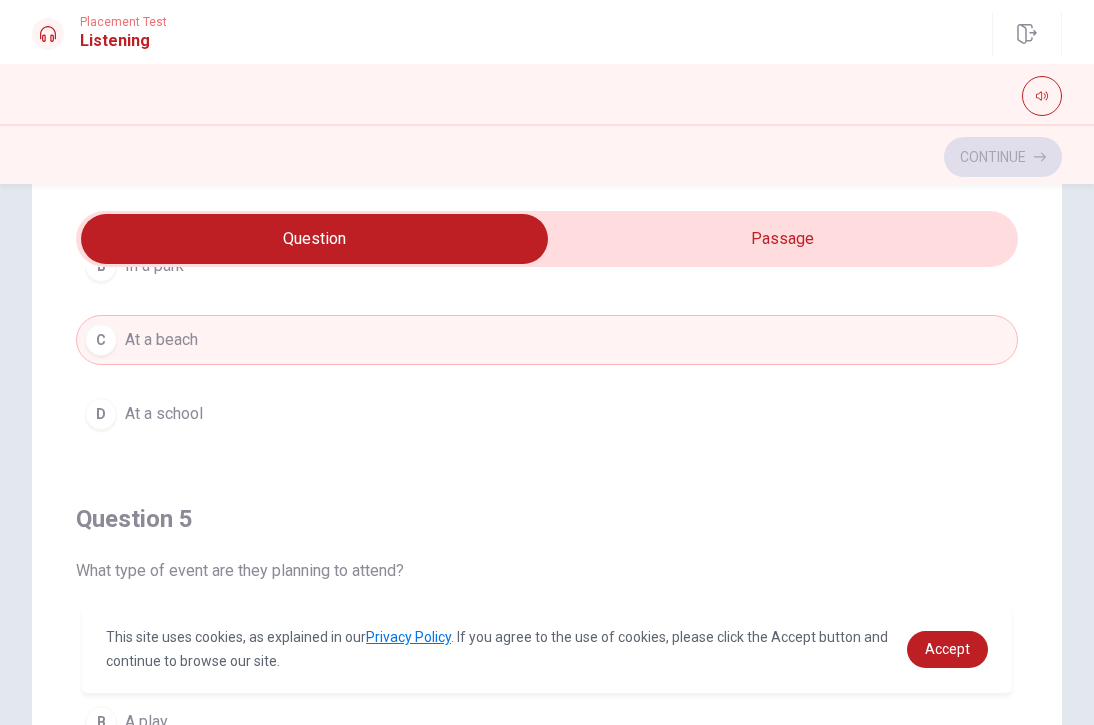 scroll, scrollTop: 1620, scrollLeft: 0, axis: vertical 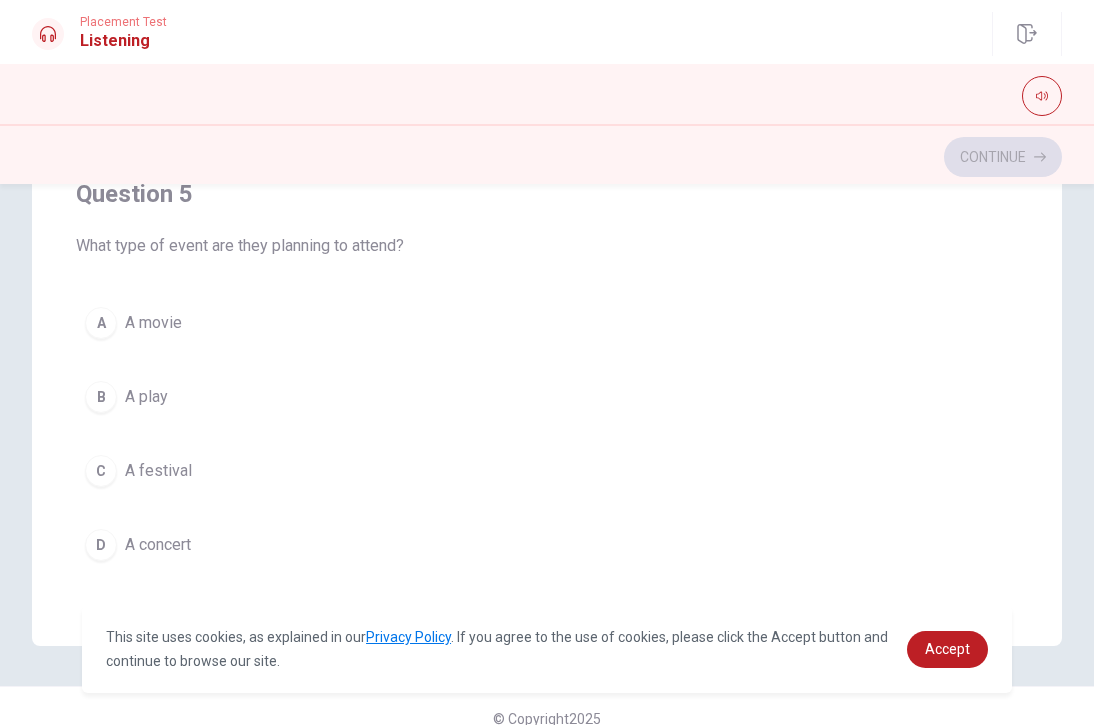 click on "A play" at bounding box center [146, 397] 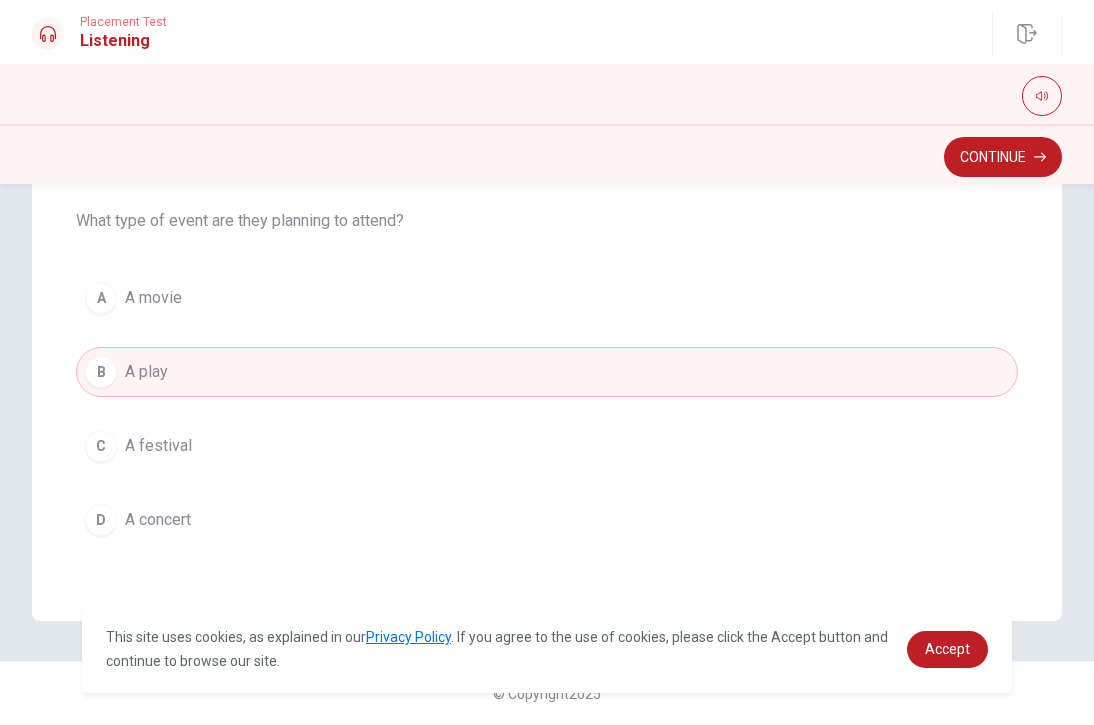 scroll, scrollTop: 407, scrollLeft: 0, axis: vertical 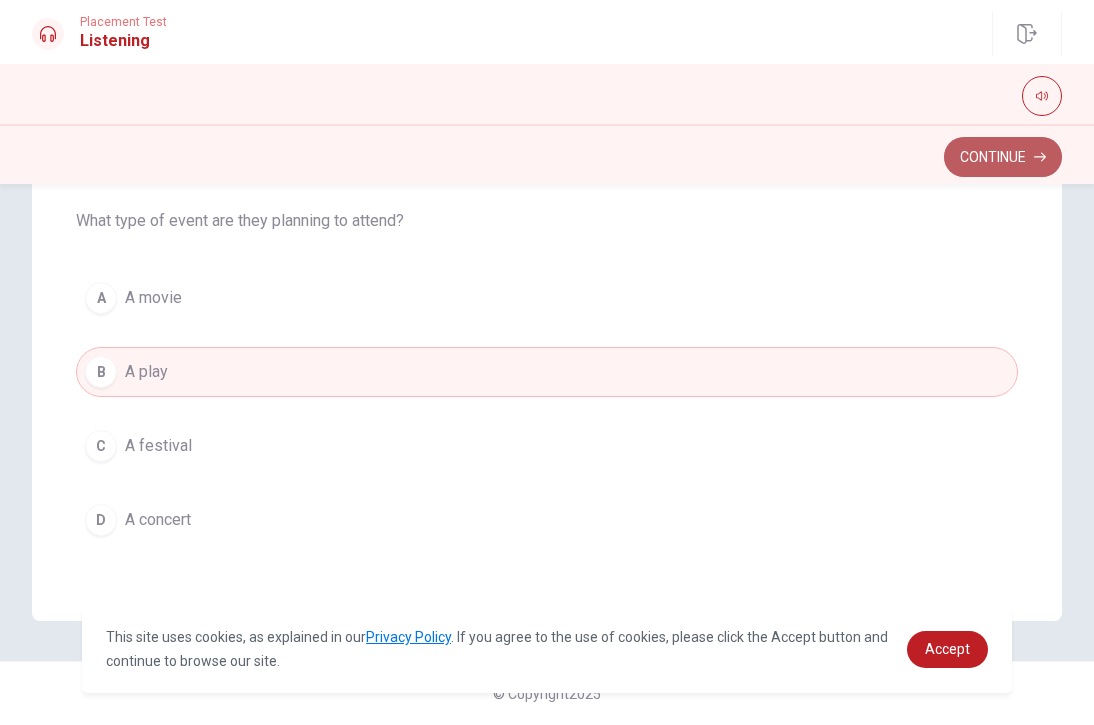 click on "Continue" at bounding box center (1003, 157) 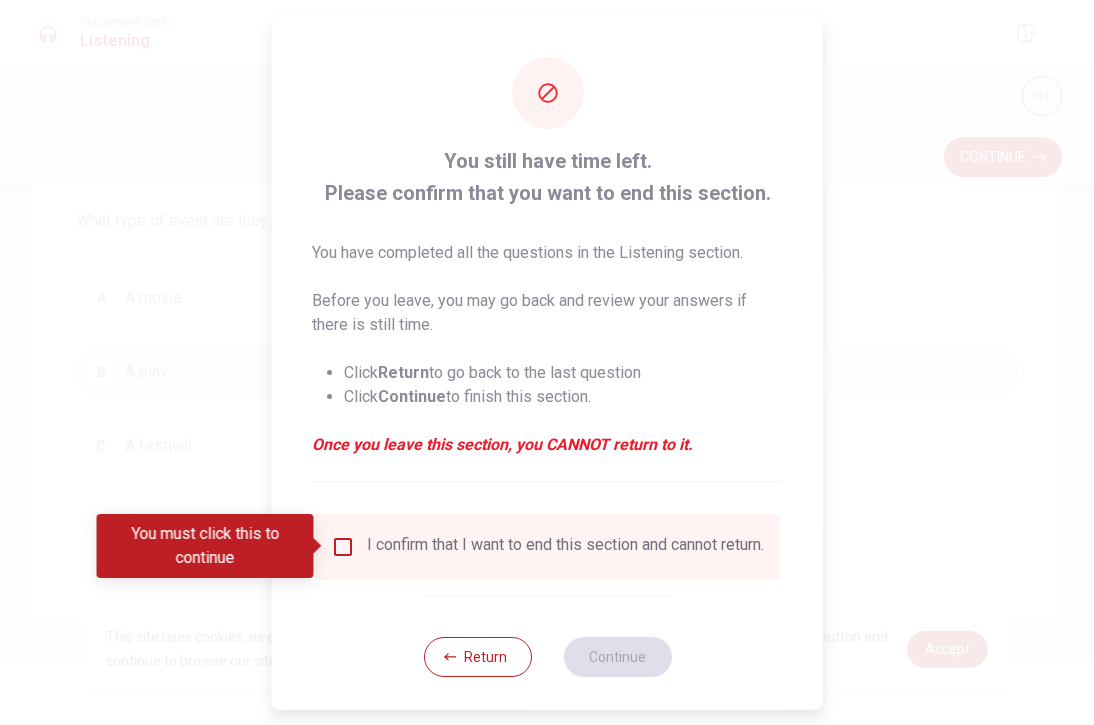 click on "I confirm that I want to end this section and cannot return." at bounding box center (565, 546) 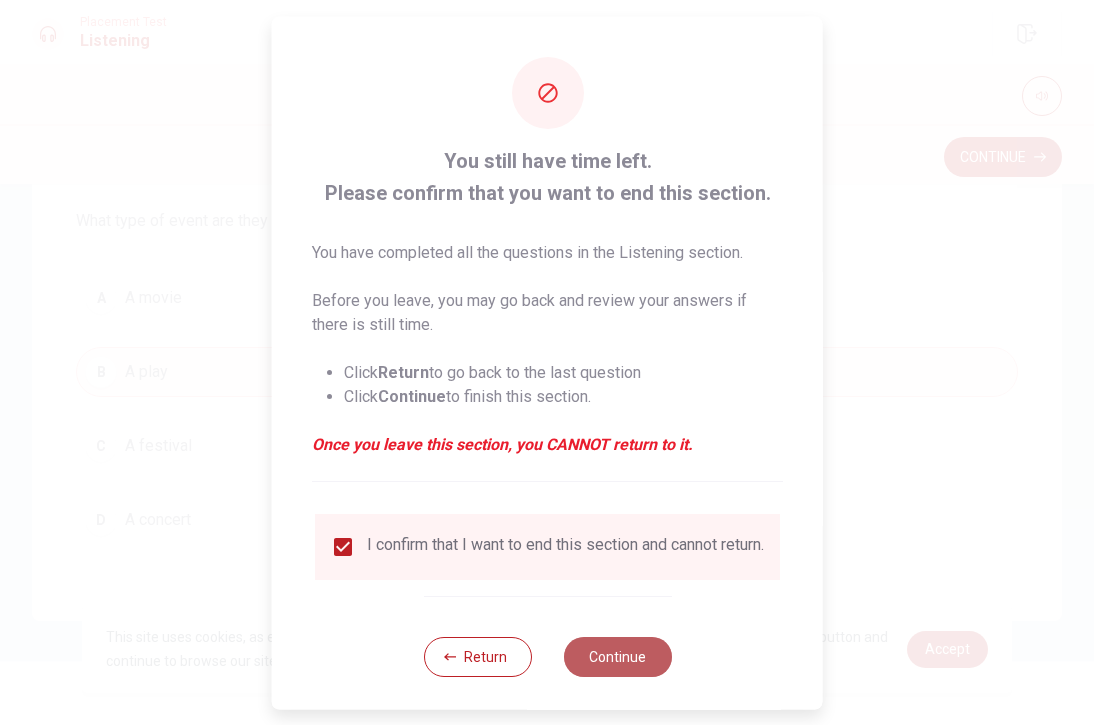 click on "Continue" at bounding box center [617, 656] 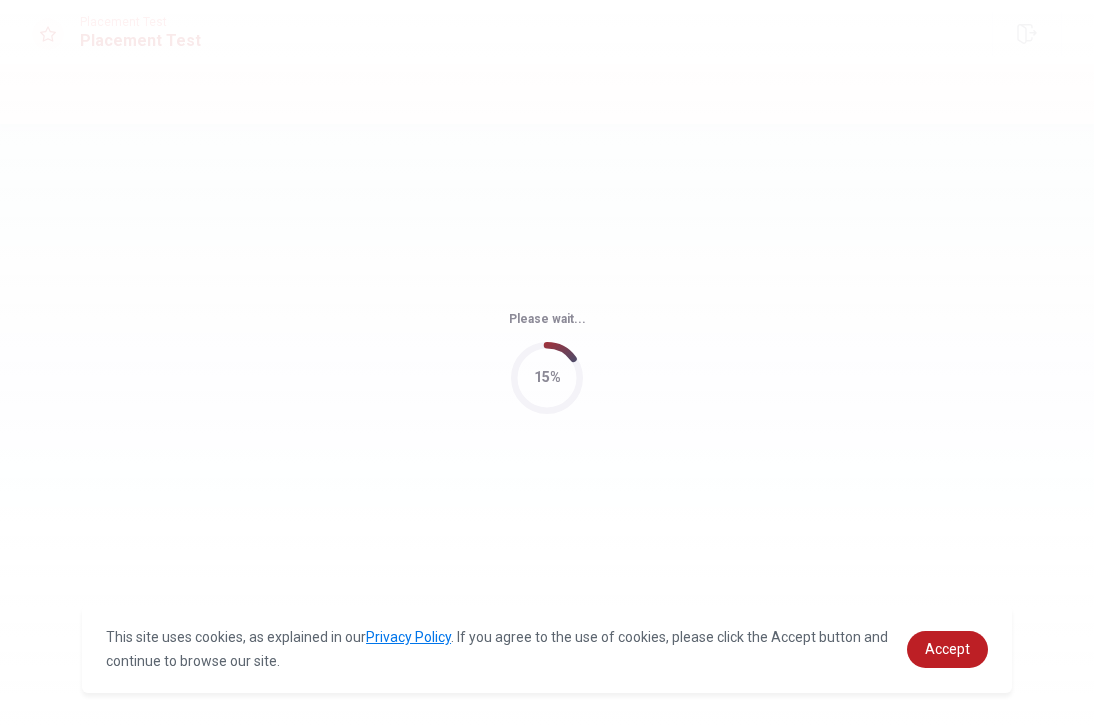 scroll, scrollTop: 0, scrollLeft: 0, axis: both 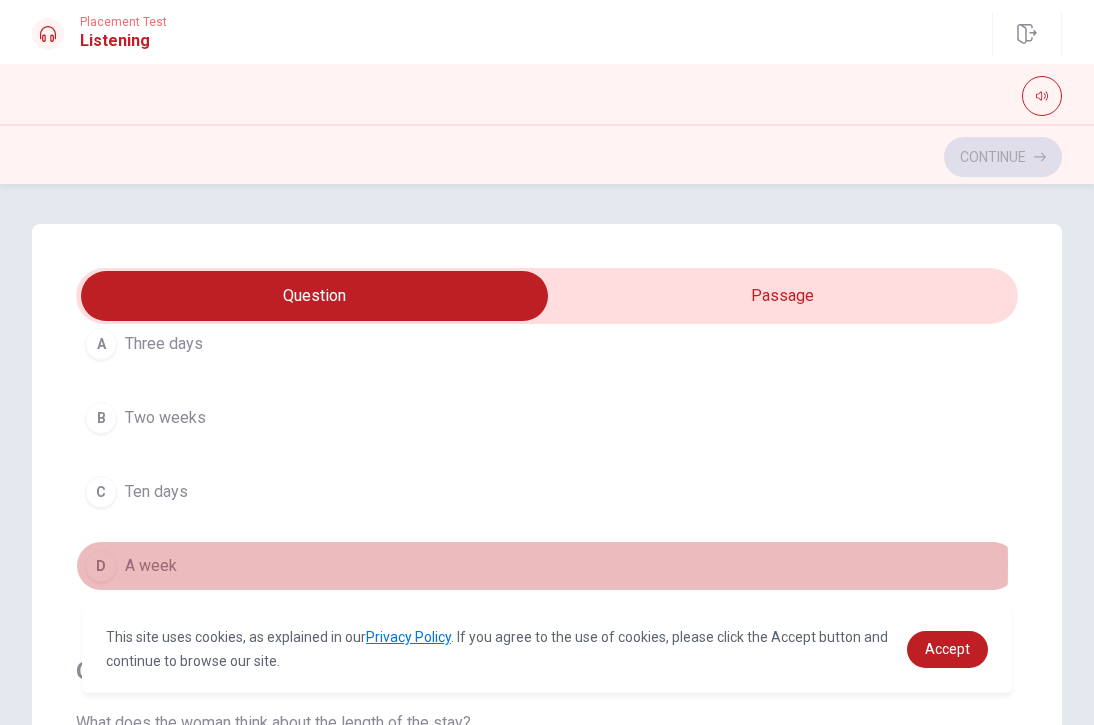 click on "A week" at bounding box center [151, 566] 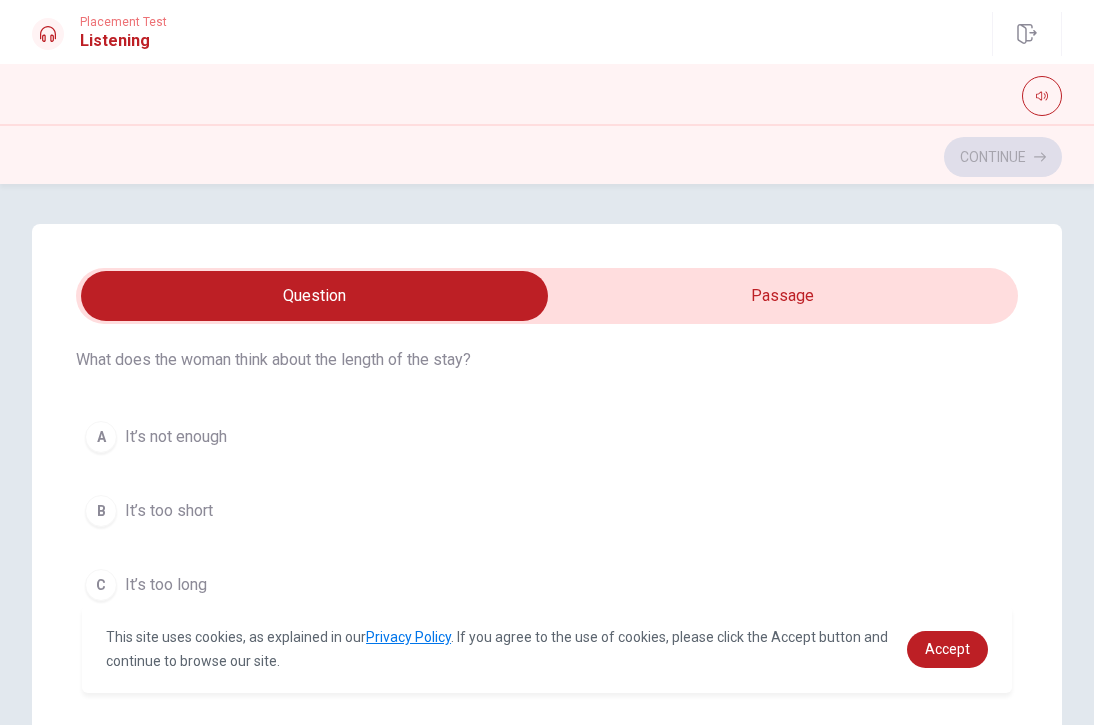 scroll, scrollTop: 523, scrollLeft: 0, axis: vertical 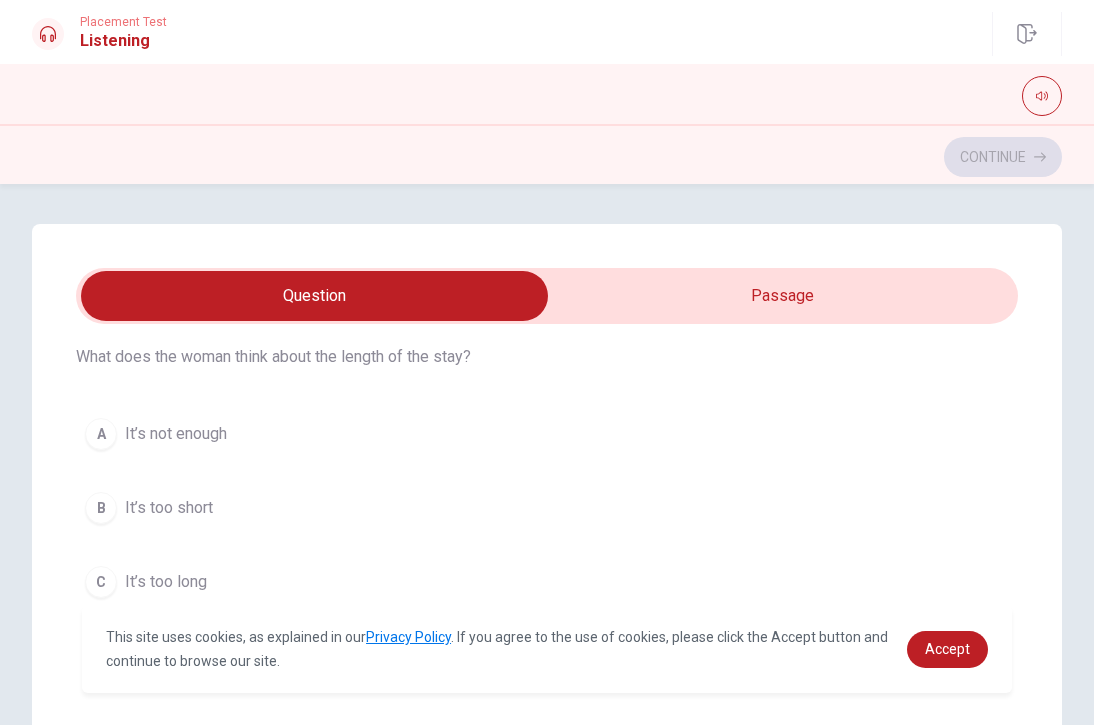 click on "A It’s not enough B It’s too short C It’s too long D It’s enough" at bounding box center [547, 545] 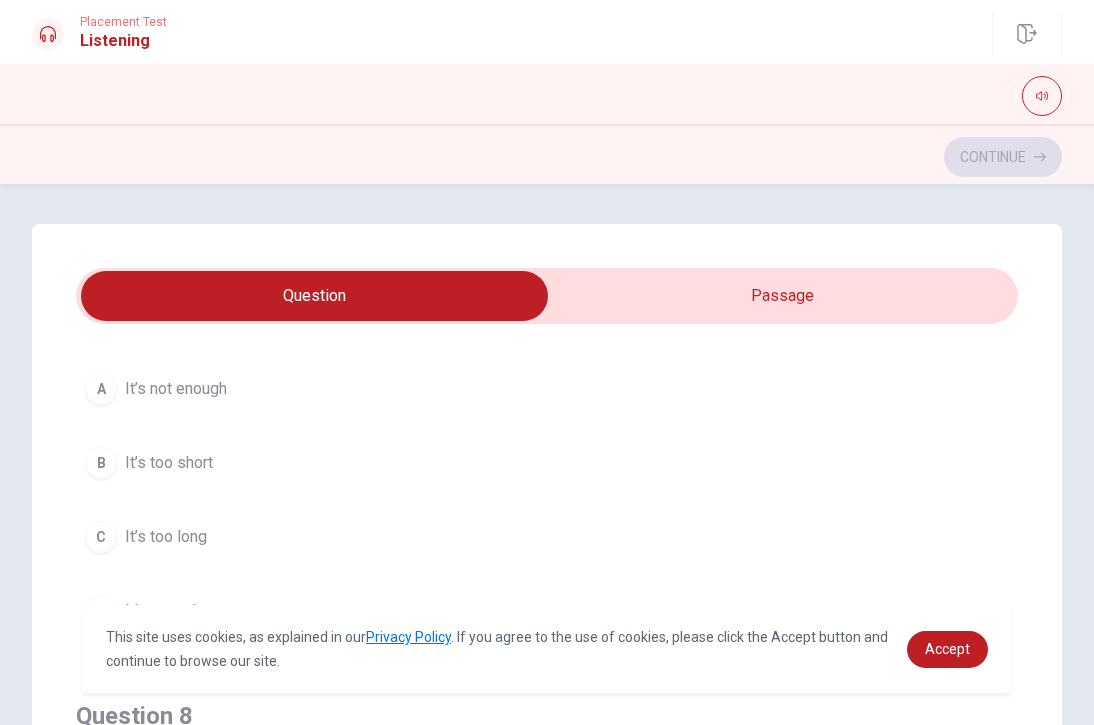 scroll, scrollTop: 561, scrollLeft: 0, axis: vertical 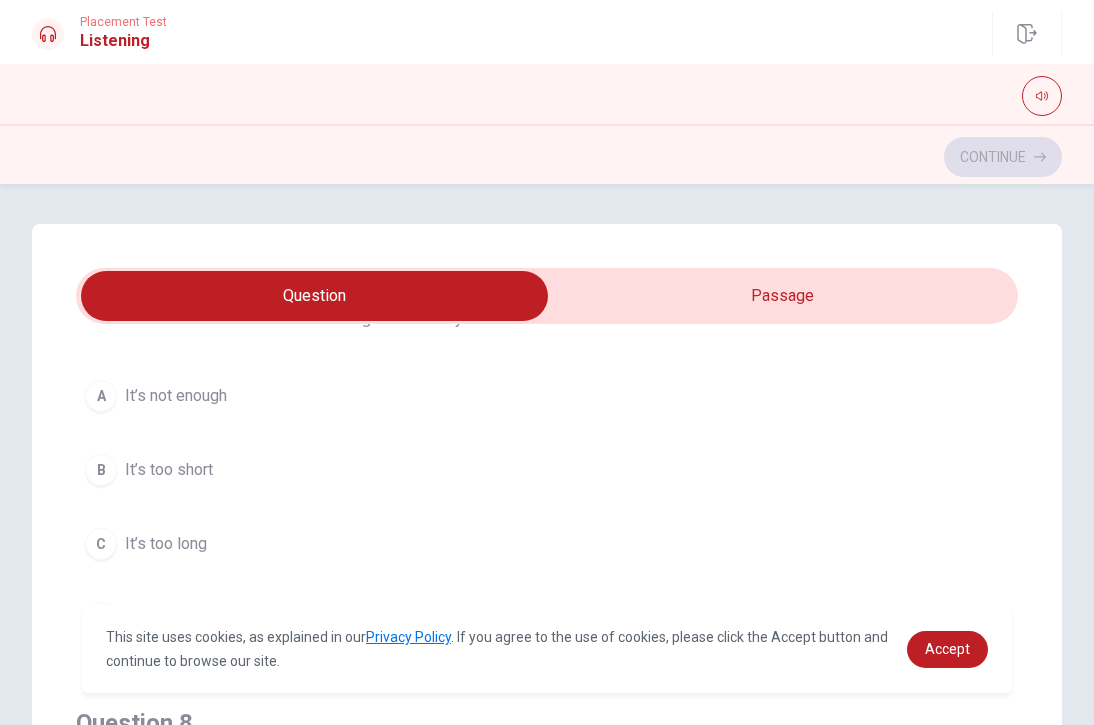 click on "It’s not enough" at bounding box center (176, 396) 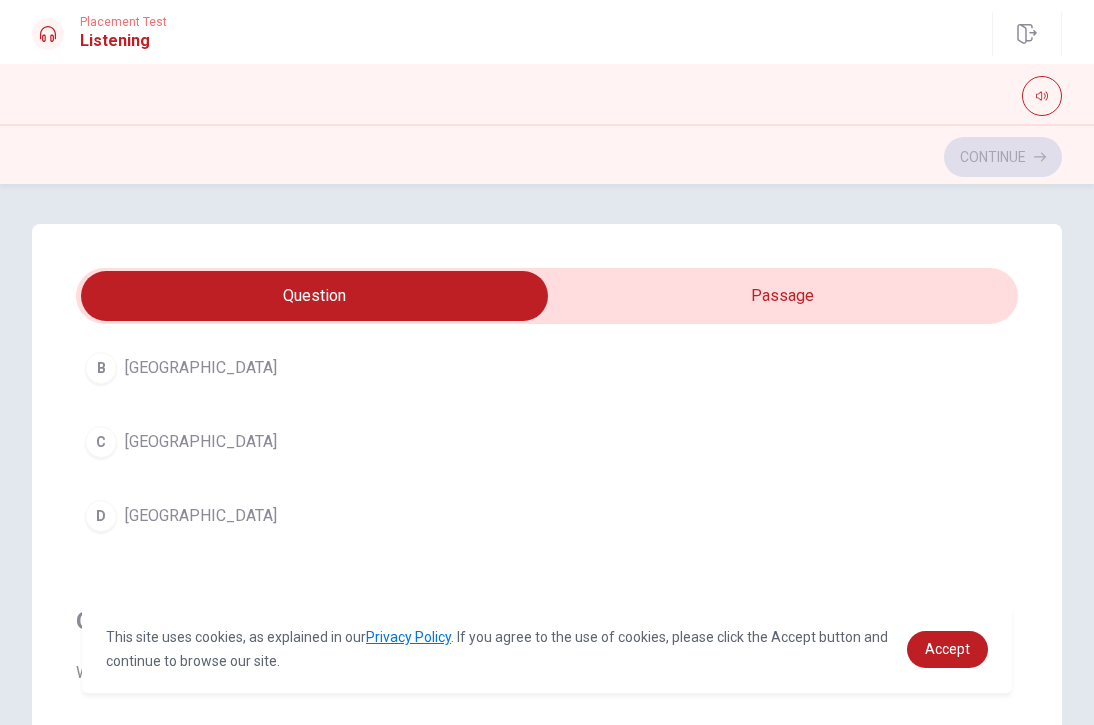 scroll, scrollTop: 1126, scrollLeft: 0, axis: vertical 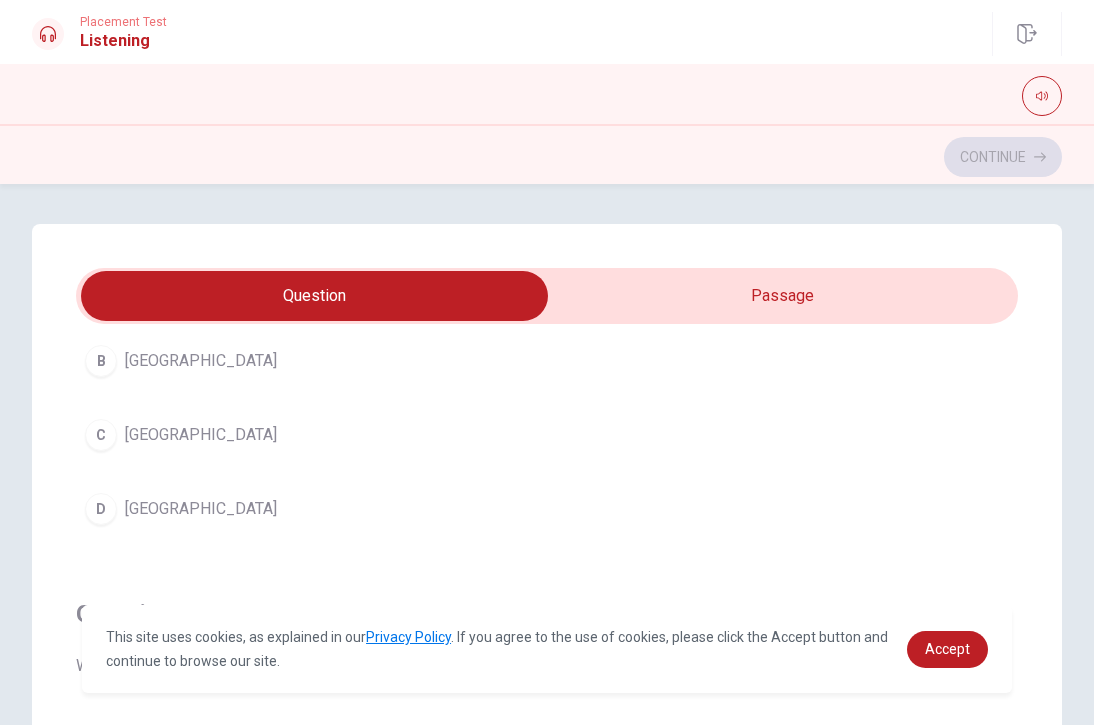 click on "D [GEOGRAPHIC_DATA]" at bounding box center [547, 509] 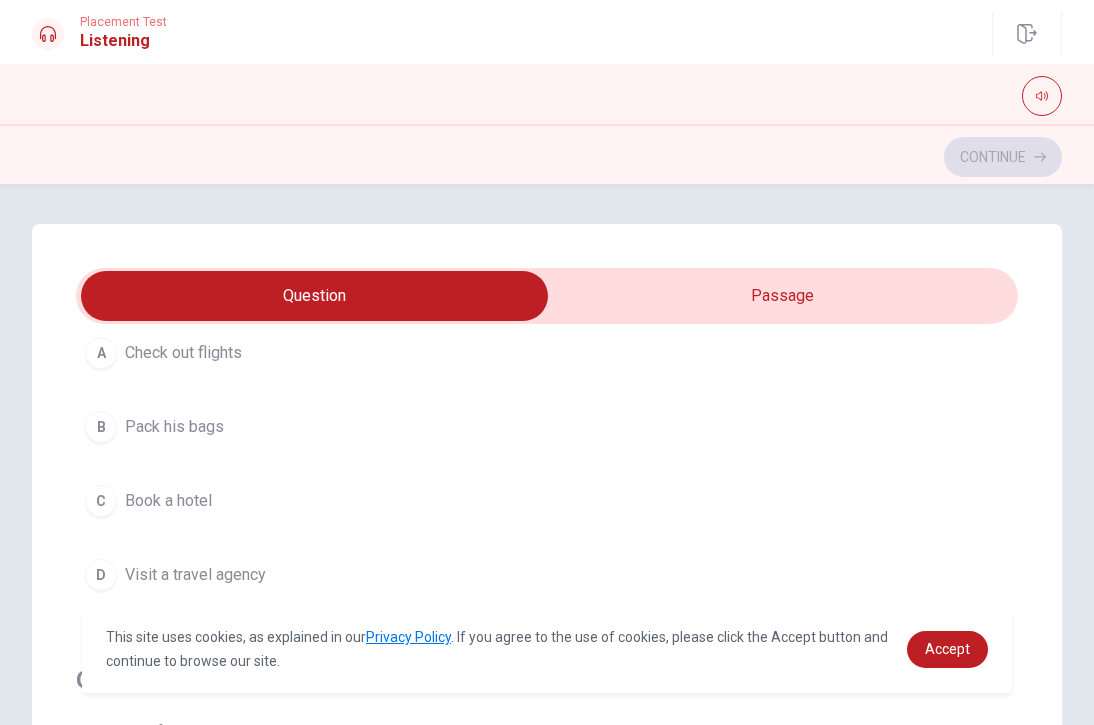 scroll, scrollTop: 1514, scrollLeft: 0, axis: vertical 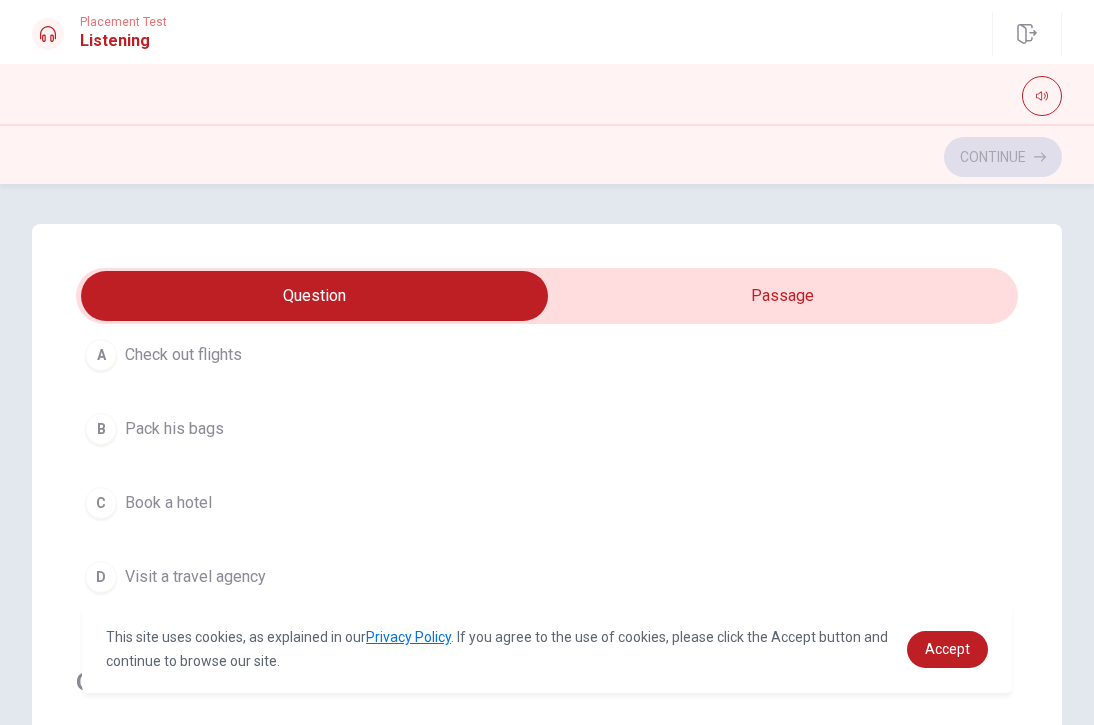 click on "Visit a travel agency" at bounding box center (195, 577) 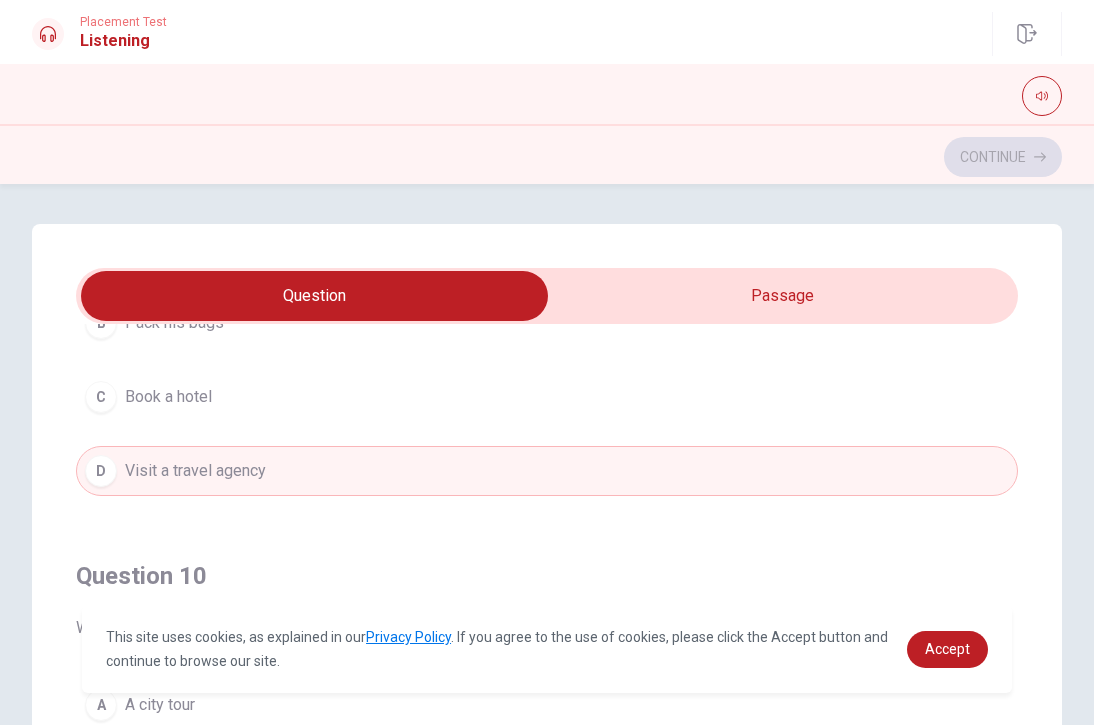 scroll, scrollTop: 1620, scrollLeft: 0, axis: vertical 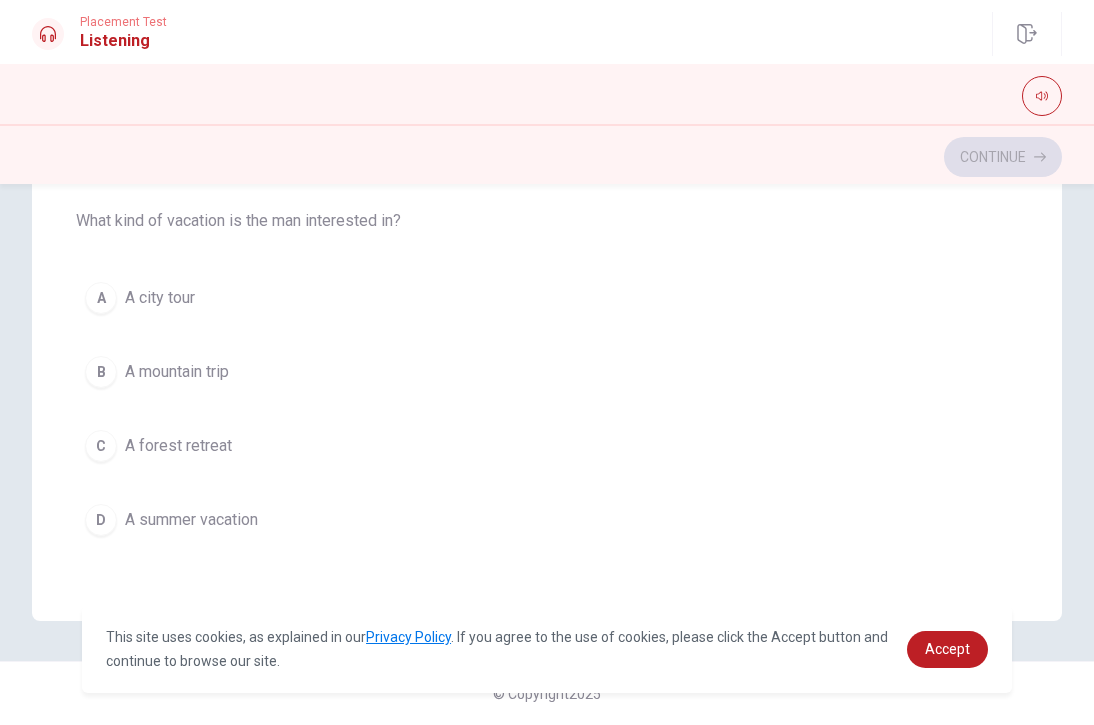 click on "A summer vacation" at bounding box center [191, 520] 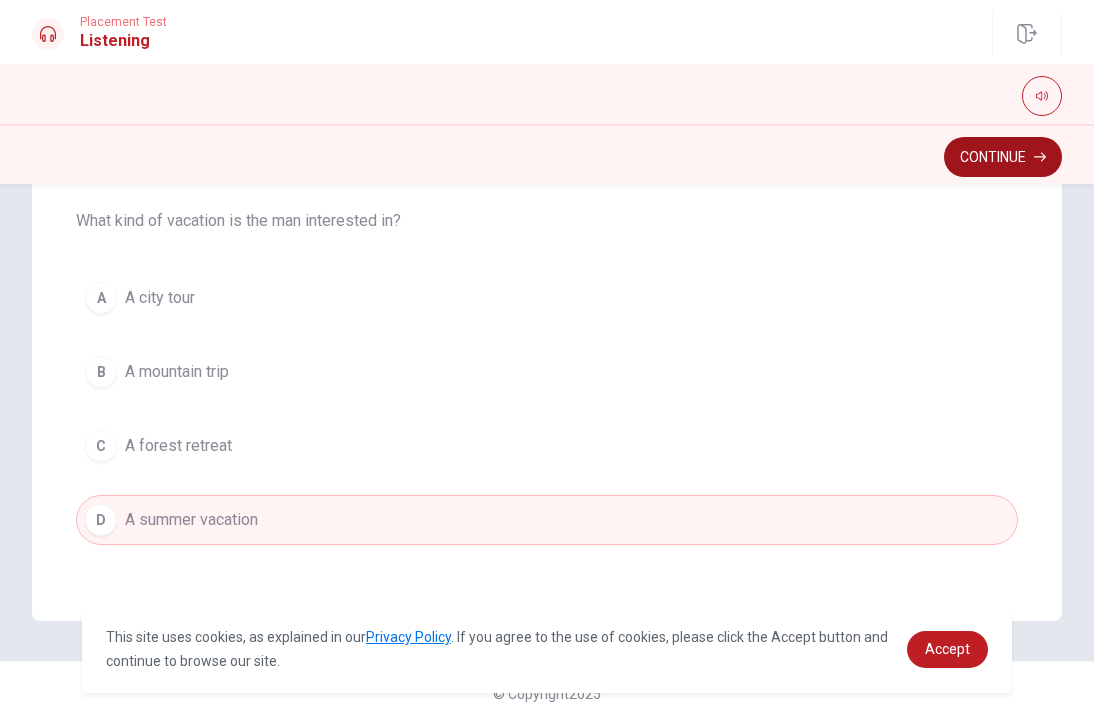 click on "Continue" at bounding box center (1003, 157) 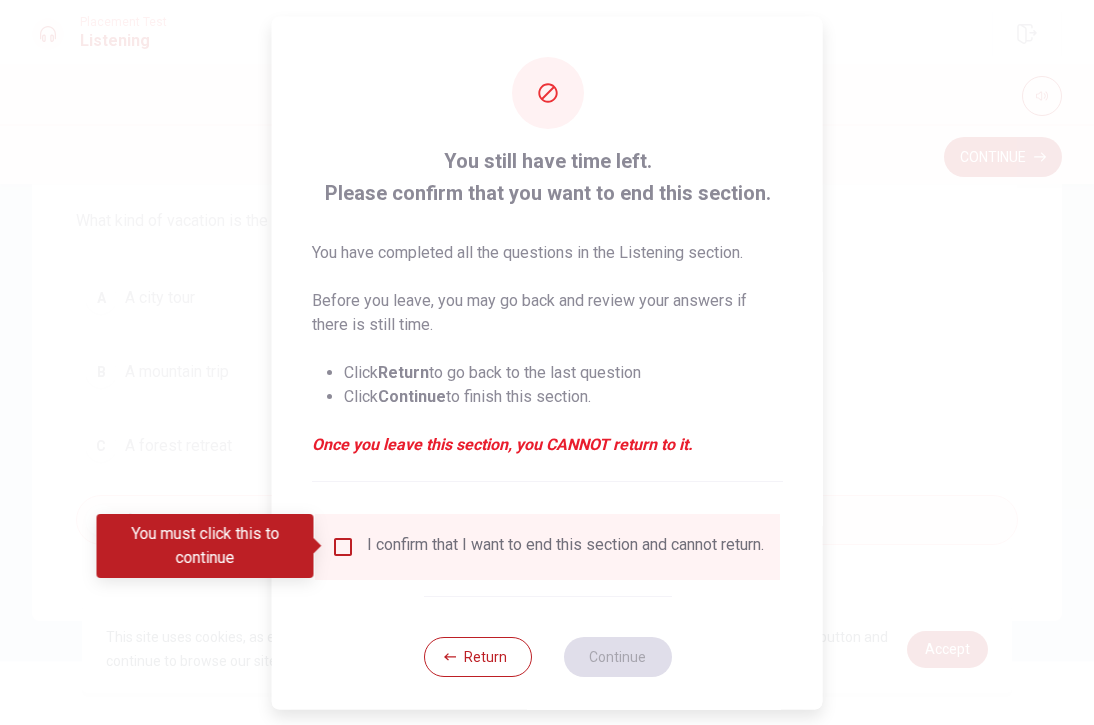 click at bounding box center (343, 546) 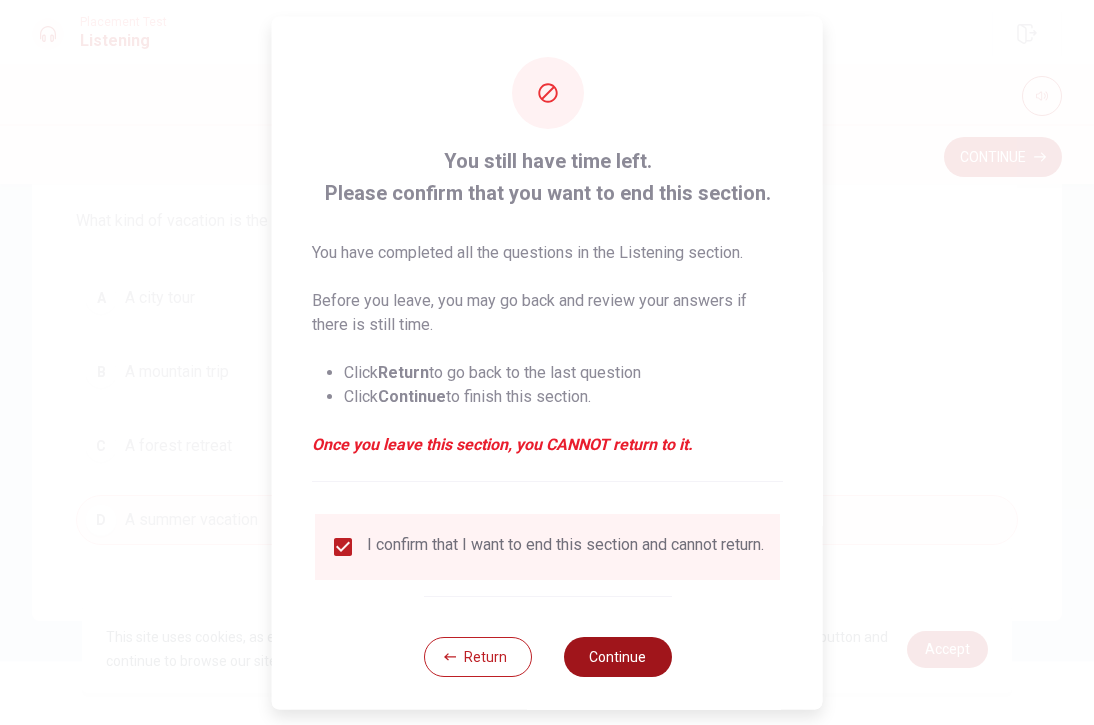 click on "Continue" at bounding box center (617, 656) 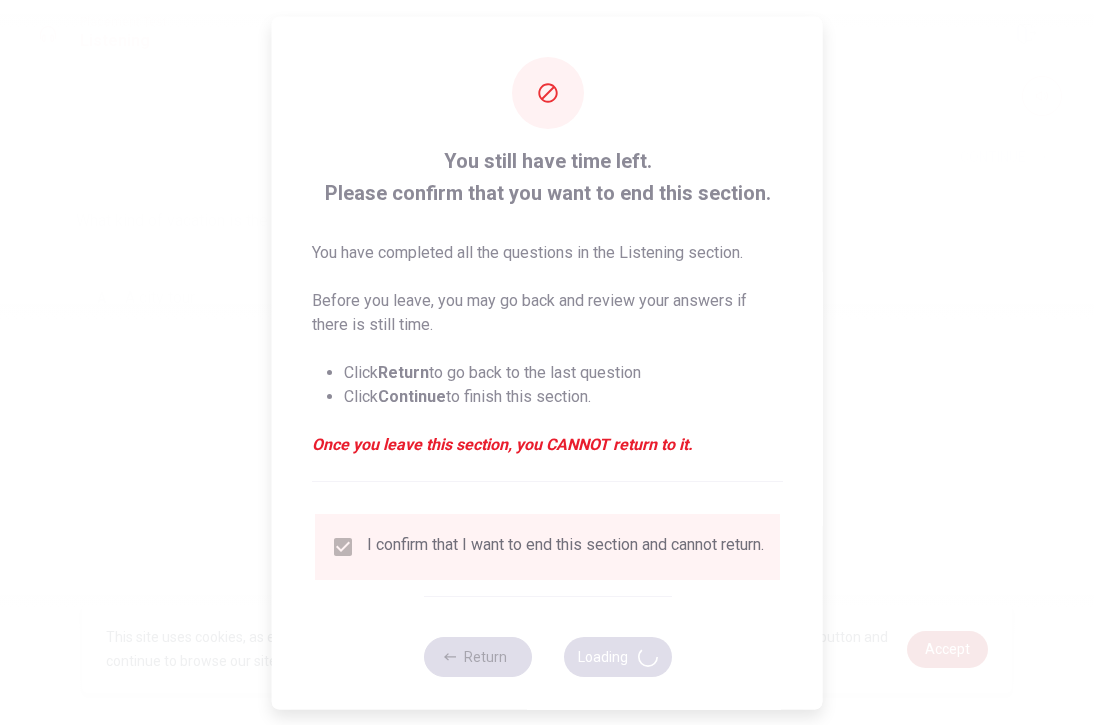 scroll, scrollTop: 0, scrollLeft: 0, axis: both 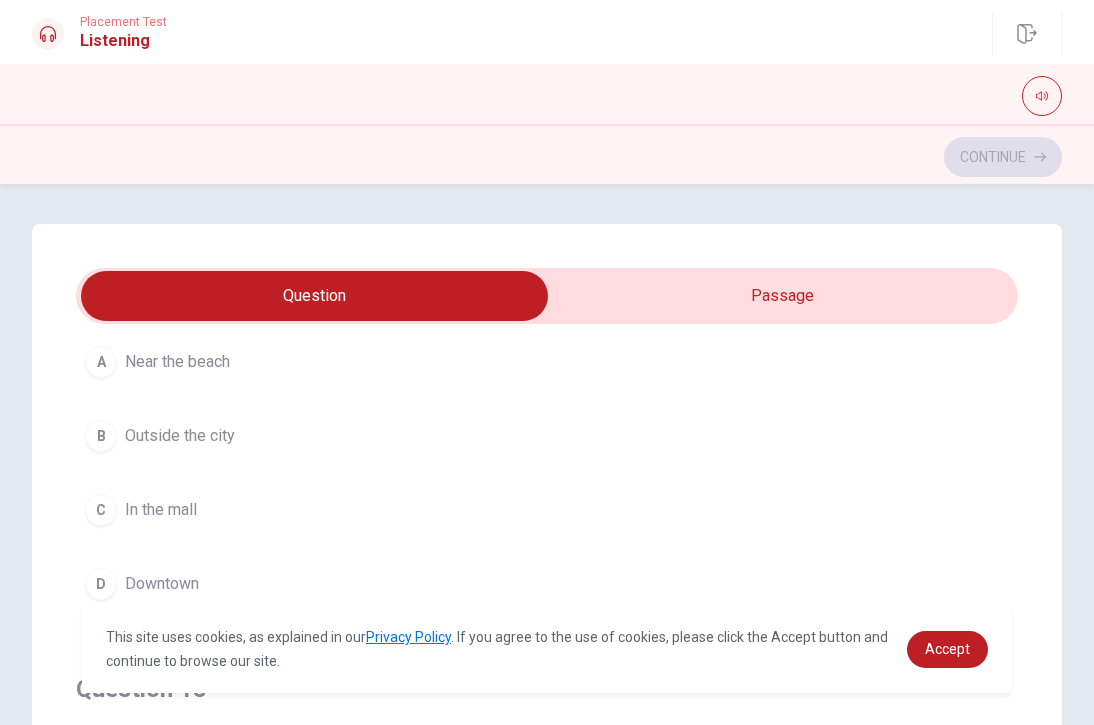 click on "Outside the city" at bounding box center (180, 436) 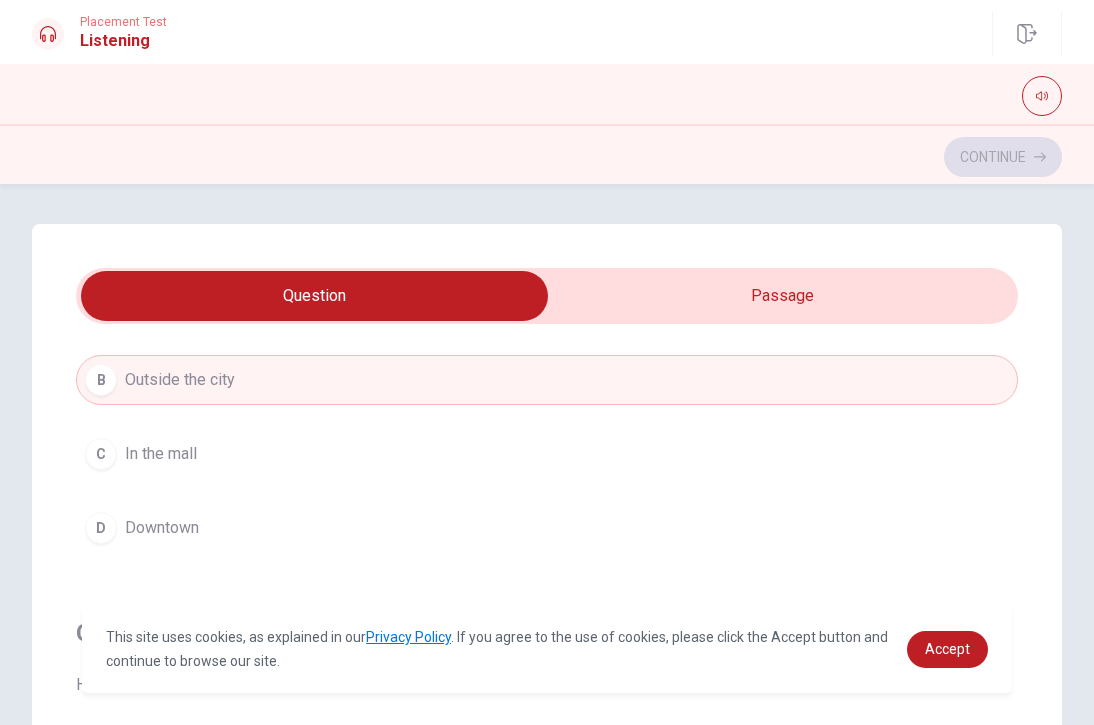 scroll, scrollTop: 657, scrollLeft: 0, axis: vertical 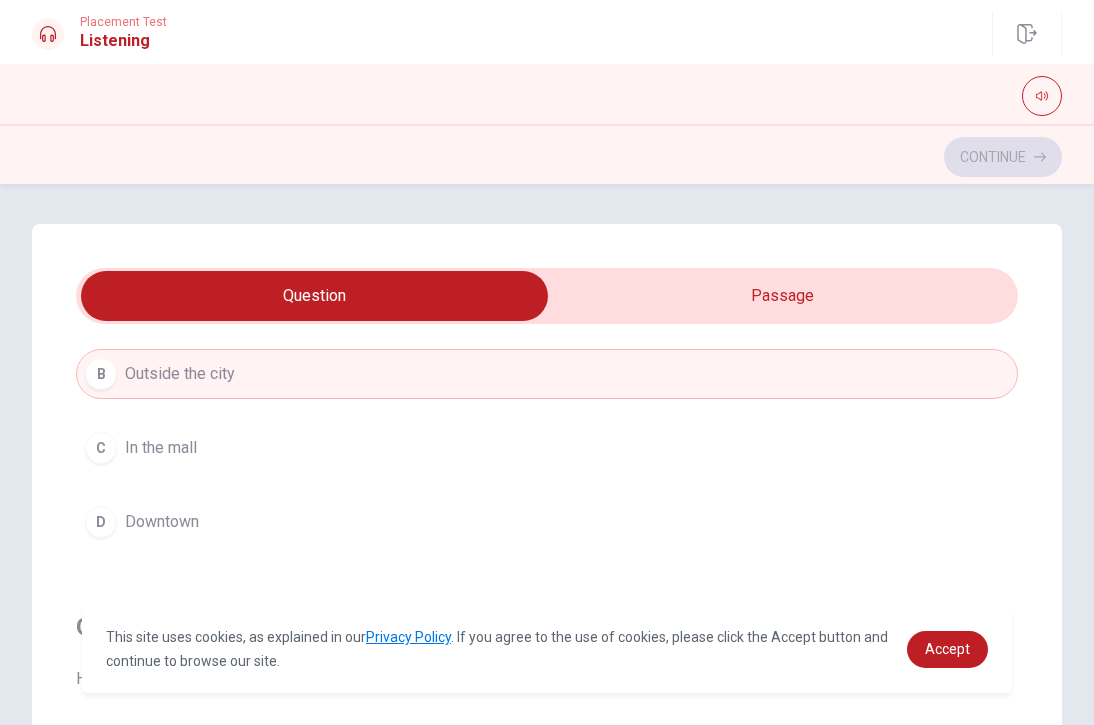 click on "D Downtown" at bounding box center [547, 522] 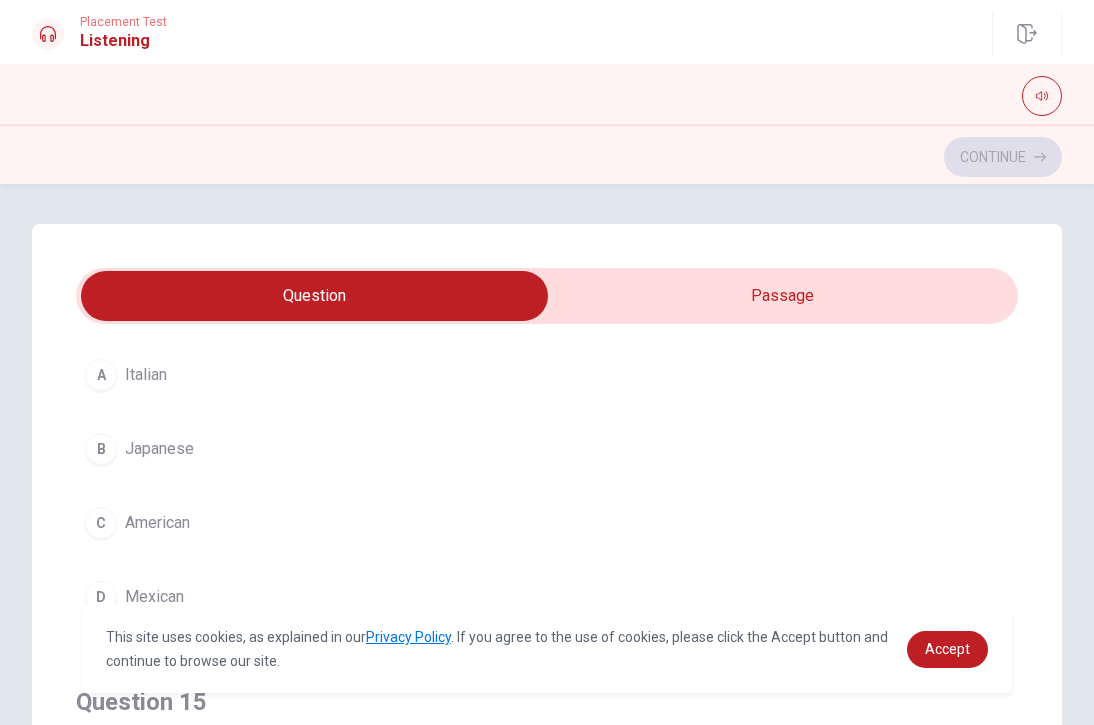 scroll, scrollTop: 1490, scrollLeft: 0, axis: vertical 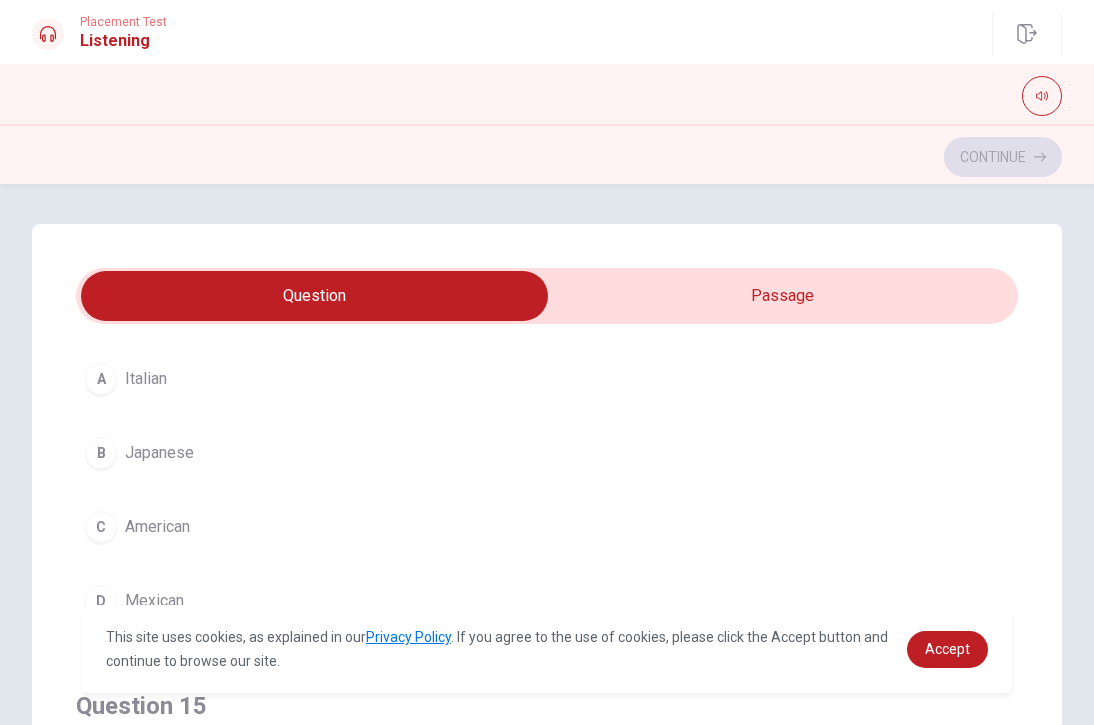 click on "C American" at bounding box center (547, 527) 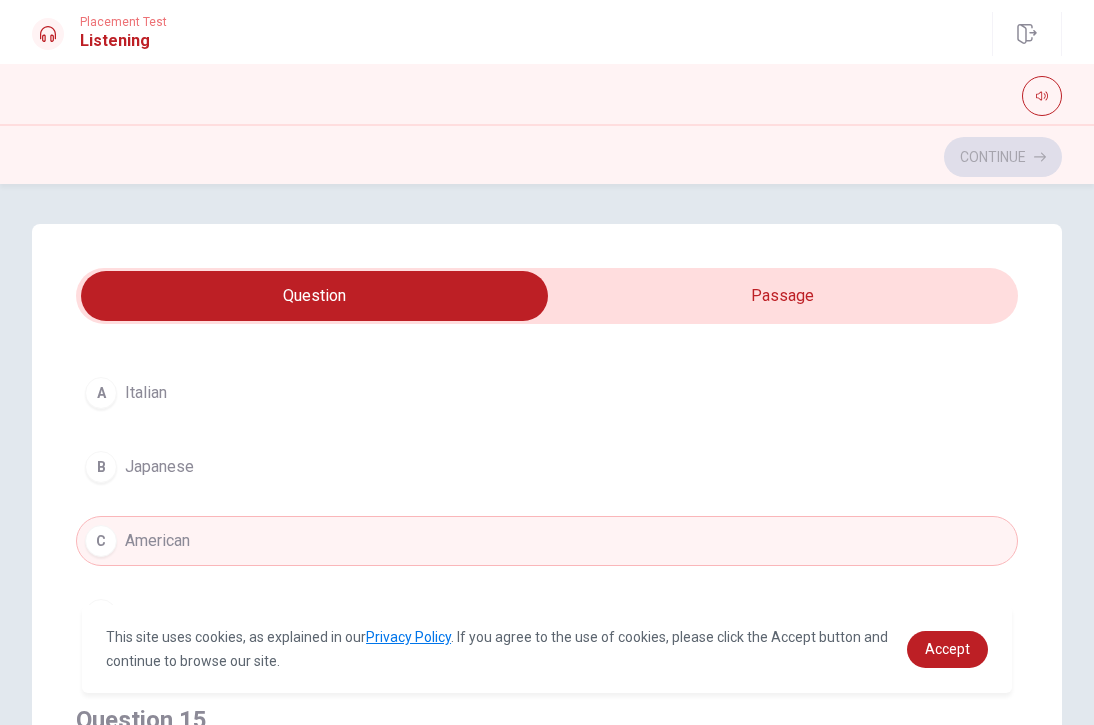scroll, scrollTop: 1470, scrollLeft: 0, axis: vertical 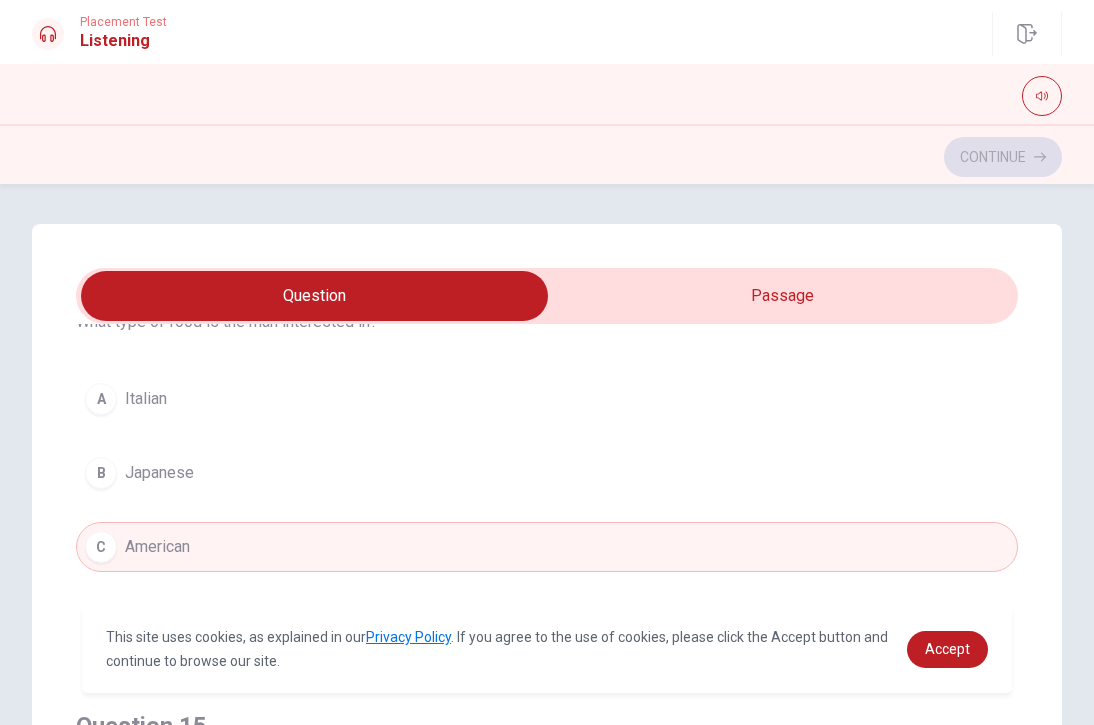 click on "A Italian" at bounding box center [547, 399] 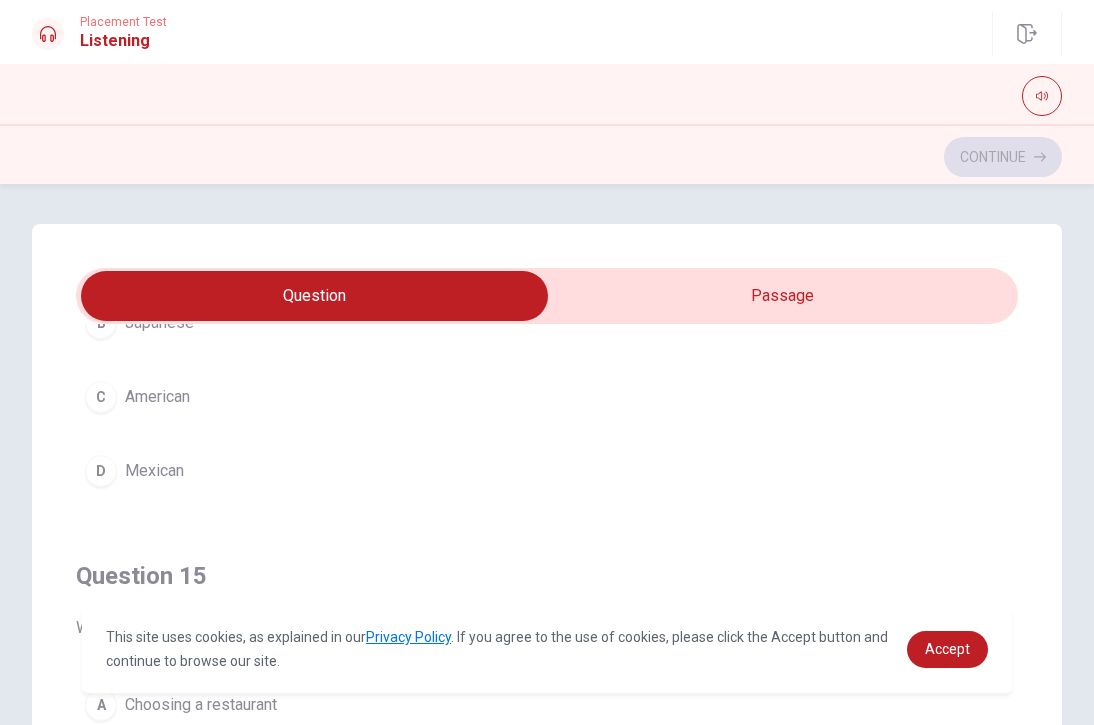 scroll, scrollTop: 1620, scrollLeft: 0, axis: vertical 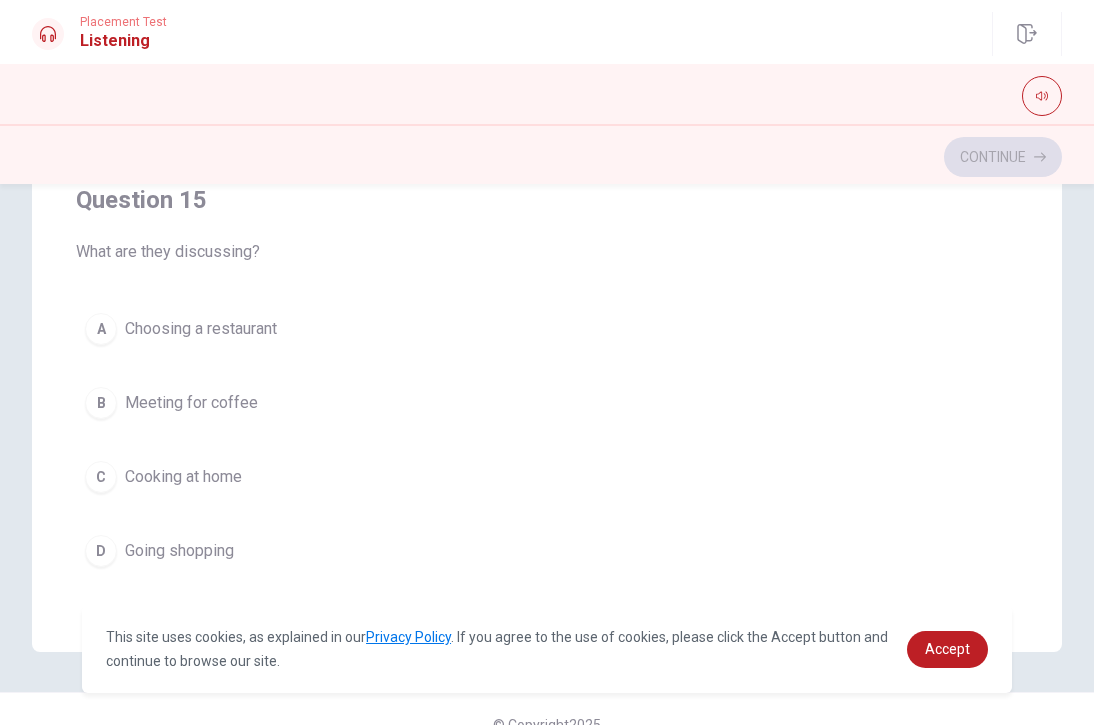 click on "Choosing a restaurant" at bounding box center (201, 329) 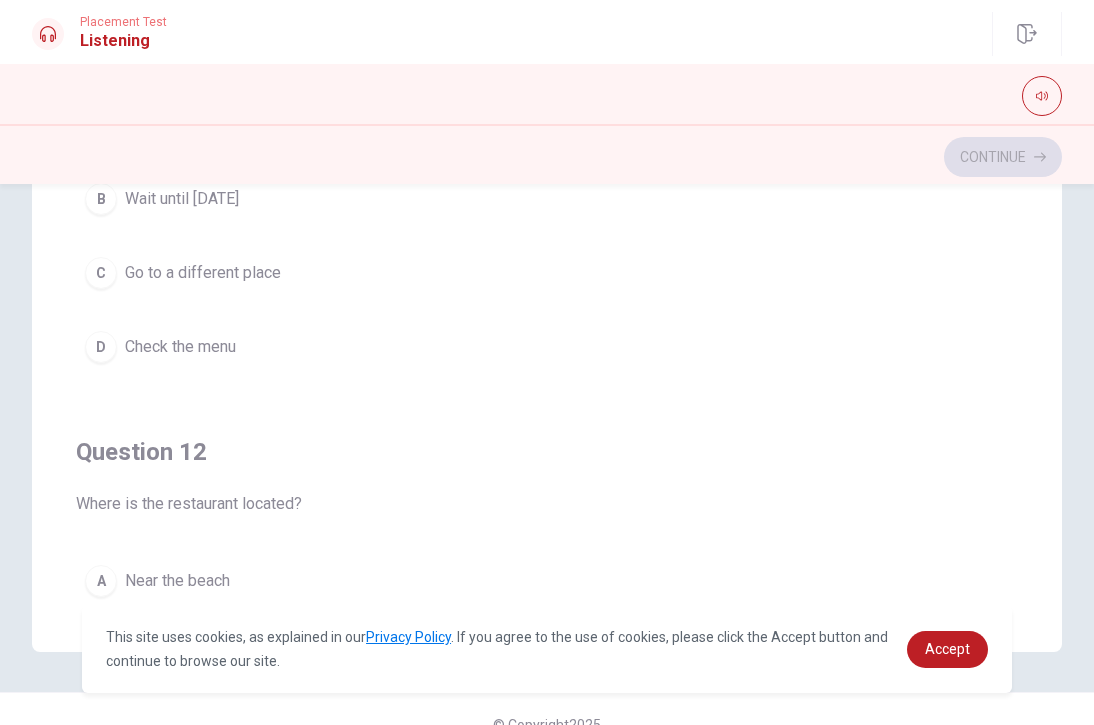 scroll, scrollTop: 0, scrollLeft: 0, axis: both 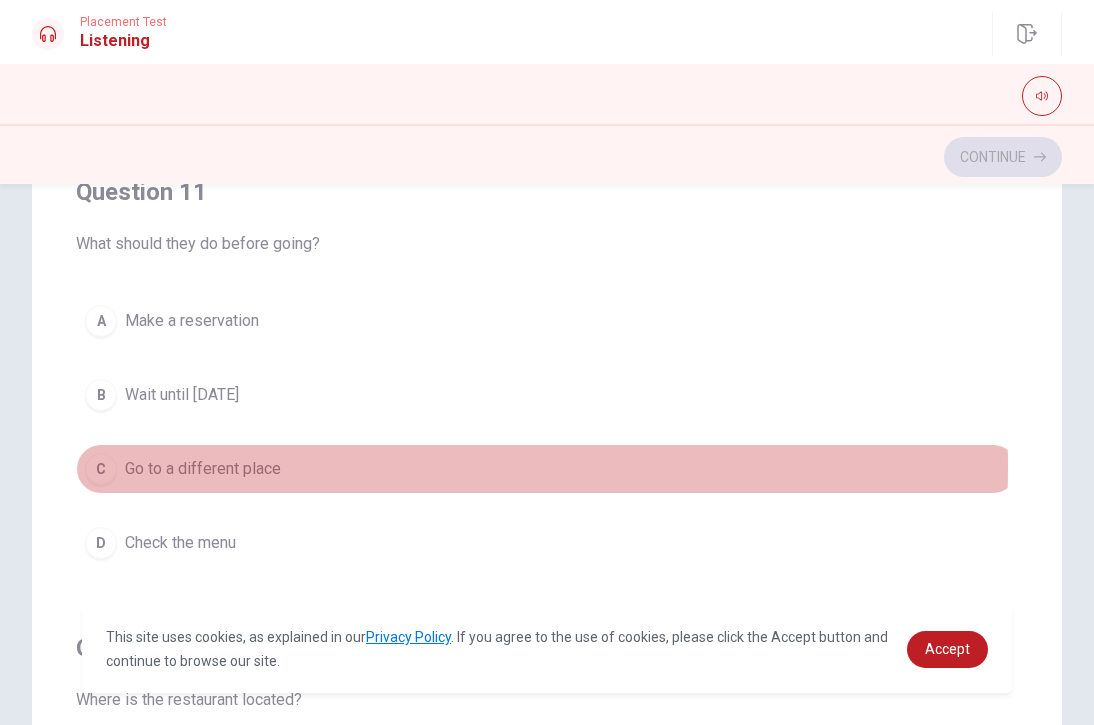 click on "Go to a different place" at bounding box center (203, 469) 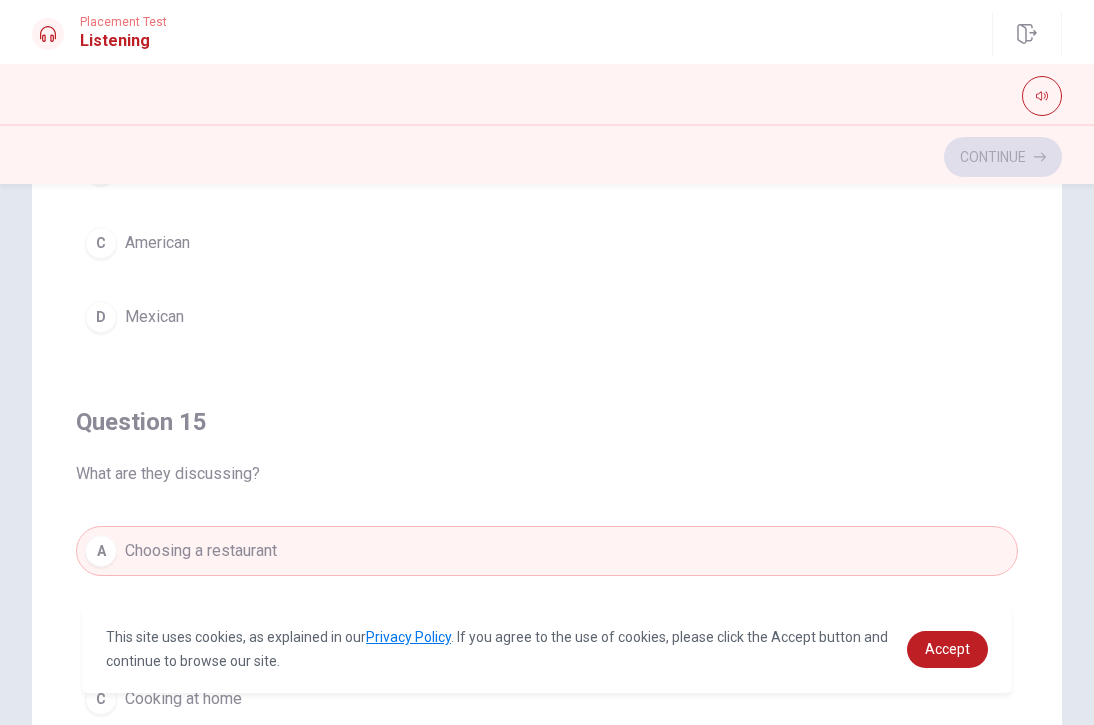 scroll, scrollTop: 1620, scrollLeft: 0, axis: vertical 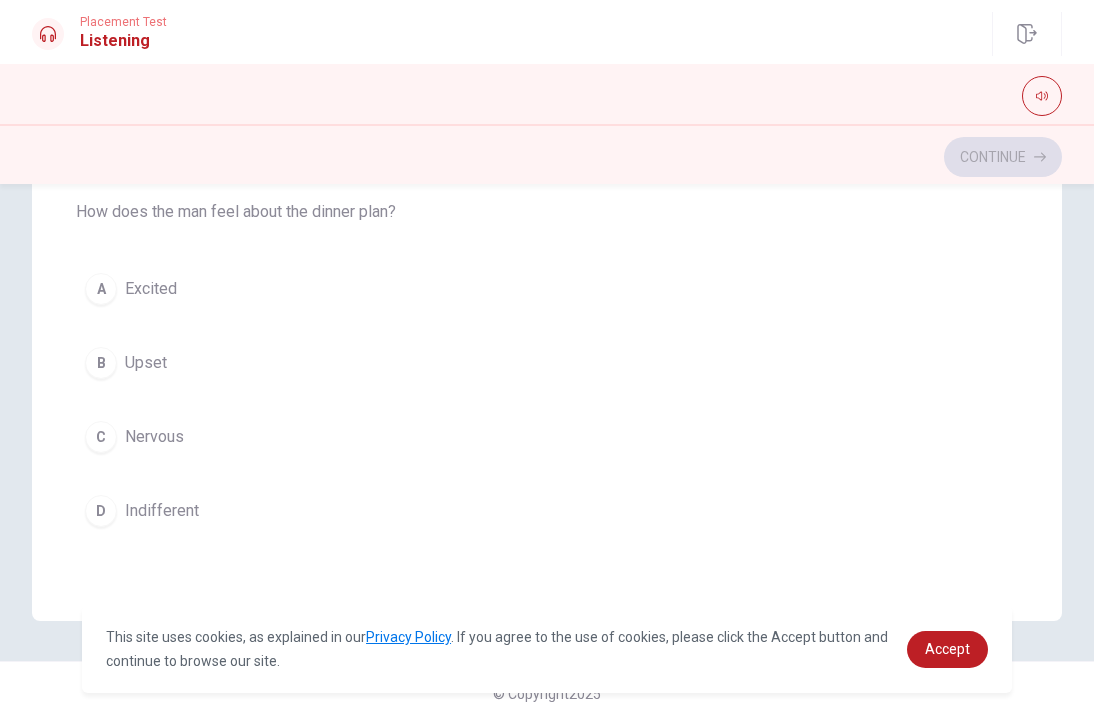 click on "Indifferent" at bounding box center (162, 511) 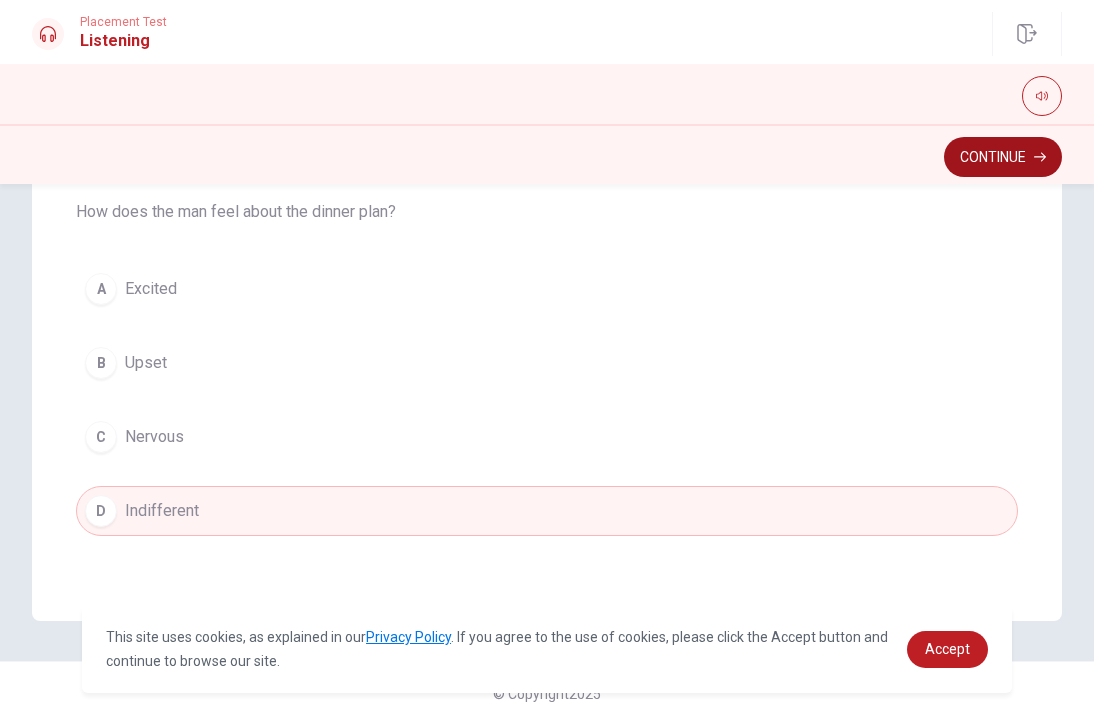 click on "Continue" at bounding box center (1003, 157) 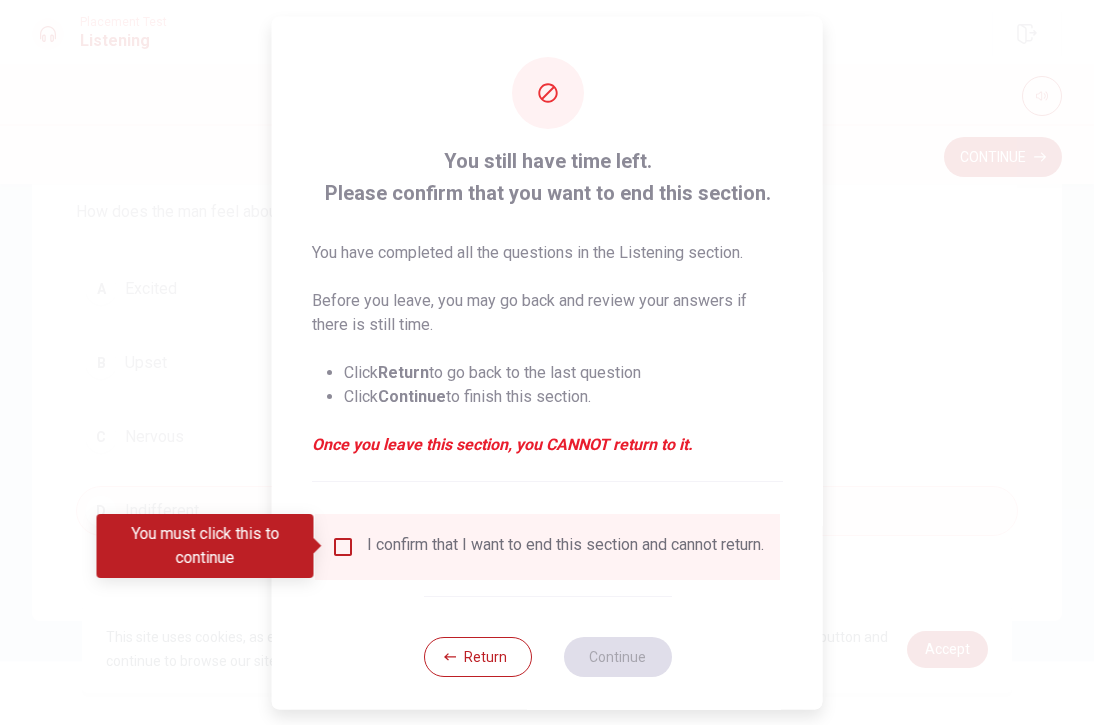 click at bounding box center [343, 546] 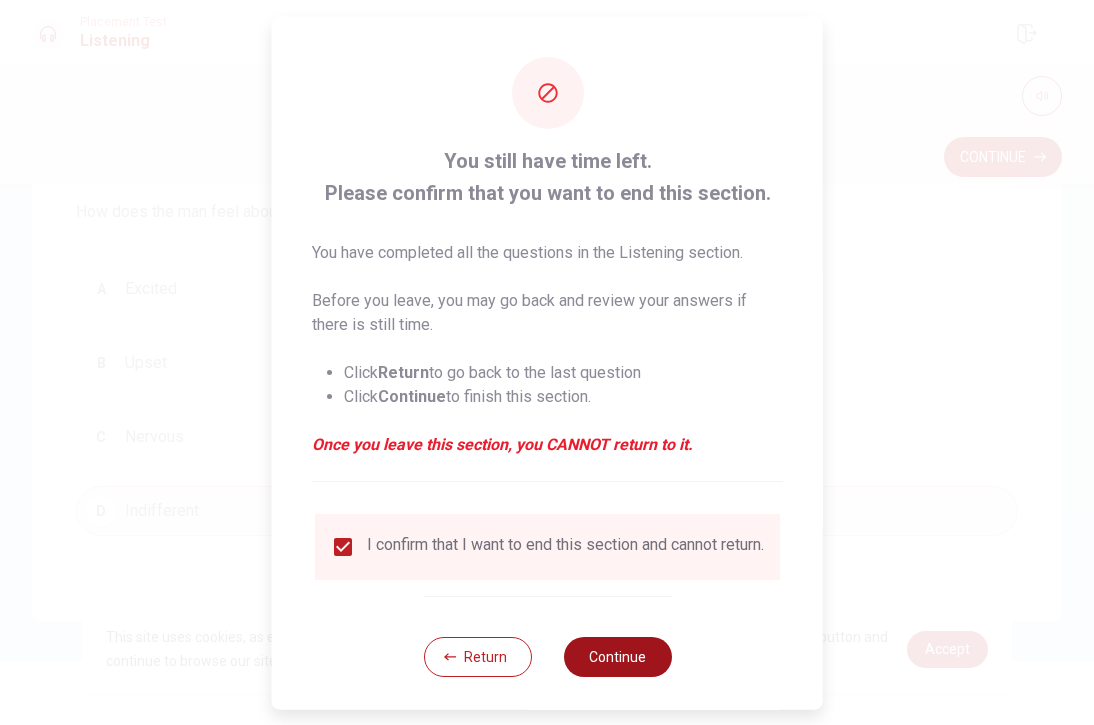 click on "Return Continue" at bounding box center [547, 655] 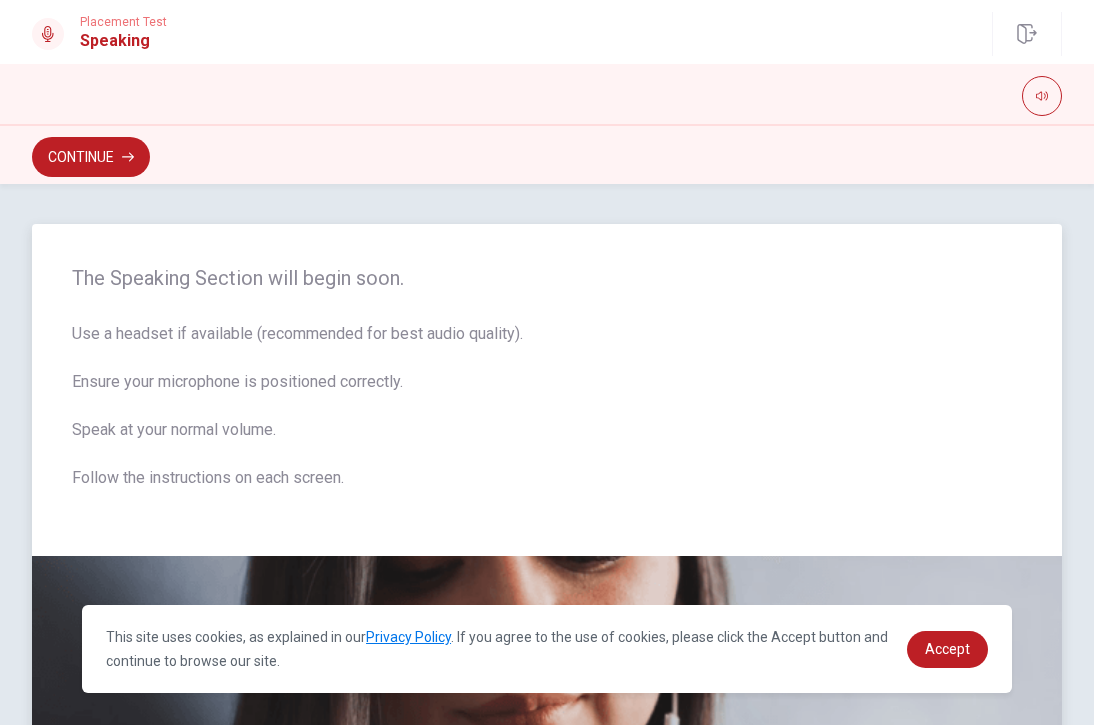 scroll, scrollTop: 0, scrollLeft: 0, axis: both 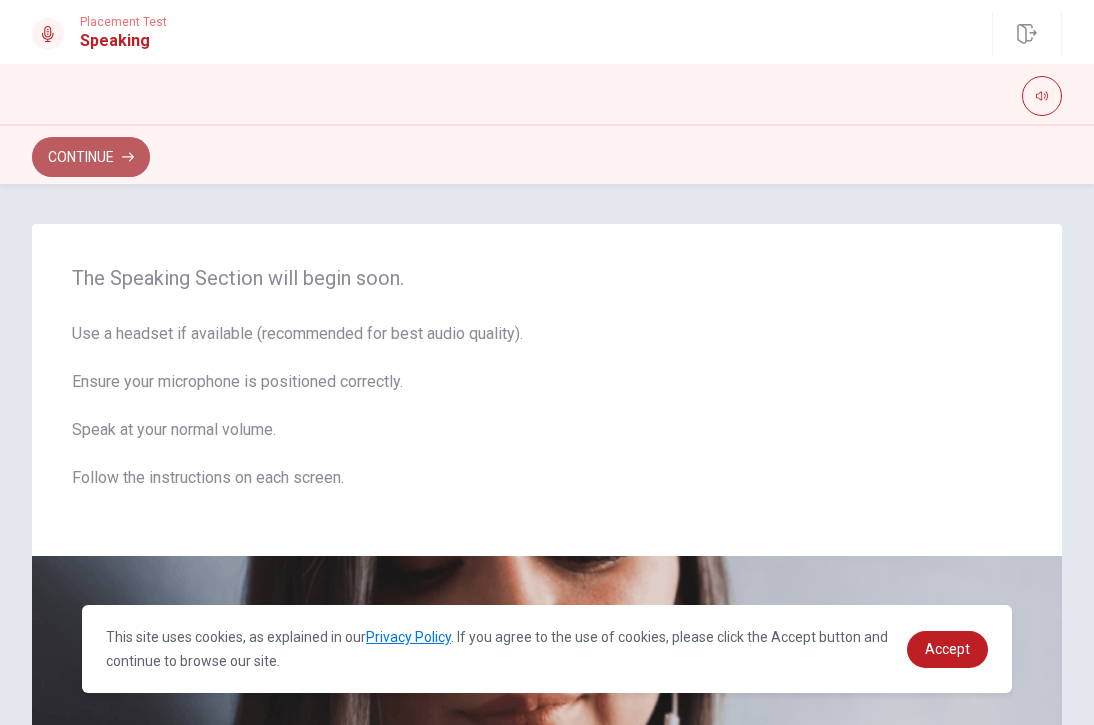 click on "Continue" at bounding box center (91, 157) 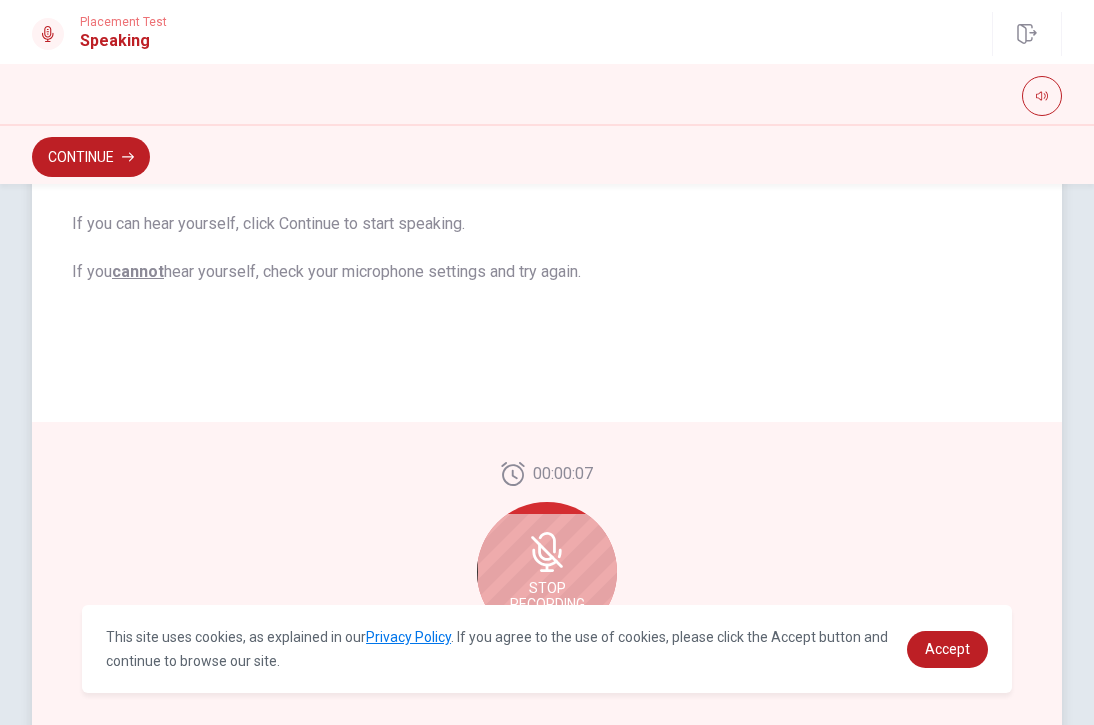 scroll, scrollTop: 351, scrollLeft: 0, axis: vertical 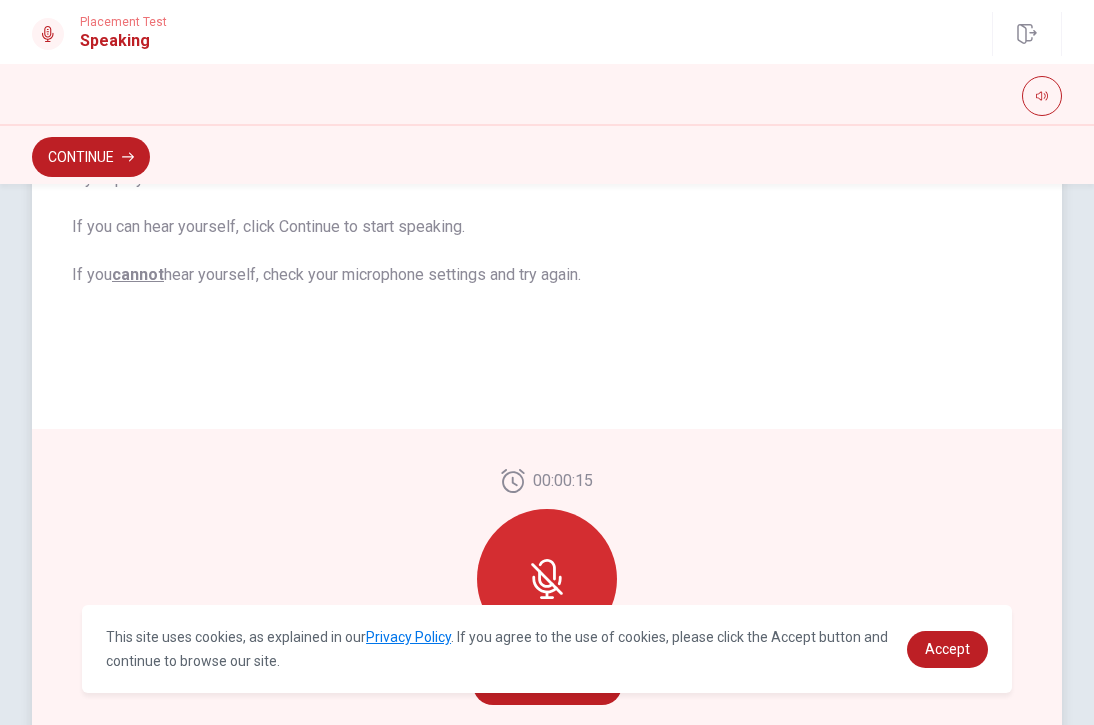click at bounding box center (547, 579) 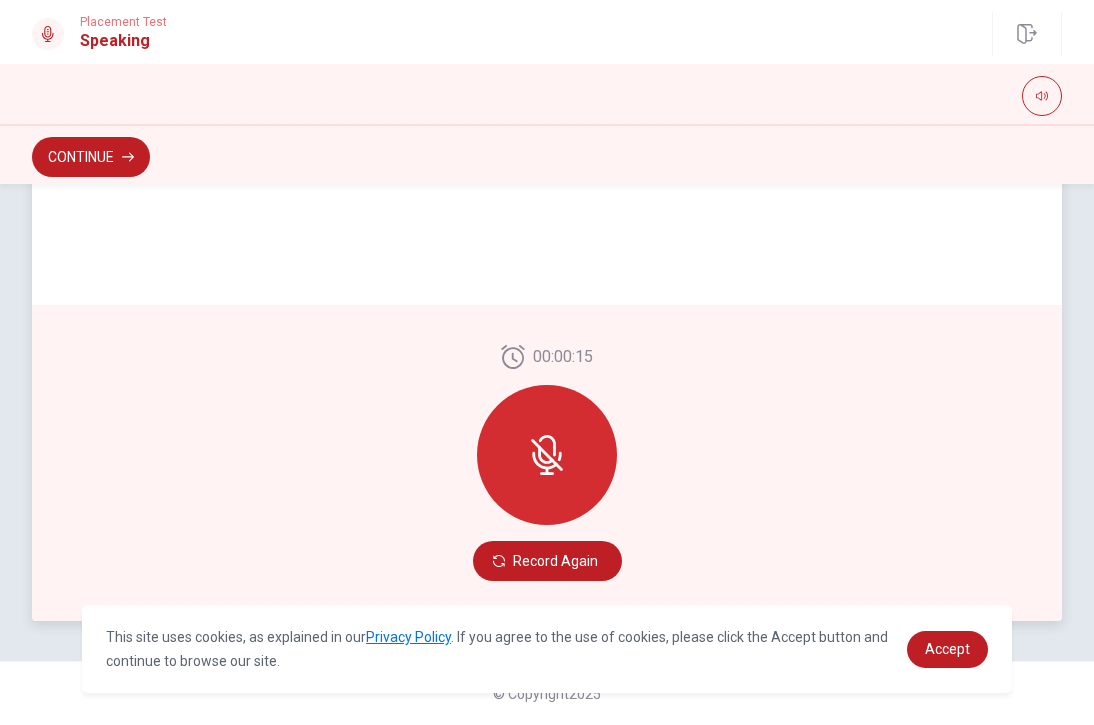 scroll, scrollTop: 475, scrollLeft: 0, axis: vertical 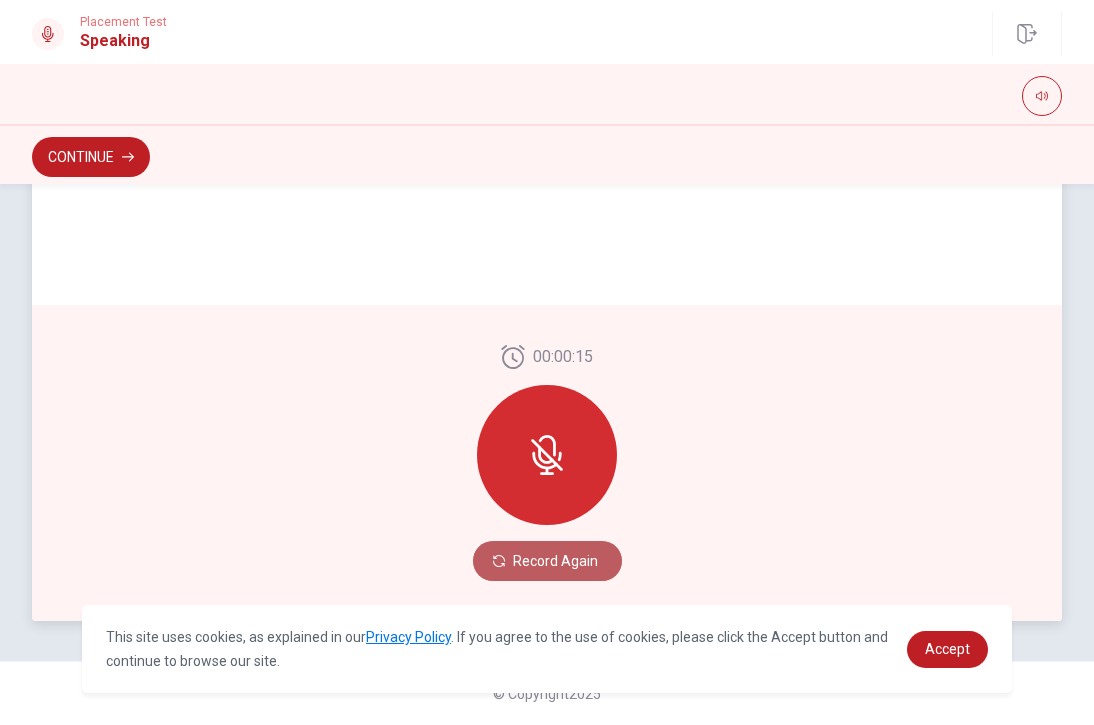 click on "Record Again" at bounding box center (547, 561) 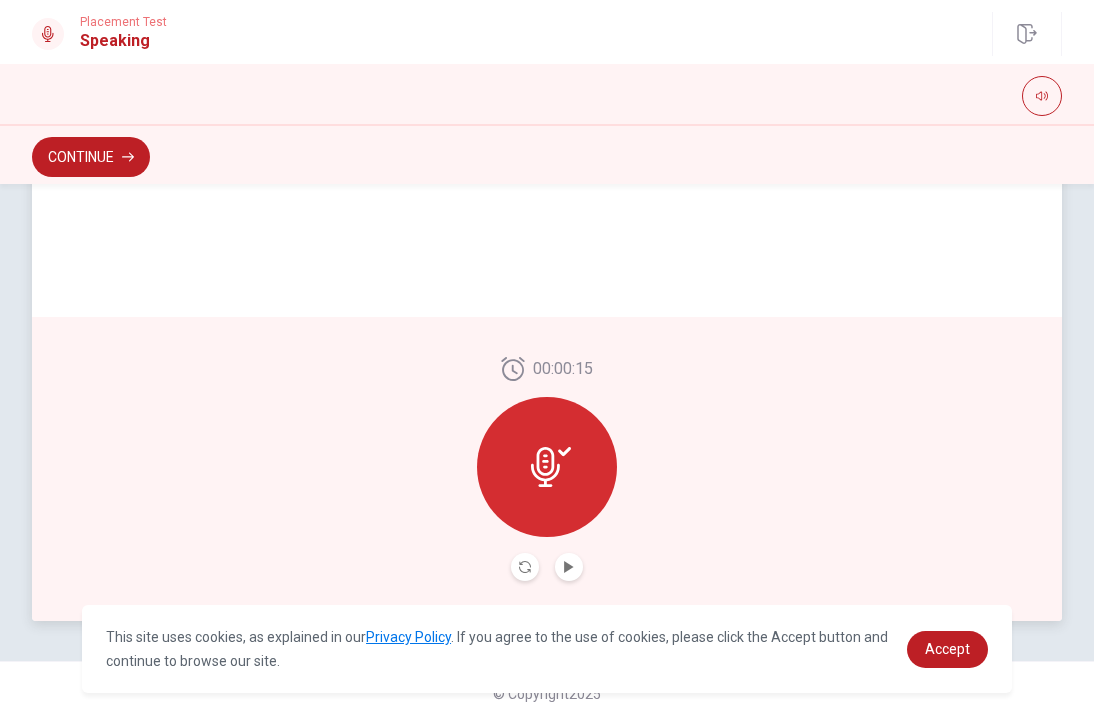 scroll, scrollTop: 0, scrollLeft: 0, axis: both 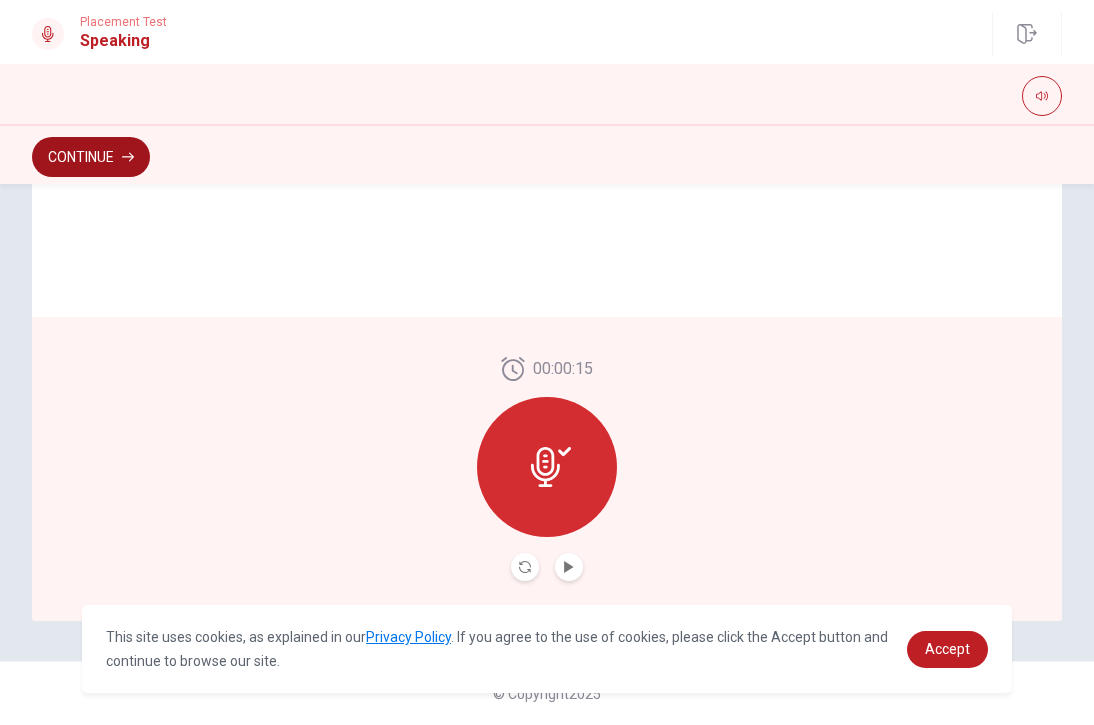 click on "Continue" at bounding box center (91, 157) 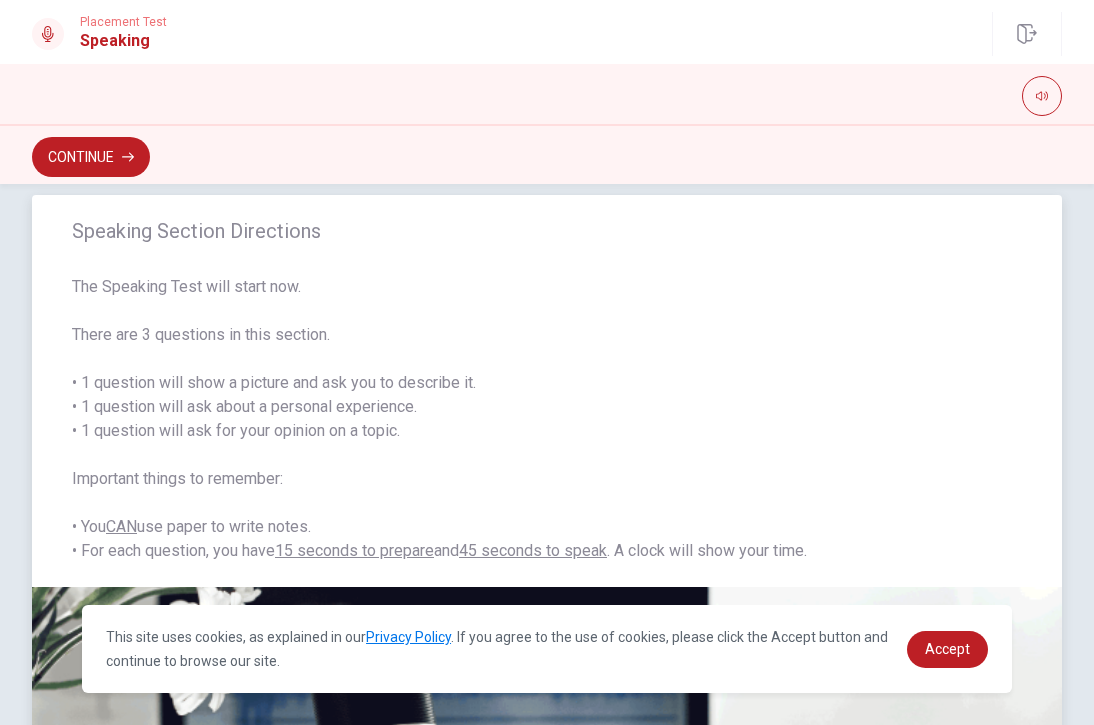 scroll, scrollTop: 25, scrollLeft: 0, axis: vertical 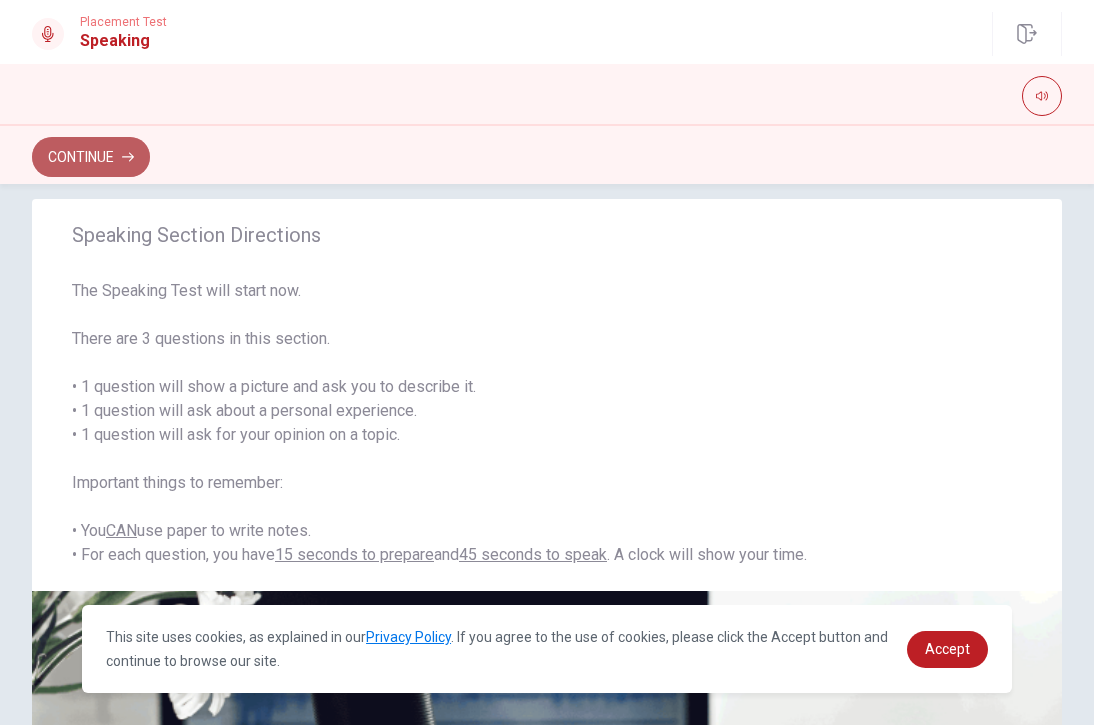 click on "Continue" at bounding box center (91, 157) 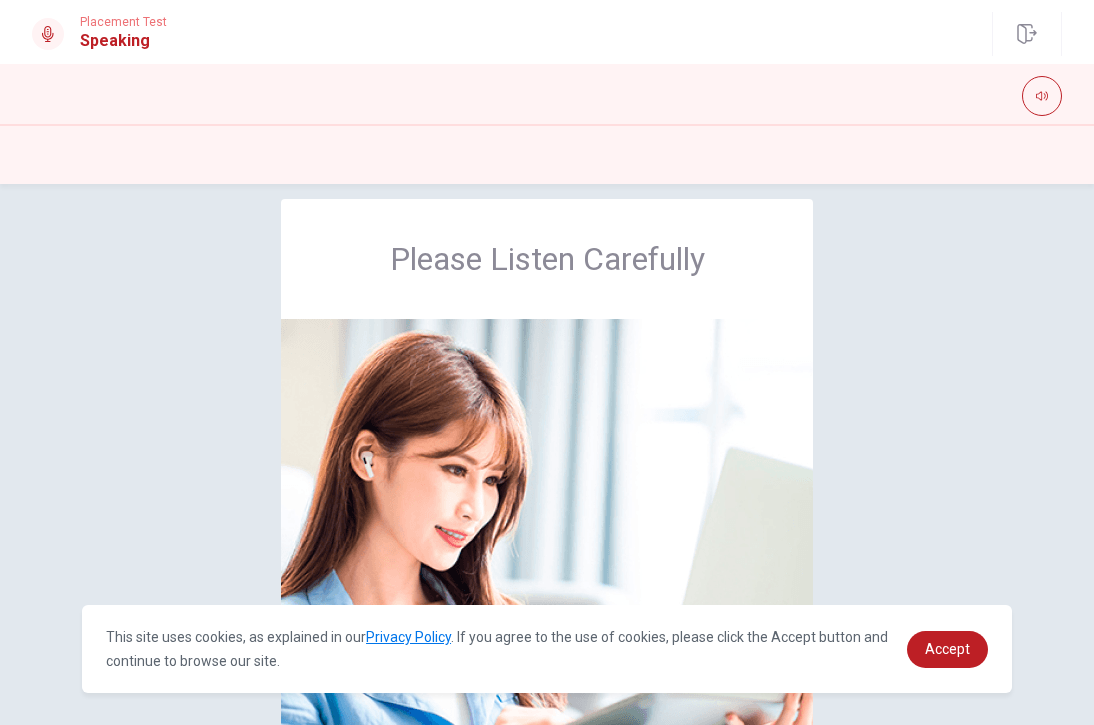 scroll, scrollTop: 0, scrollLeft: 0, axis: both 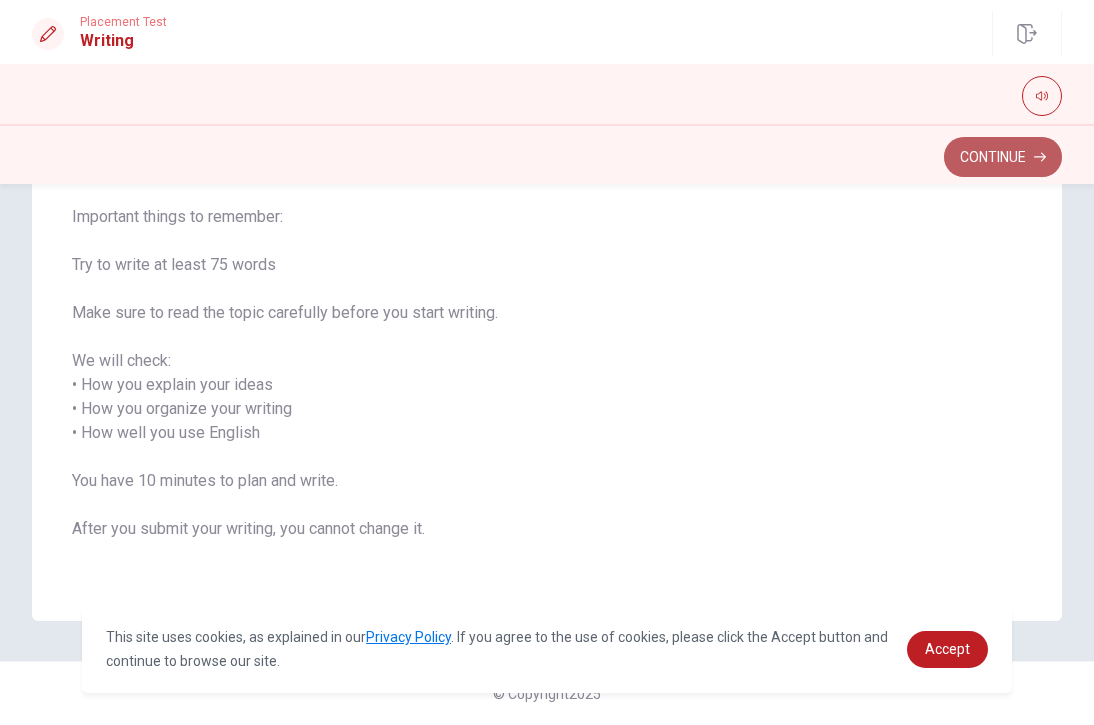 click on "Continue" at bounding box center [1003, 157] 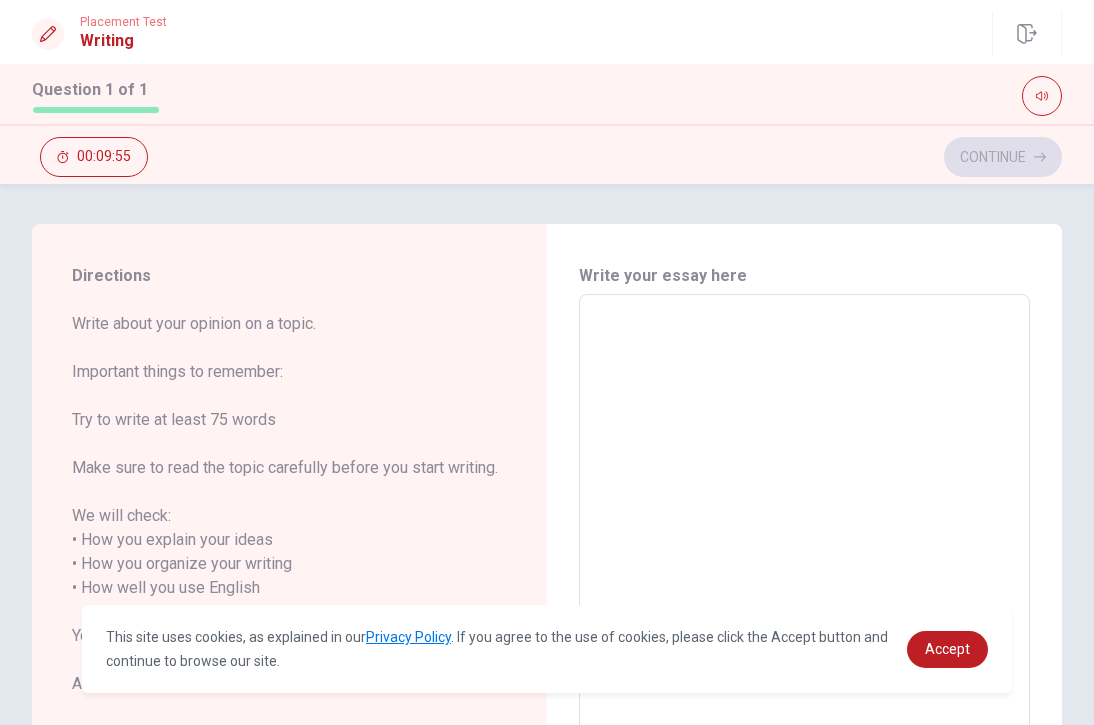 scroll, scrollTop: 0, scrollLeft: 0, axis: both 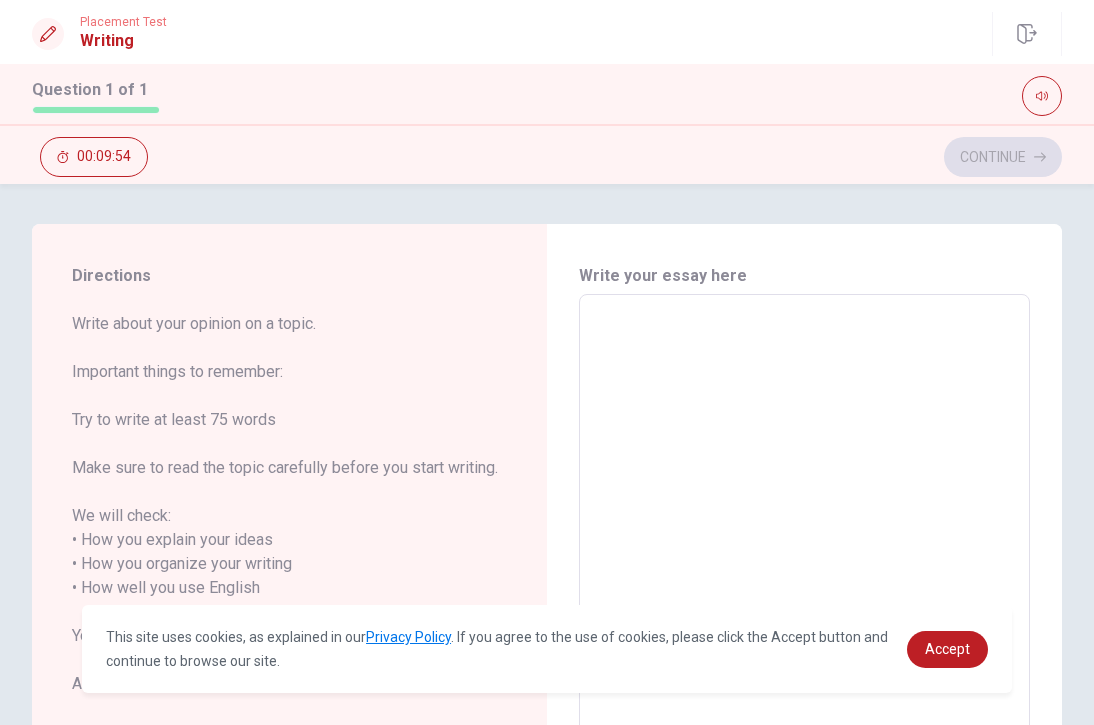 click at bounding box center (804, 600) 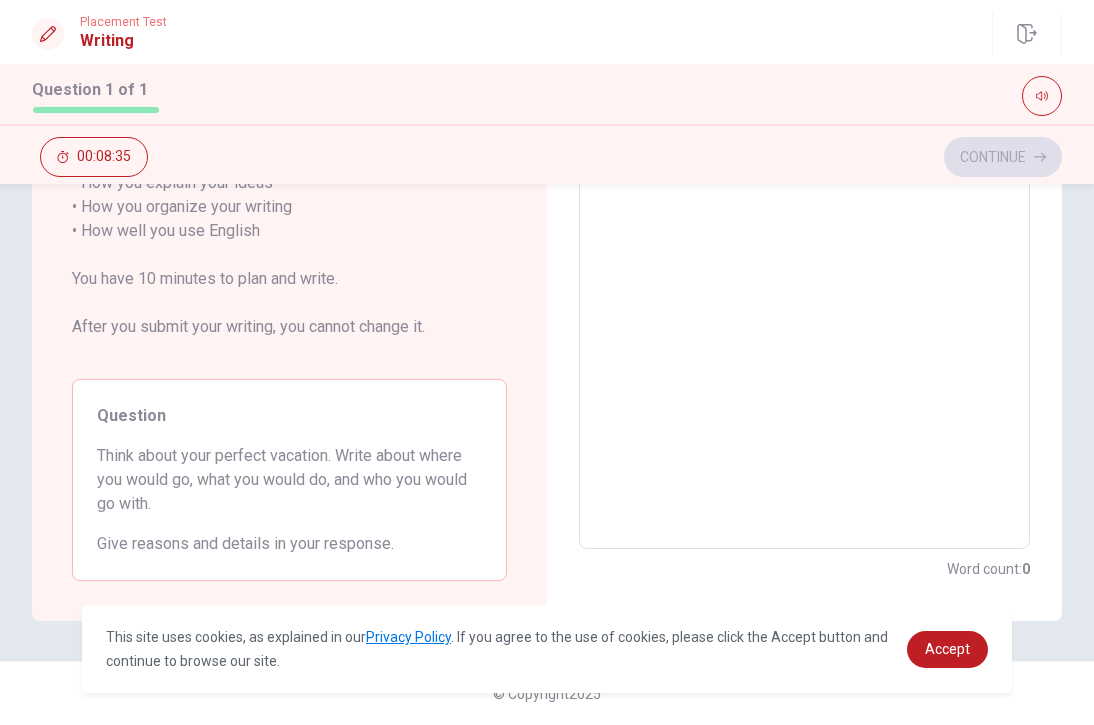scroll, scrollTop: 357, scrollLeft: 0, axis: vertical 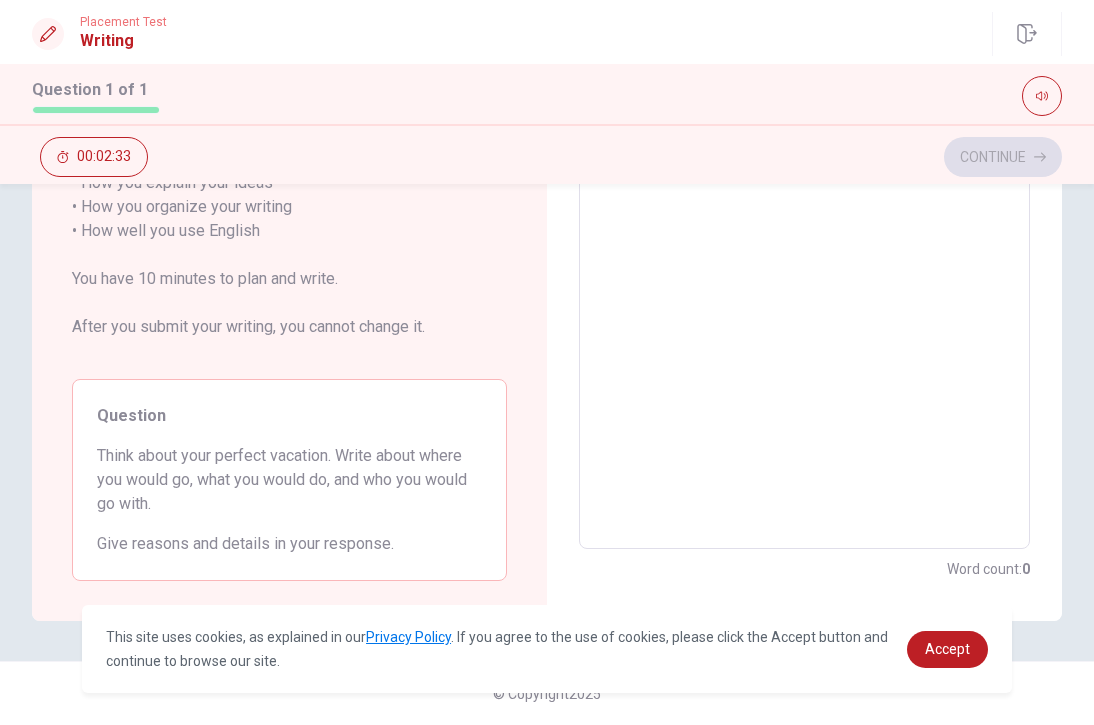 click at bounding box center [804, 243] 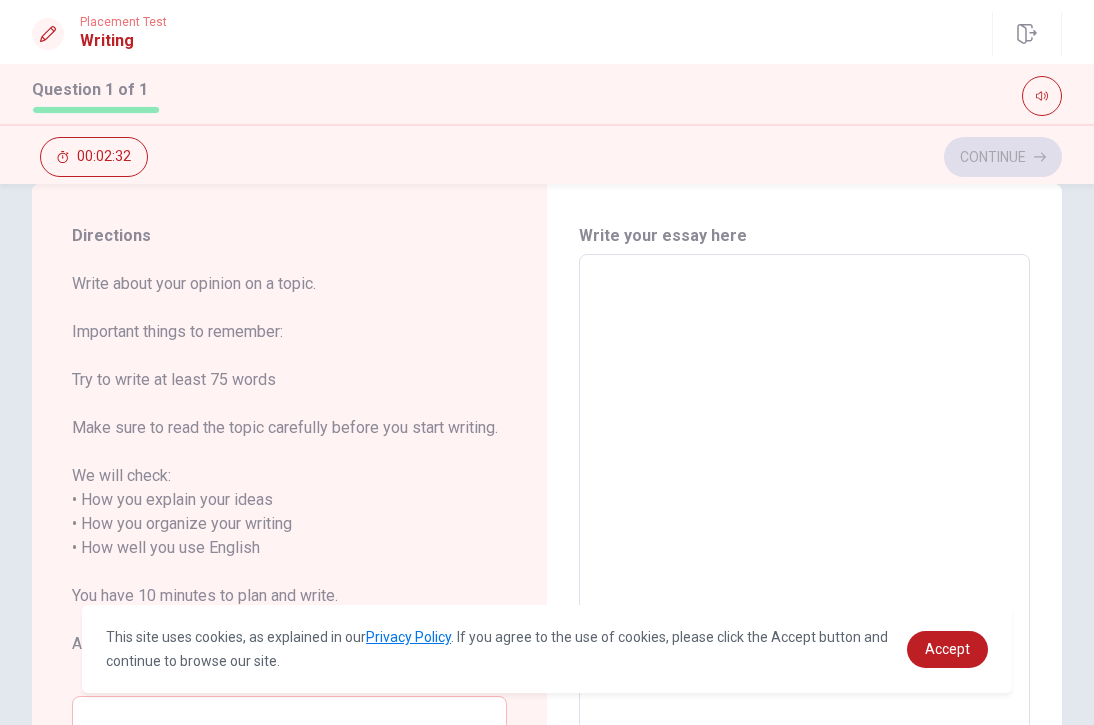 scroll, scrollTop: 39, scrollLeft: 0, axis: vertical 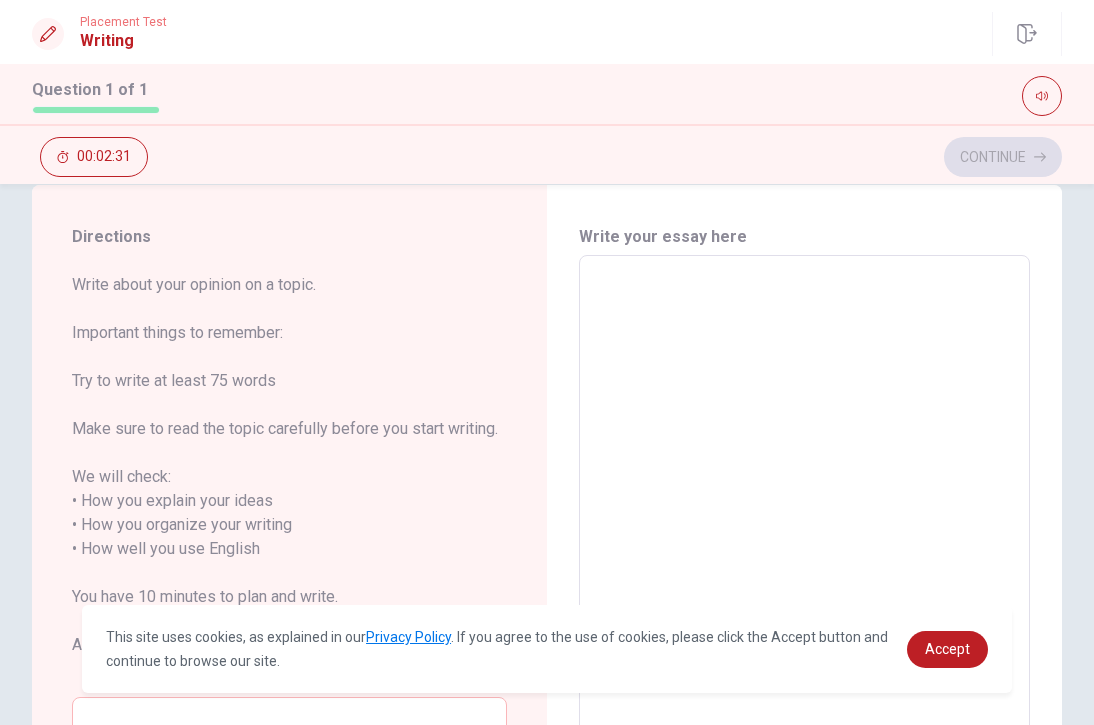 type on "m" 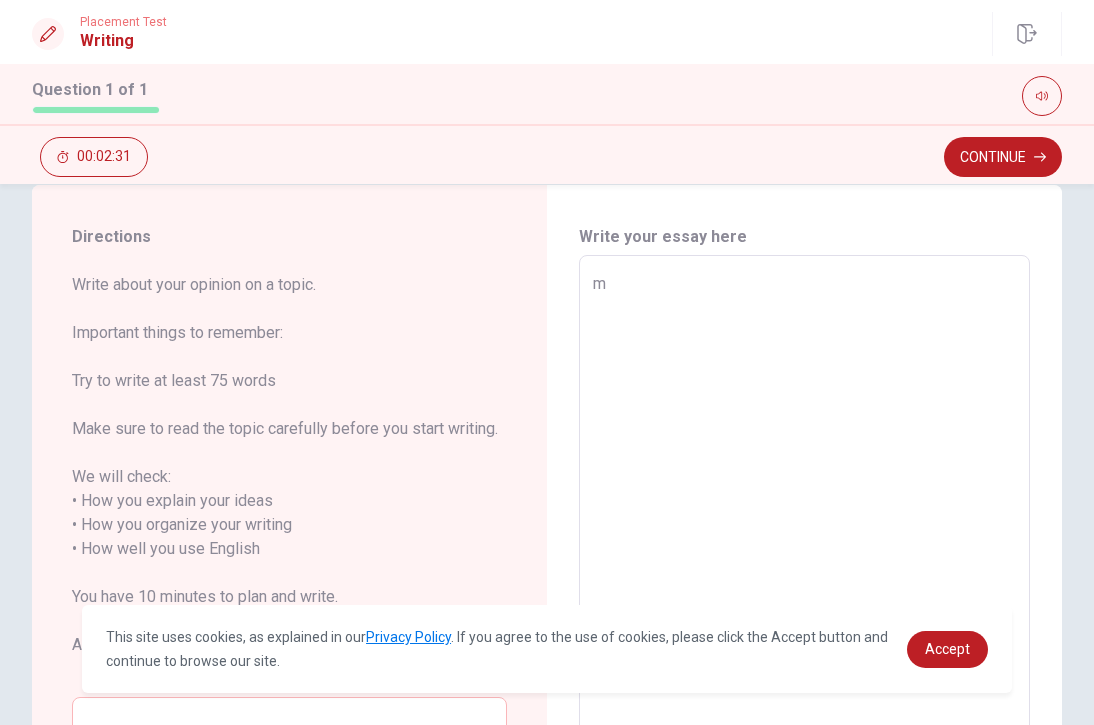 type on "x" 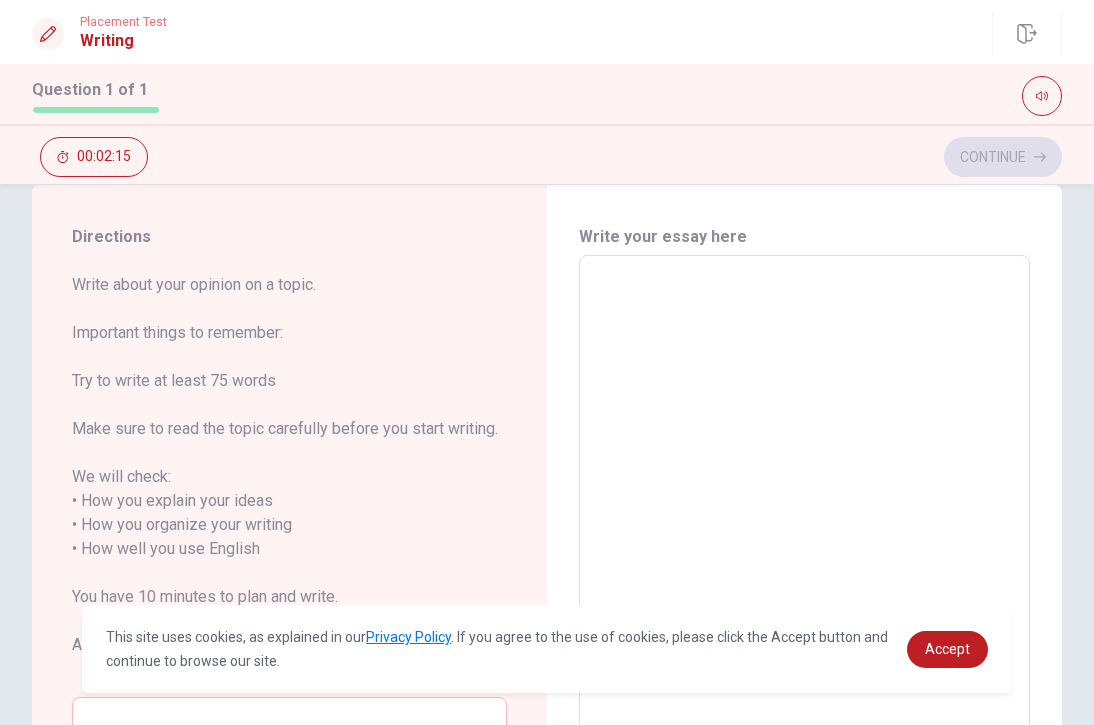 type on "M" 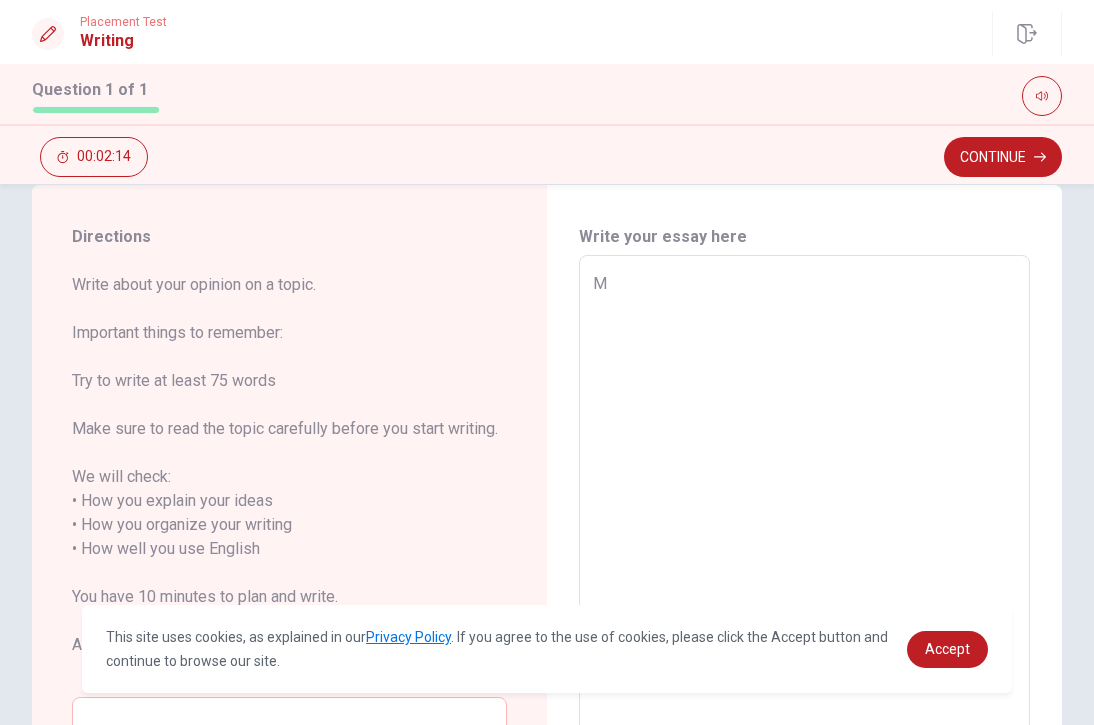 type on "x" 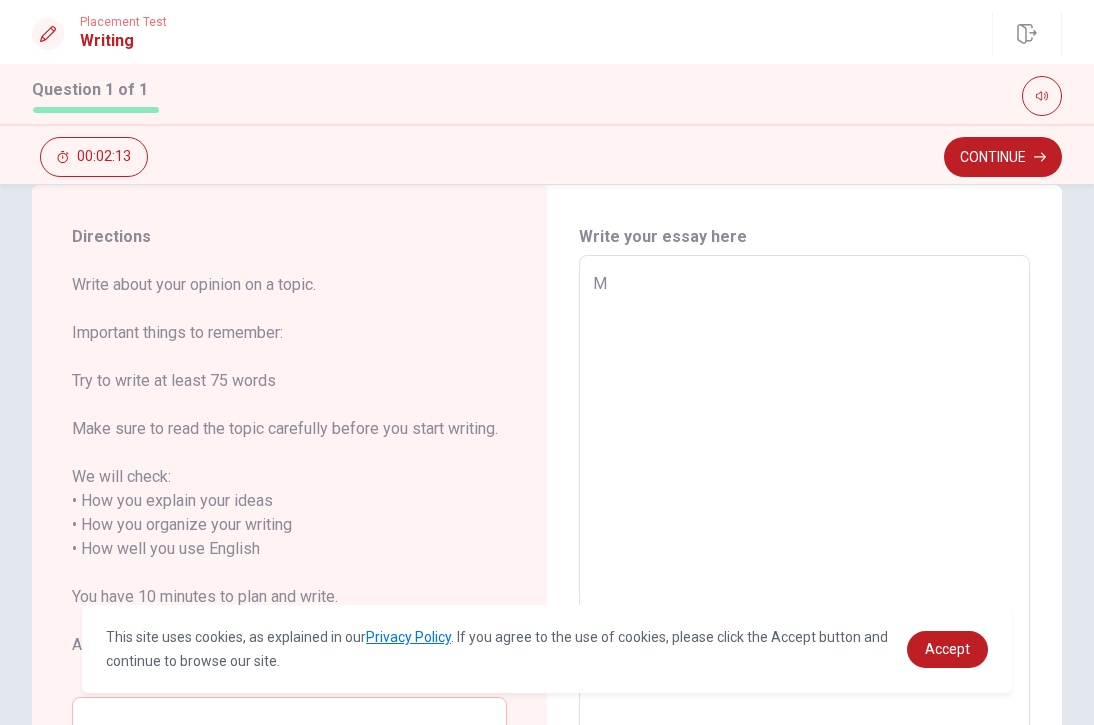 type on "Mㄗ" 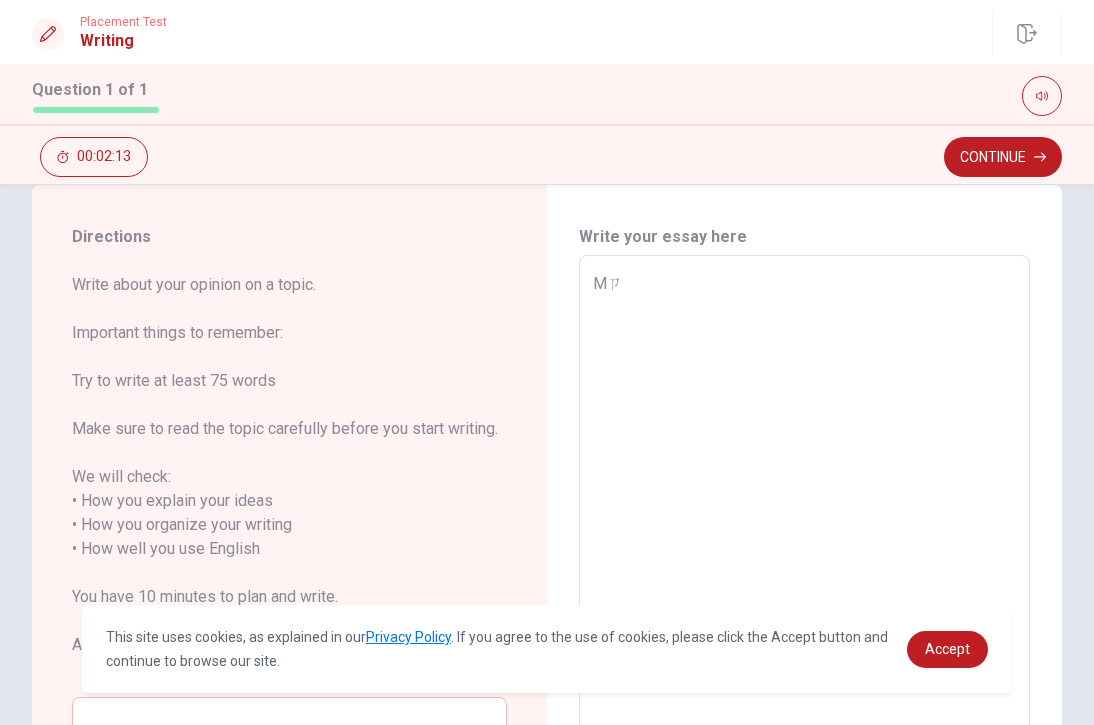 type on "x" 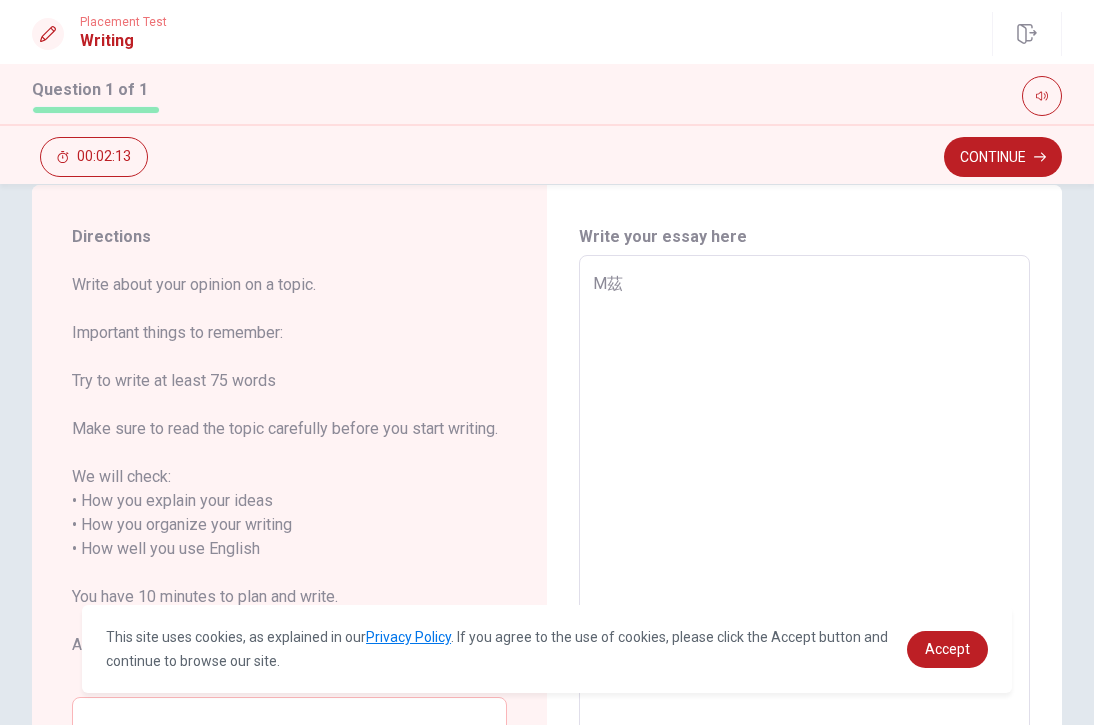 type on "x" 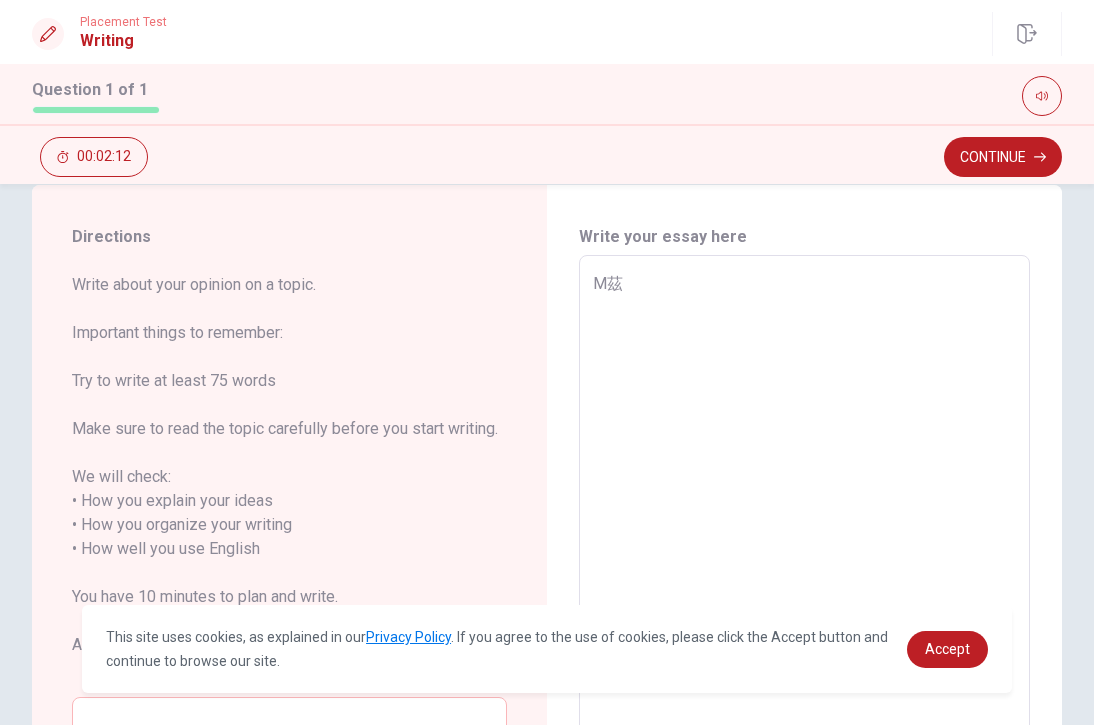 type on "M茲ㄛ" 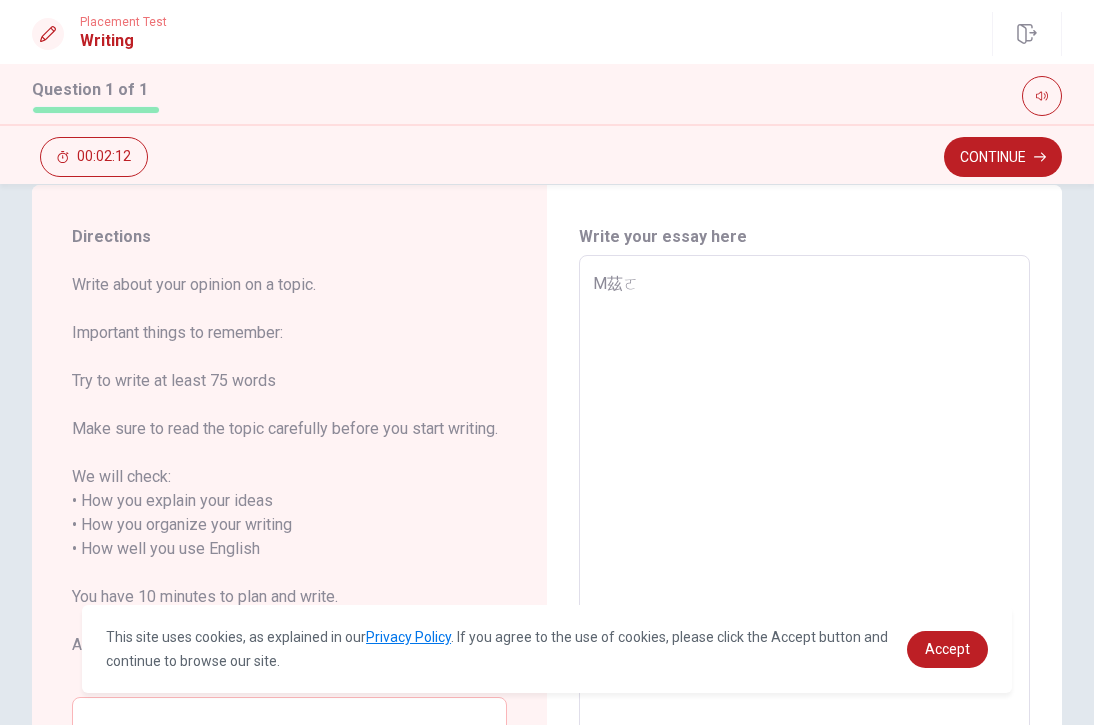 type on "x" 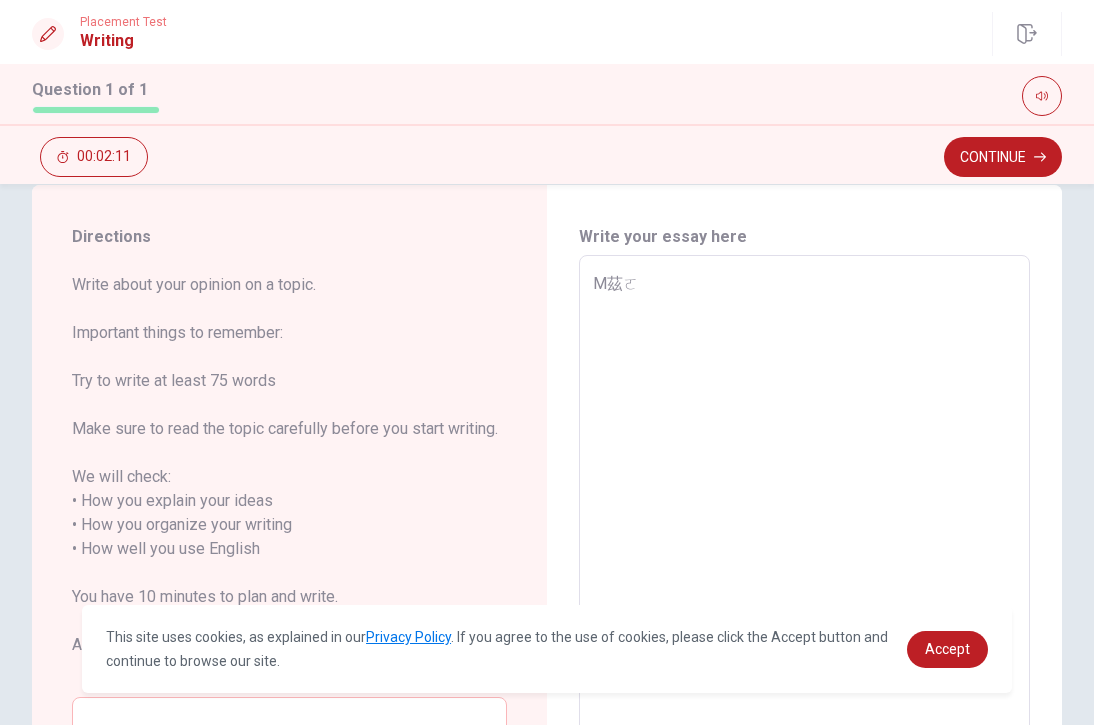 type on "M茲ㄎㄛ" 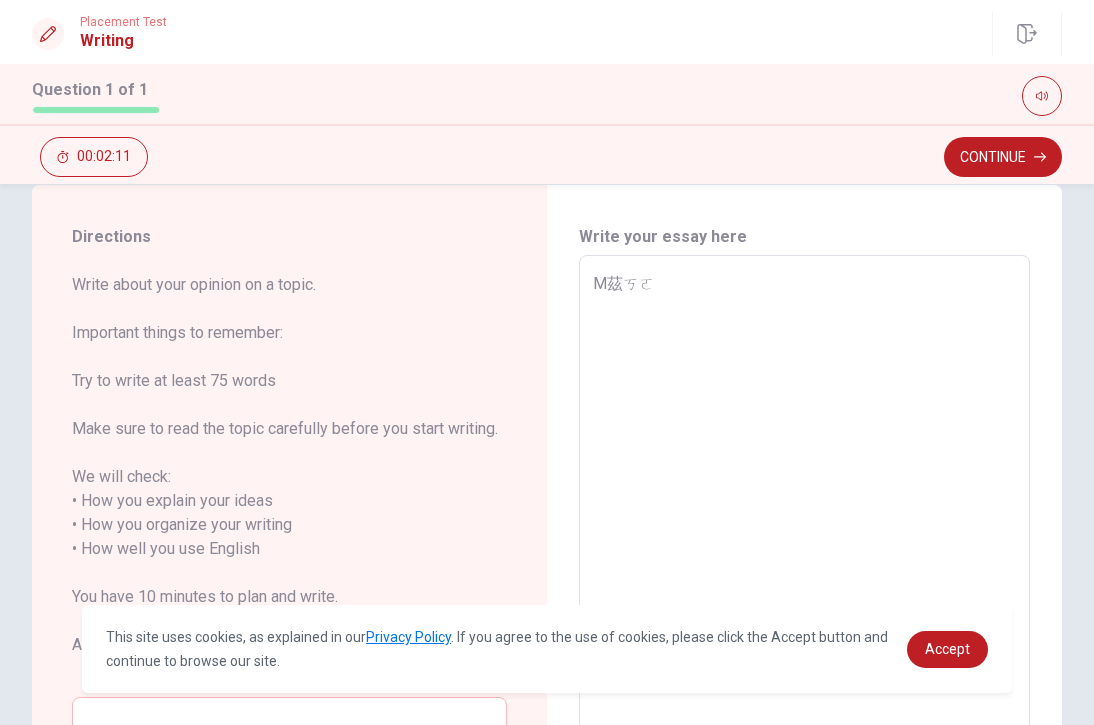 type on "x" 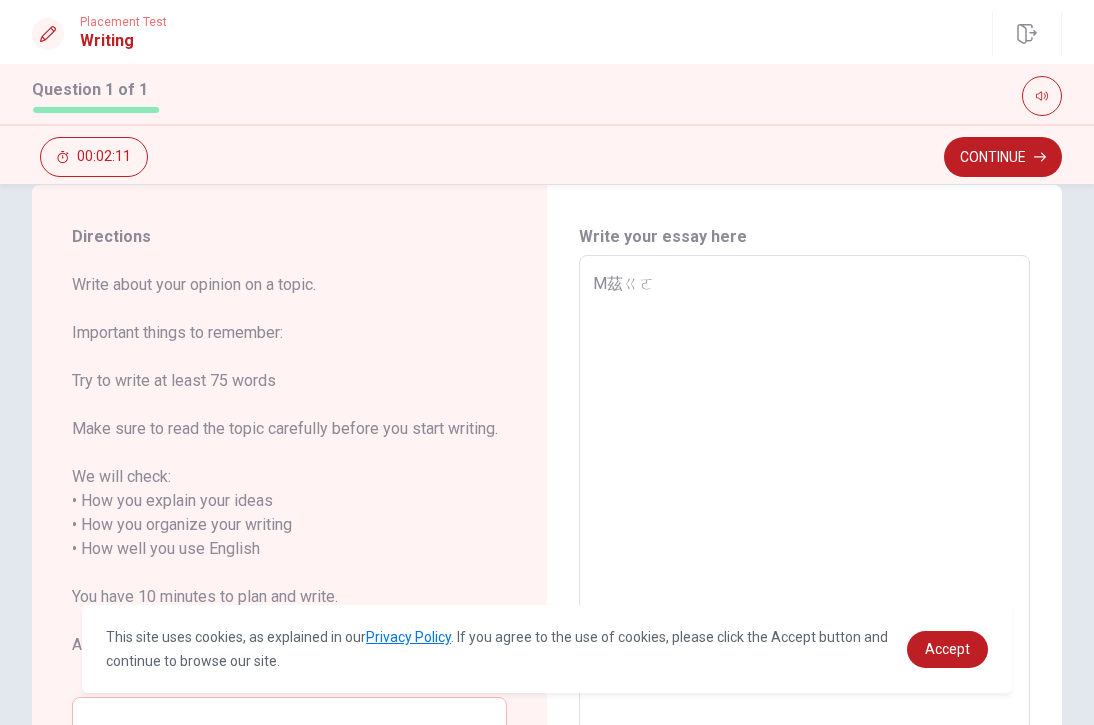 type on "x" 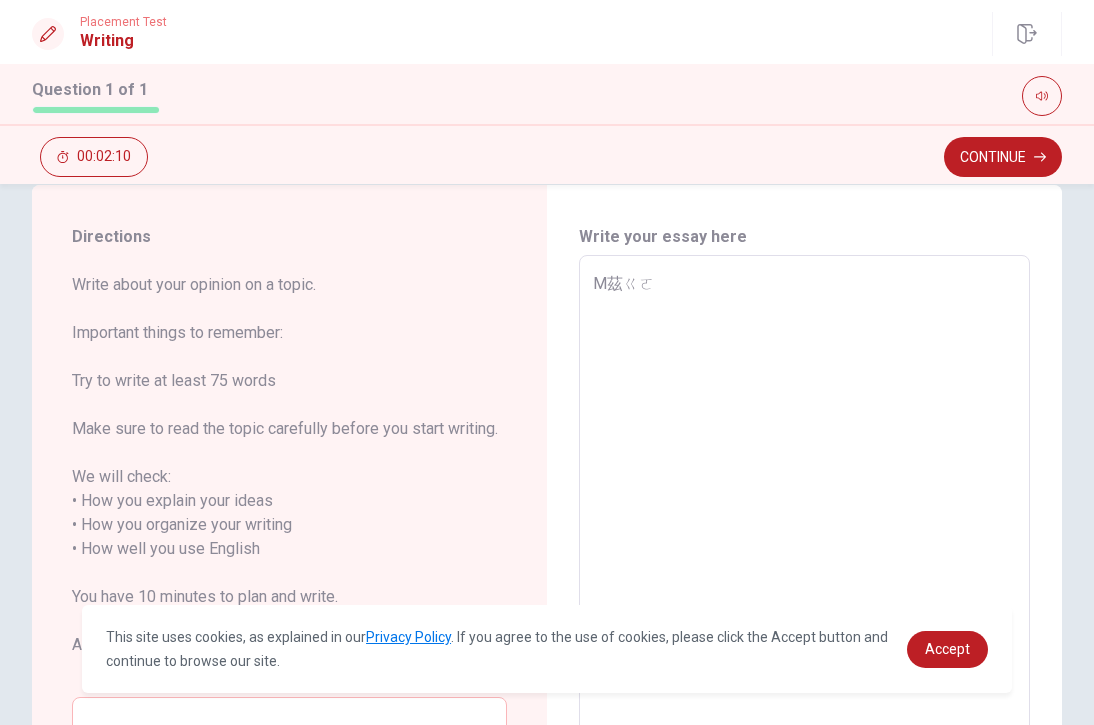 type on "M茲ㄇㄛ" 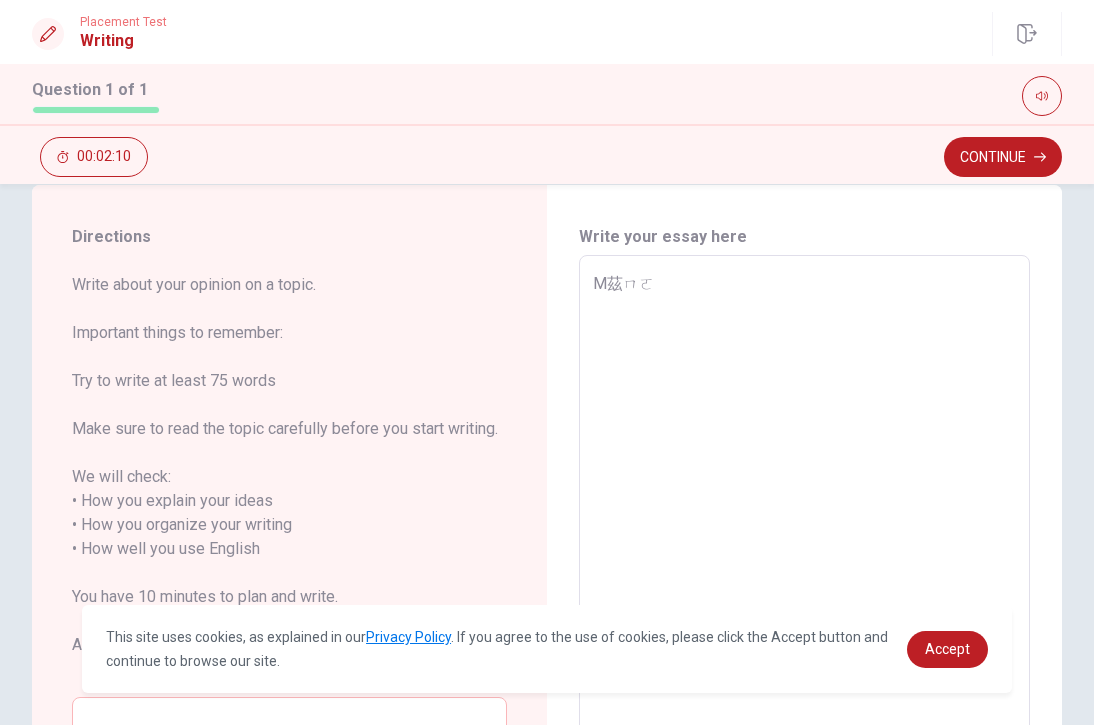 type on "x" 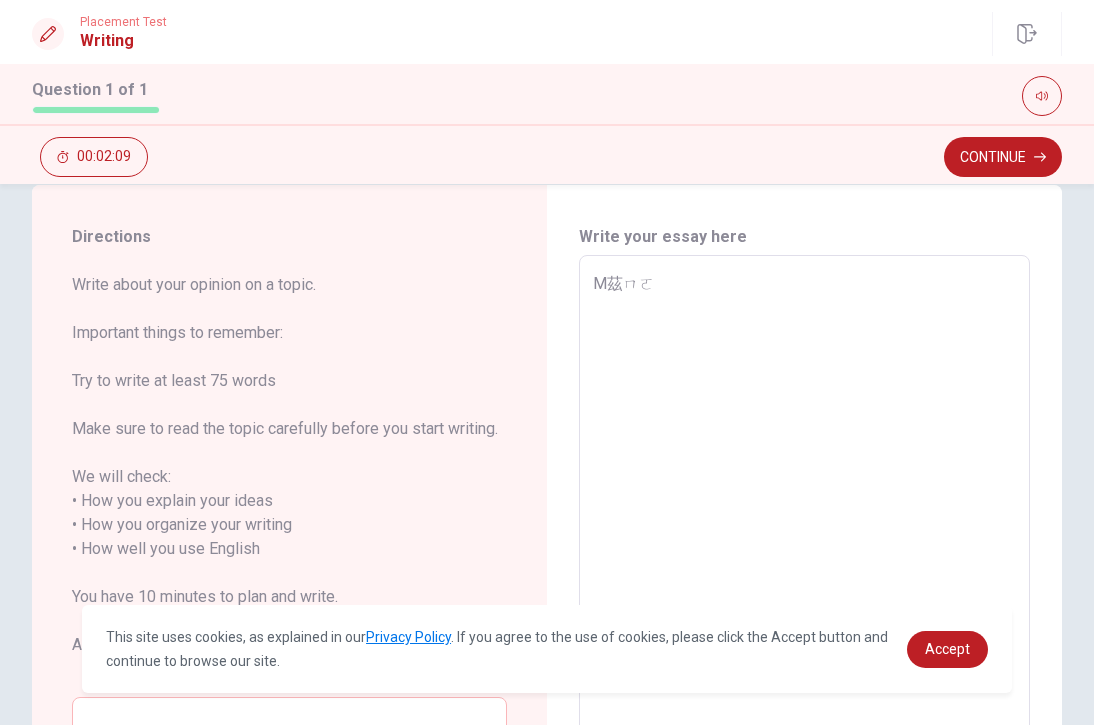 type on "M[DEMOGRAPHIC_DATA]ㄇ" 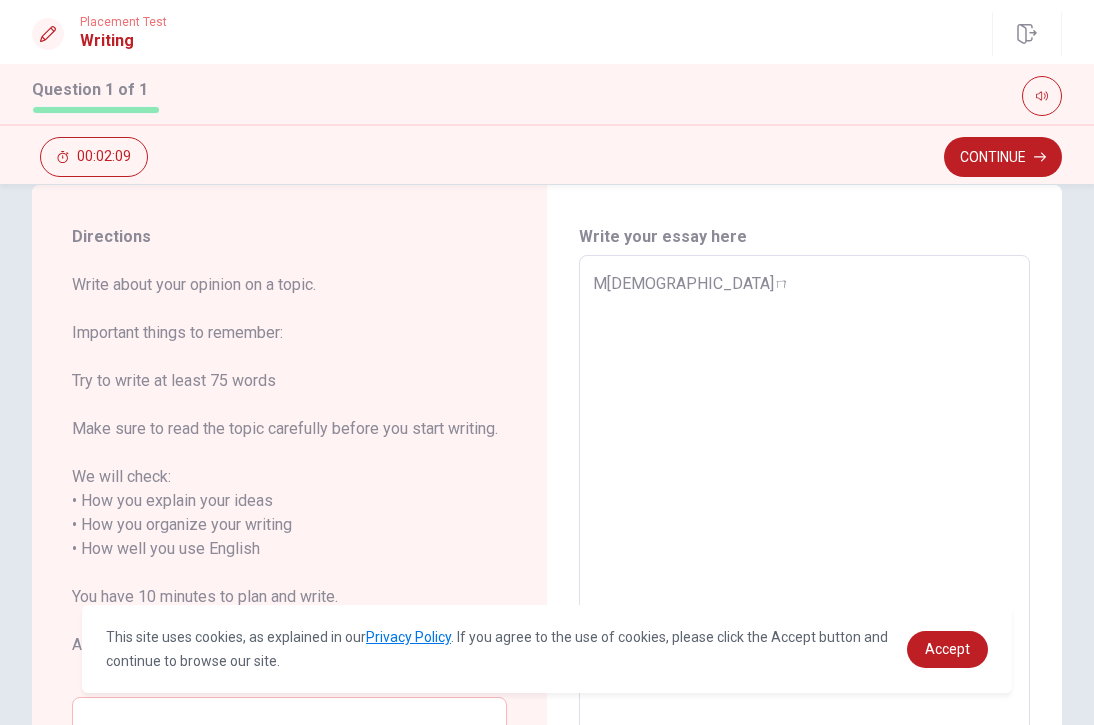 type on "x" 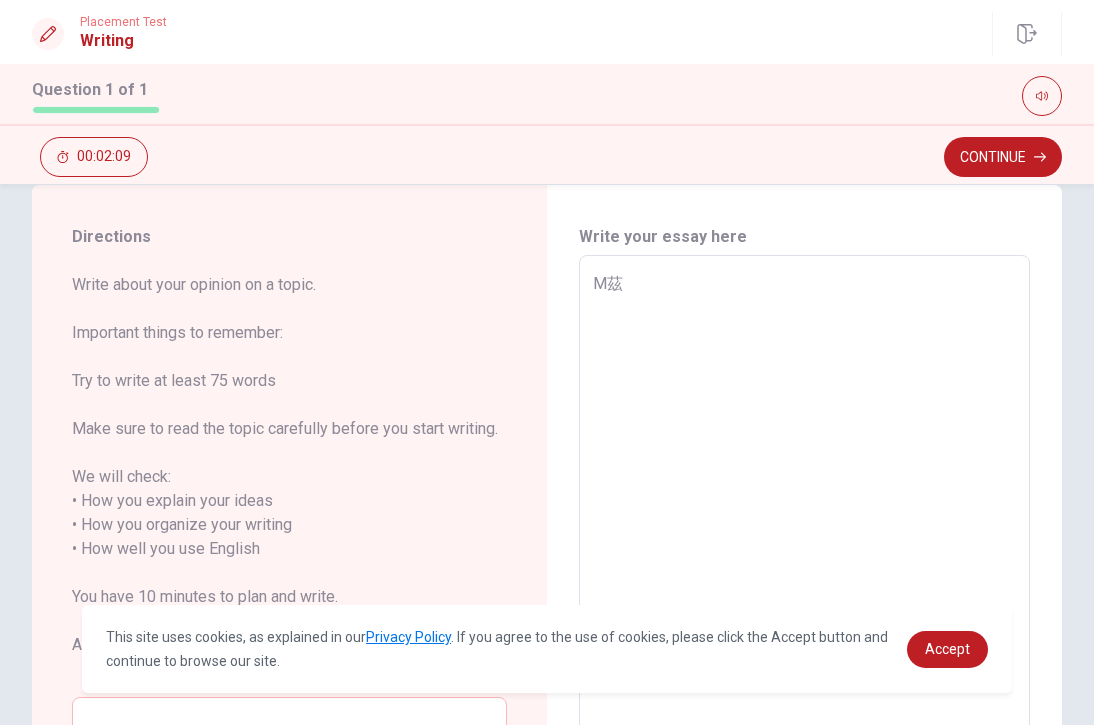 type on "x" 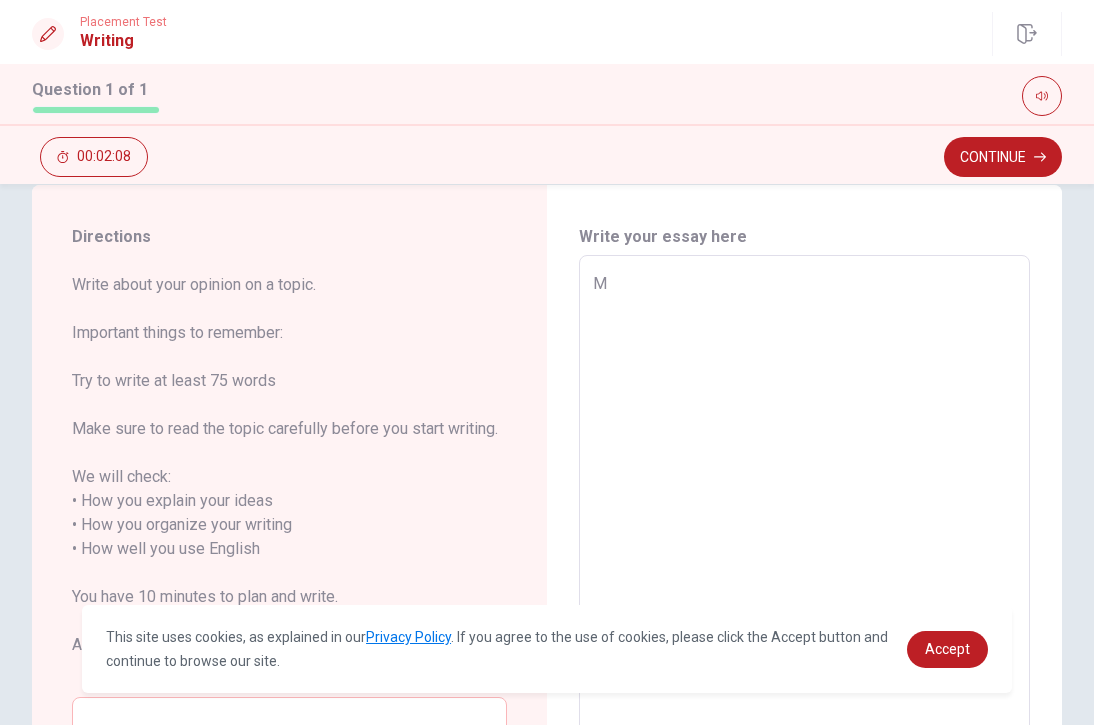 type on "x" 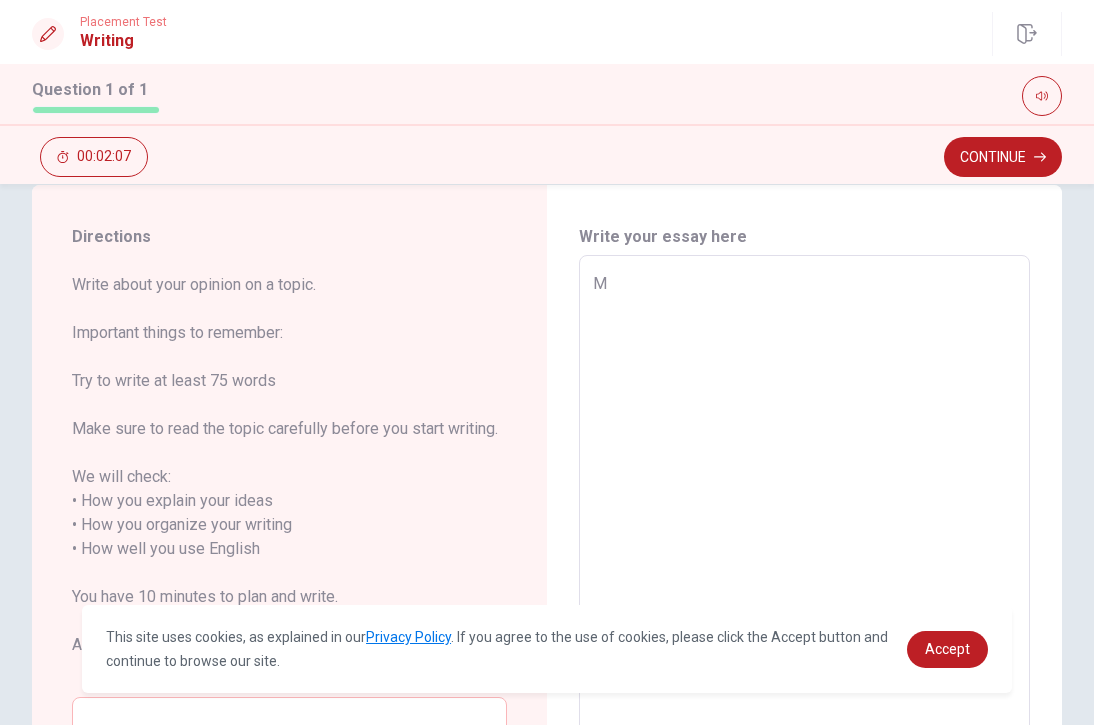 type on "My" 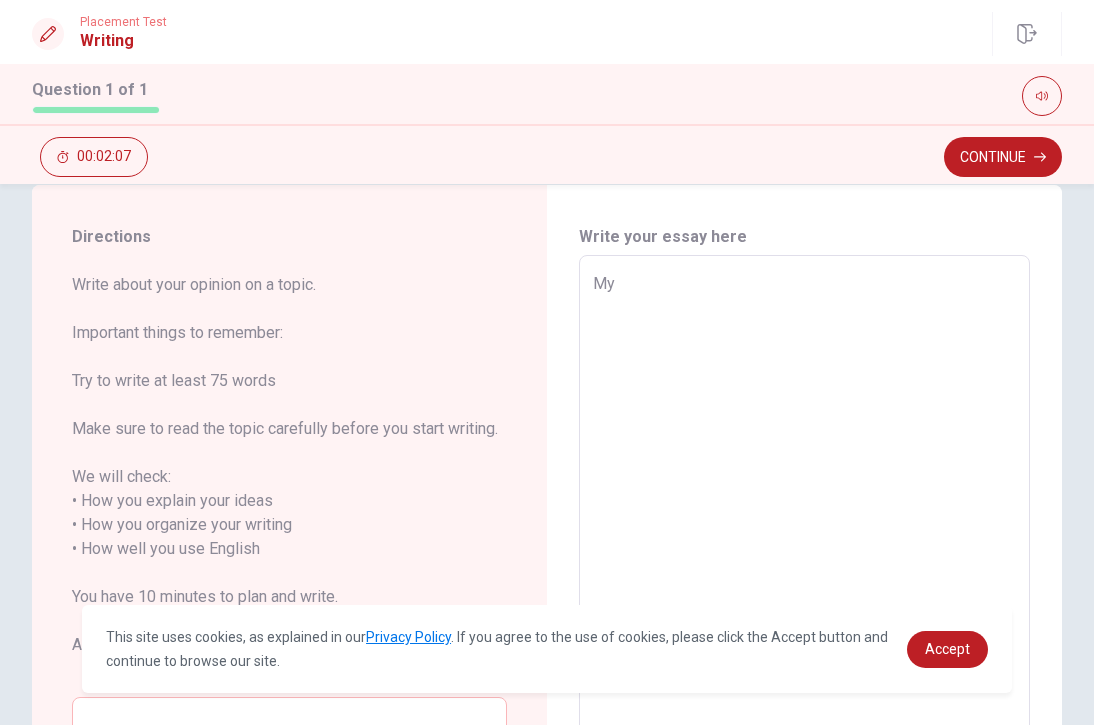 type on "x" 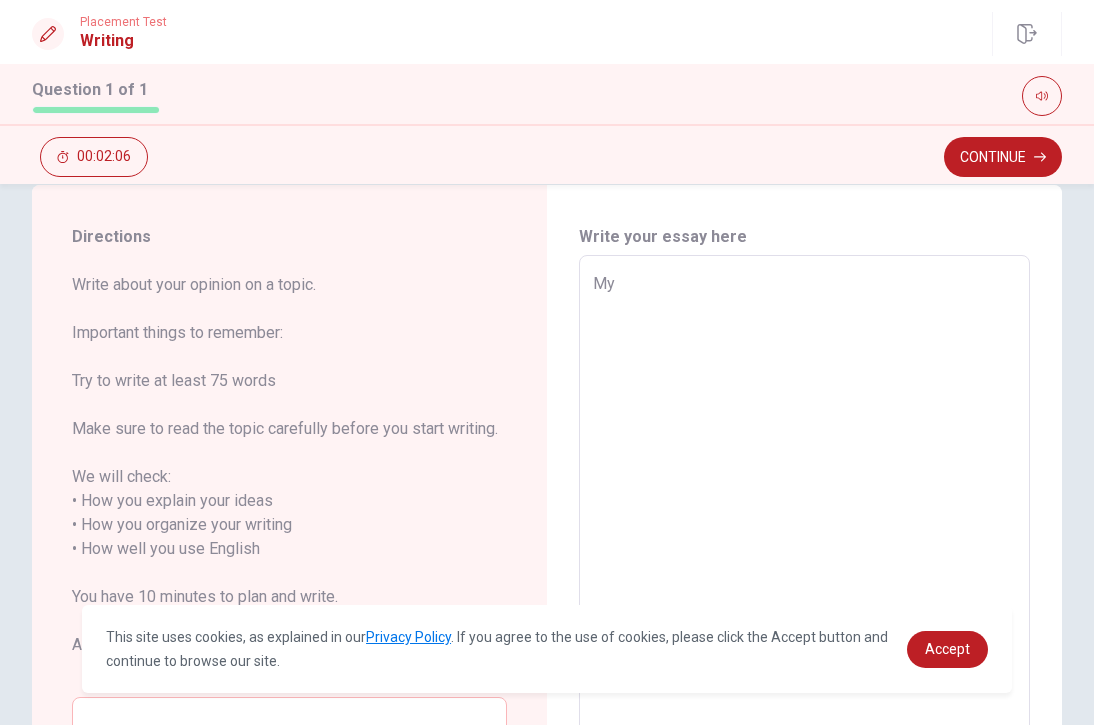 type on "My" 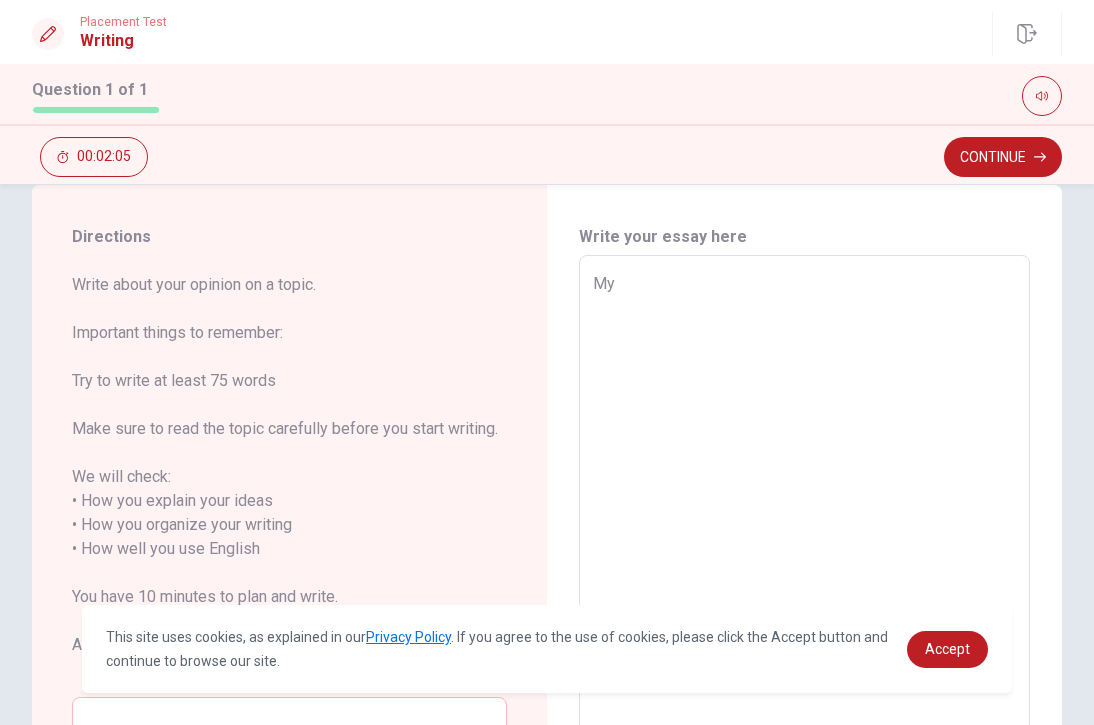 type on "My i" 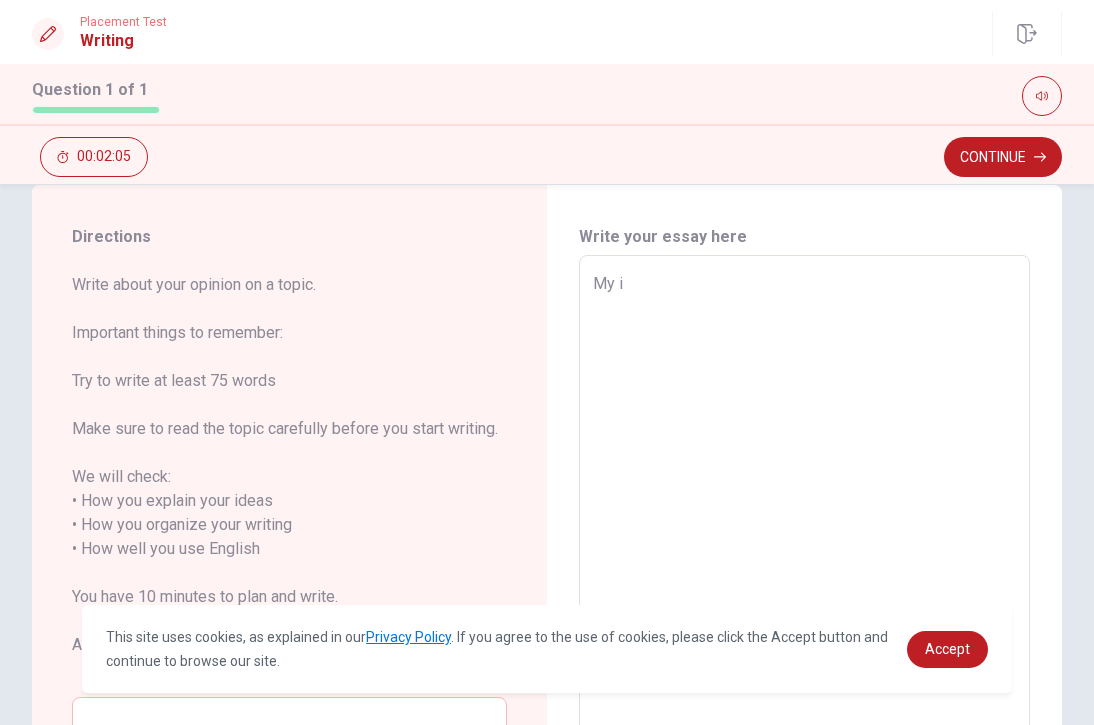 type on "x" 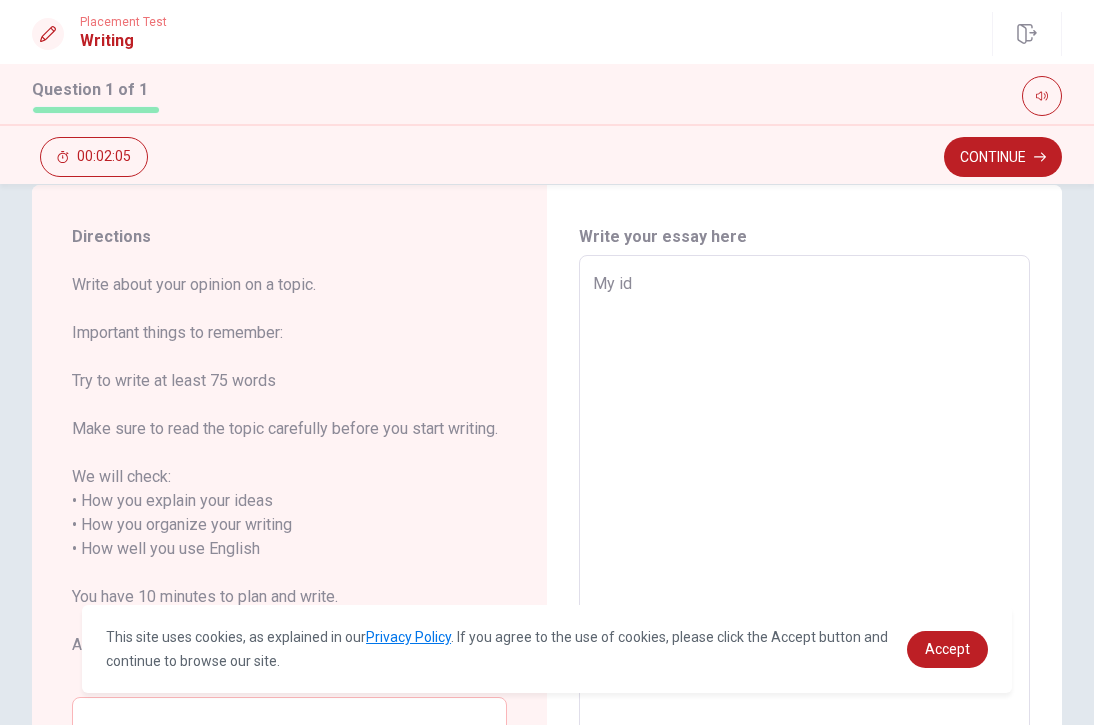 type on "x" 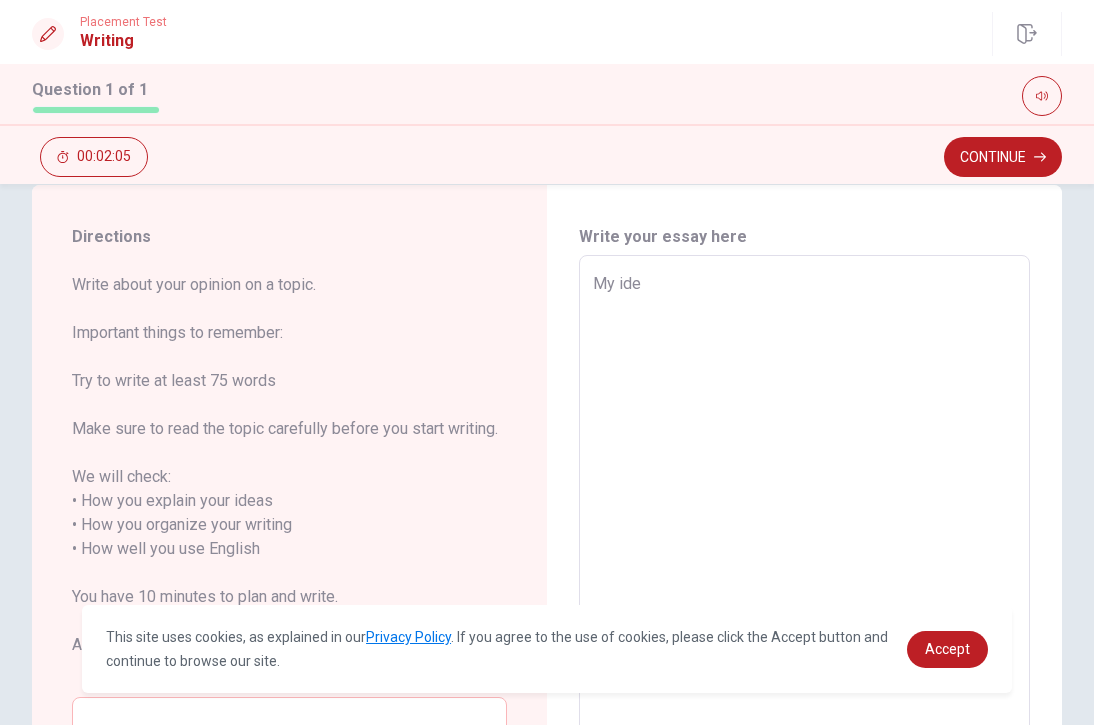 type on "x" 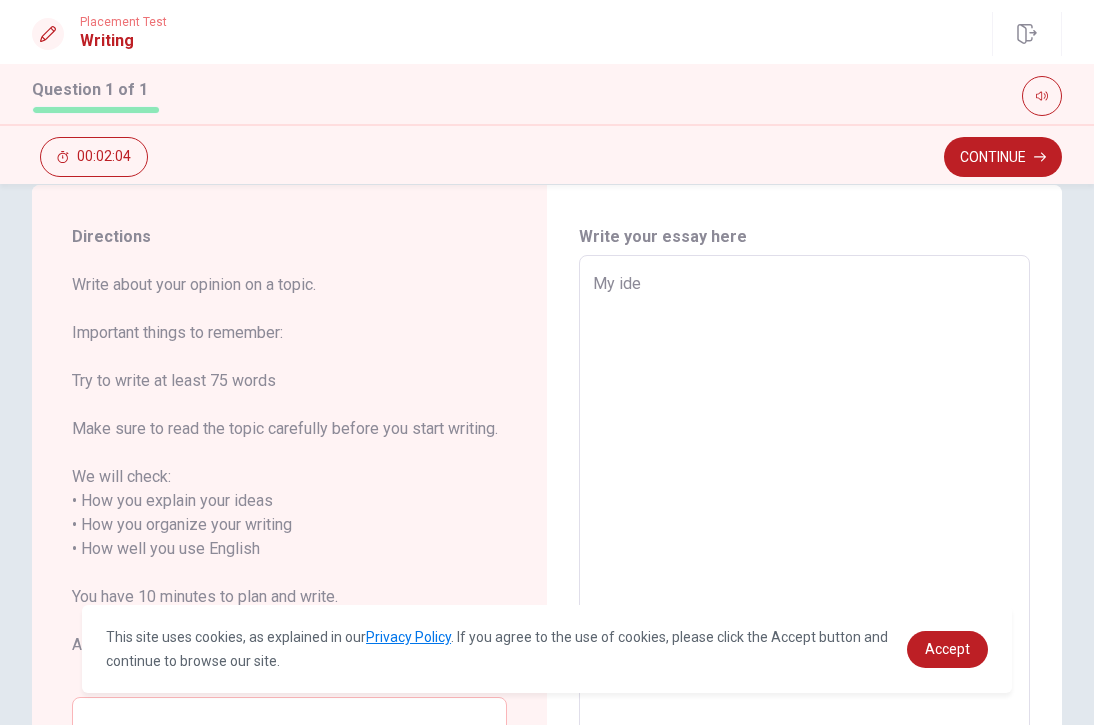 type on "My idea" 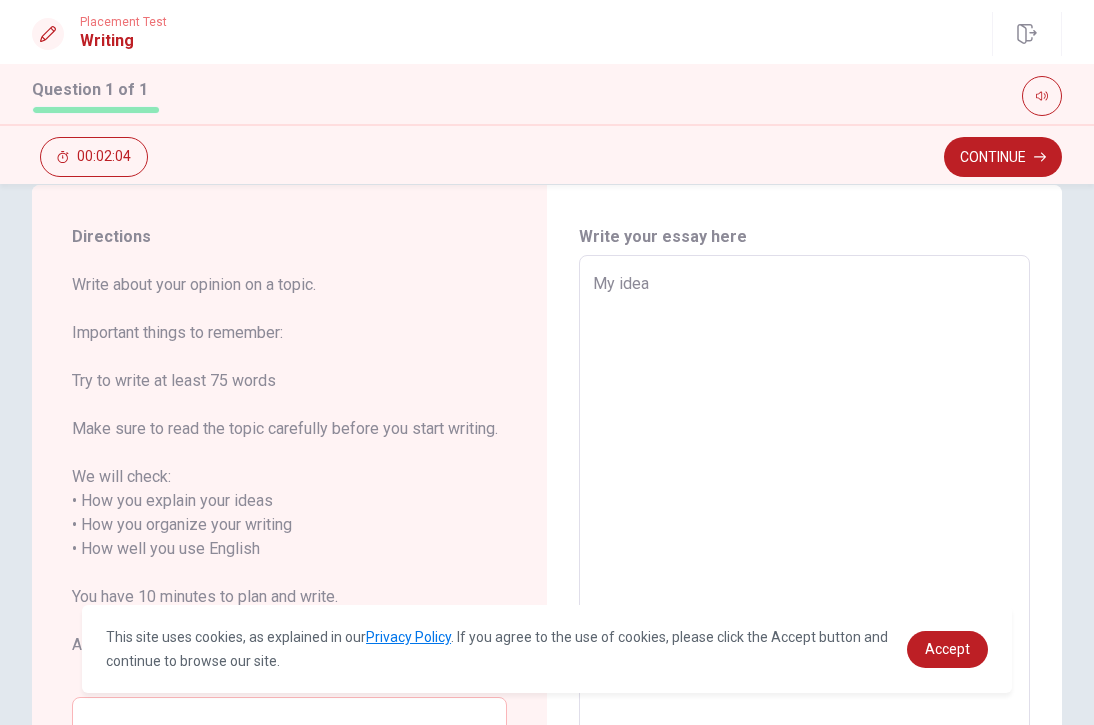 type on "x" 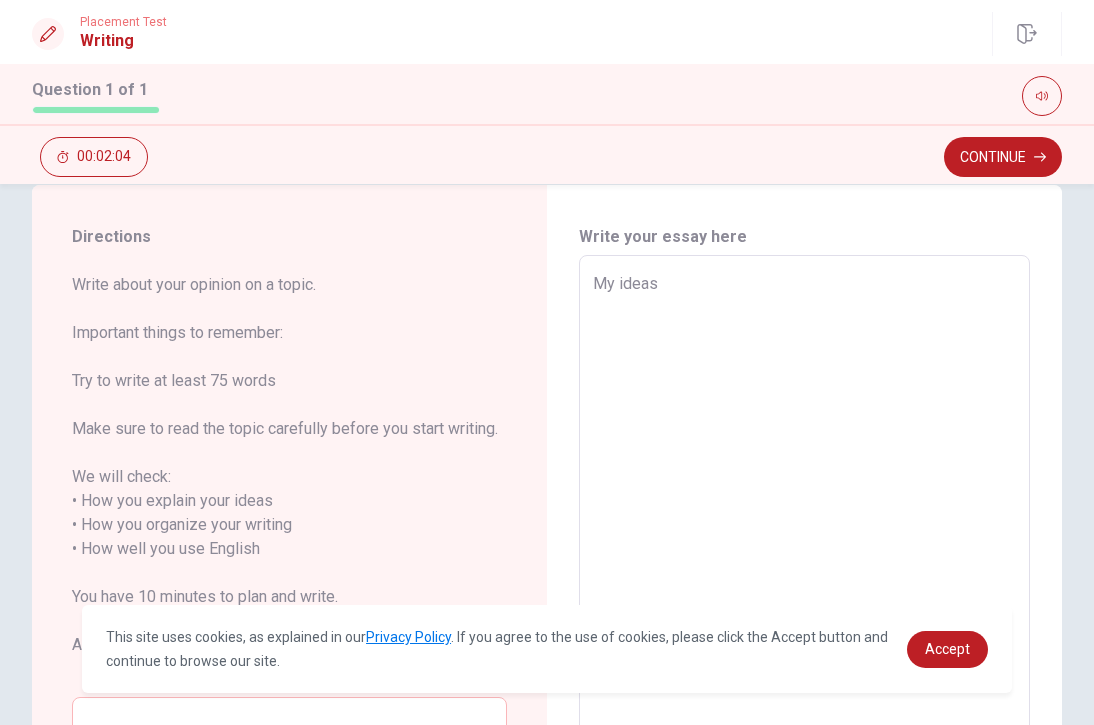 type on "x" 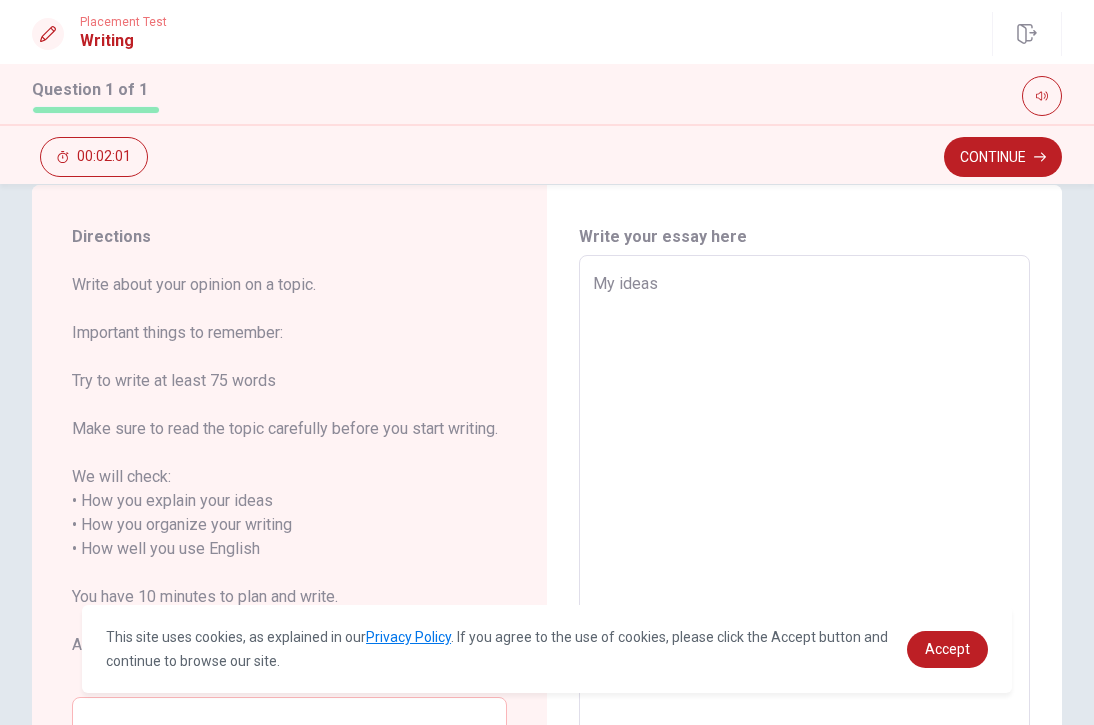 type on "x" 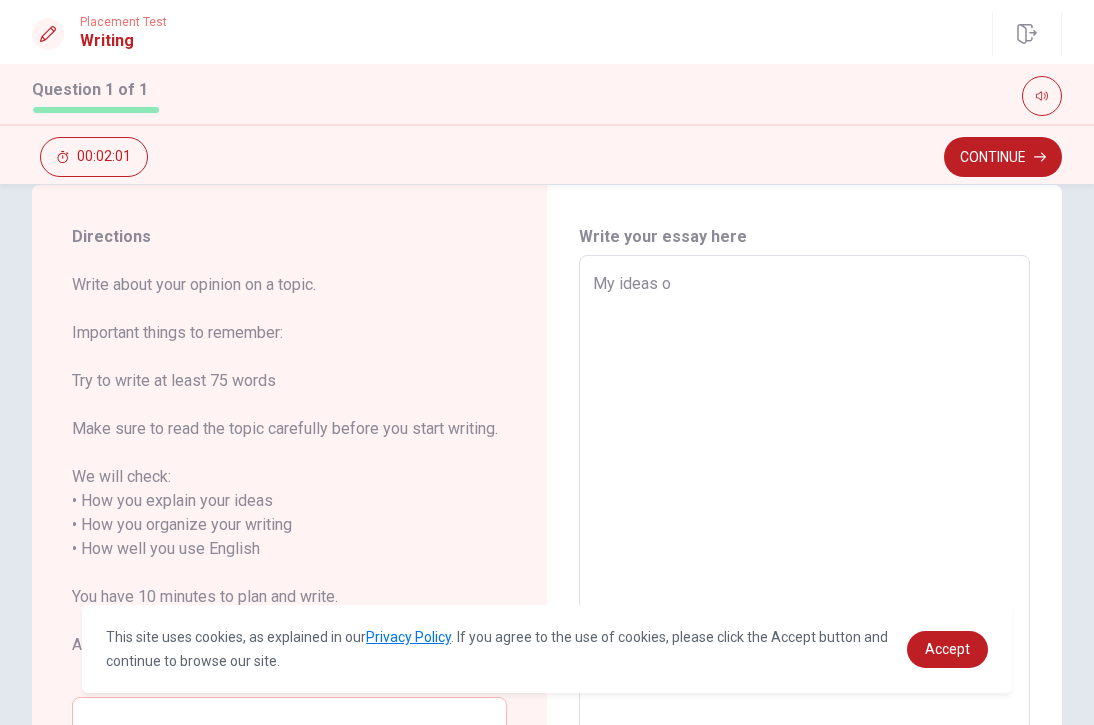 type on "x" 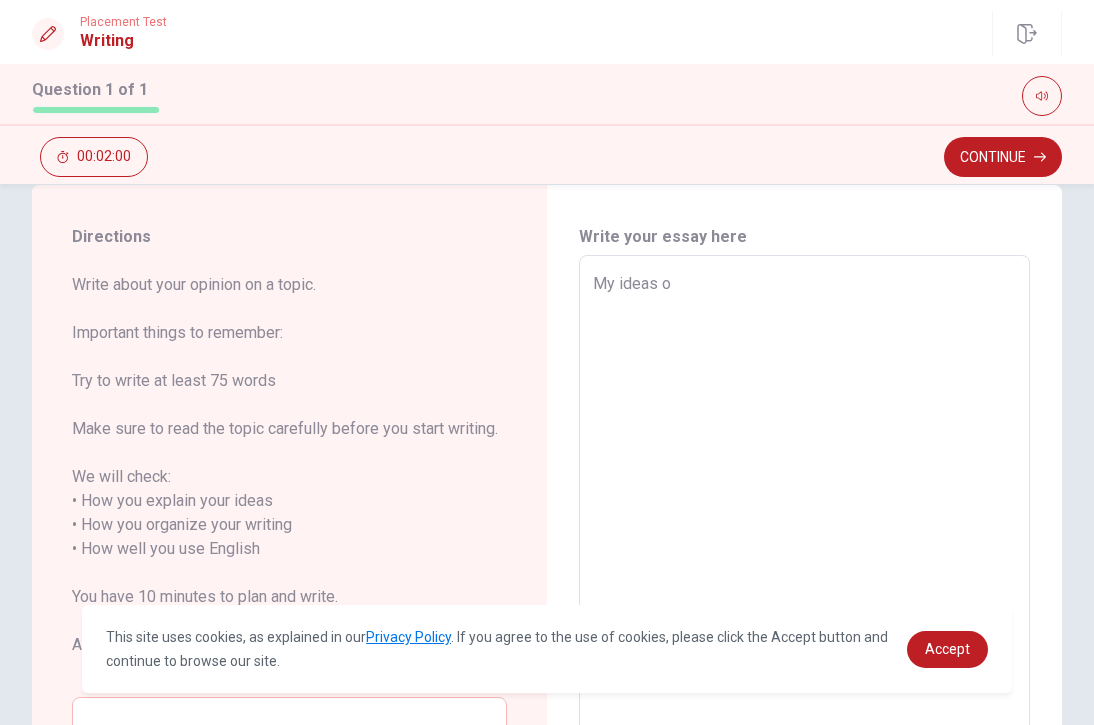 type on "My ideas of" 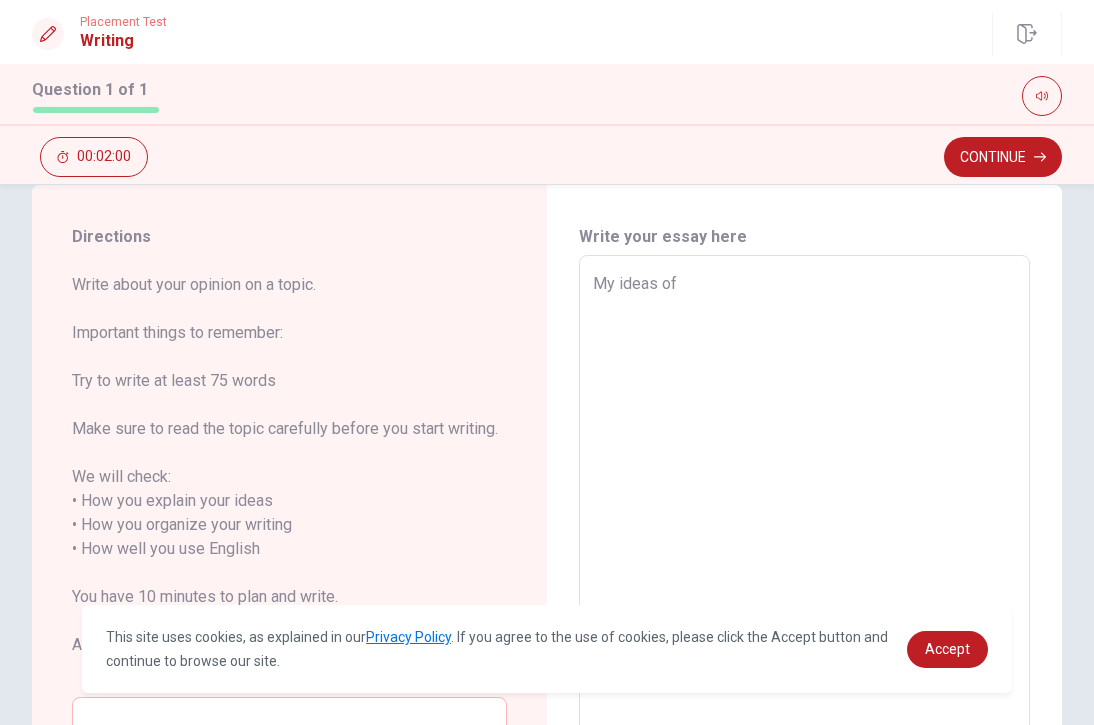 type on "x" 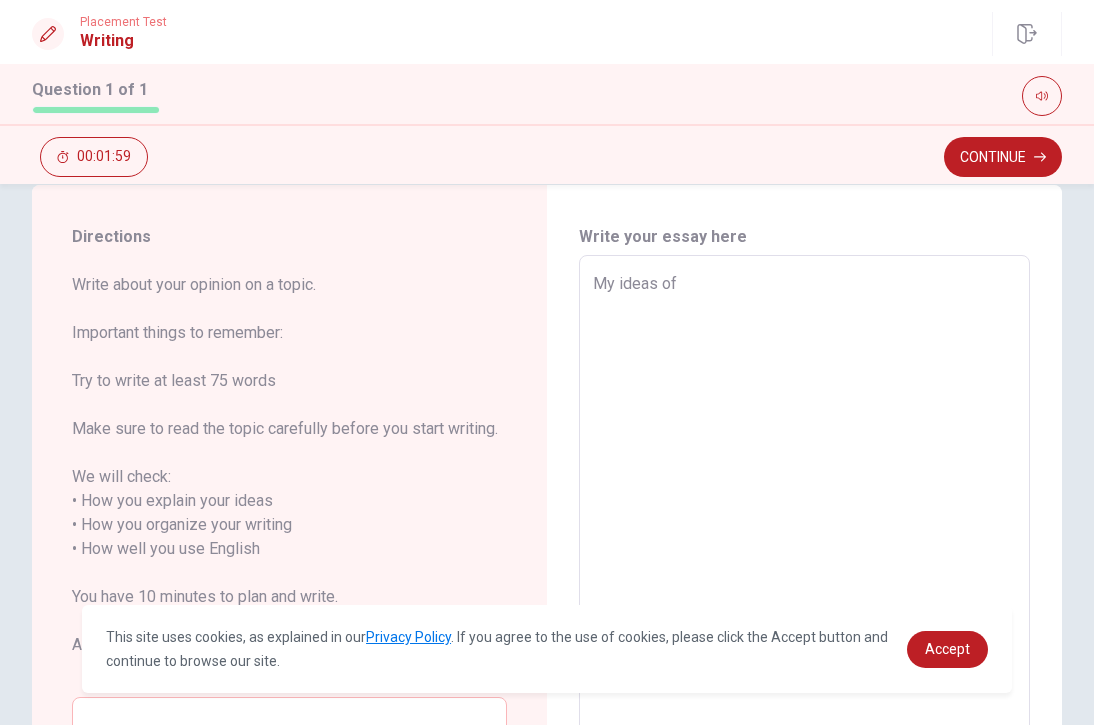 type on "My ideas of a" 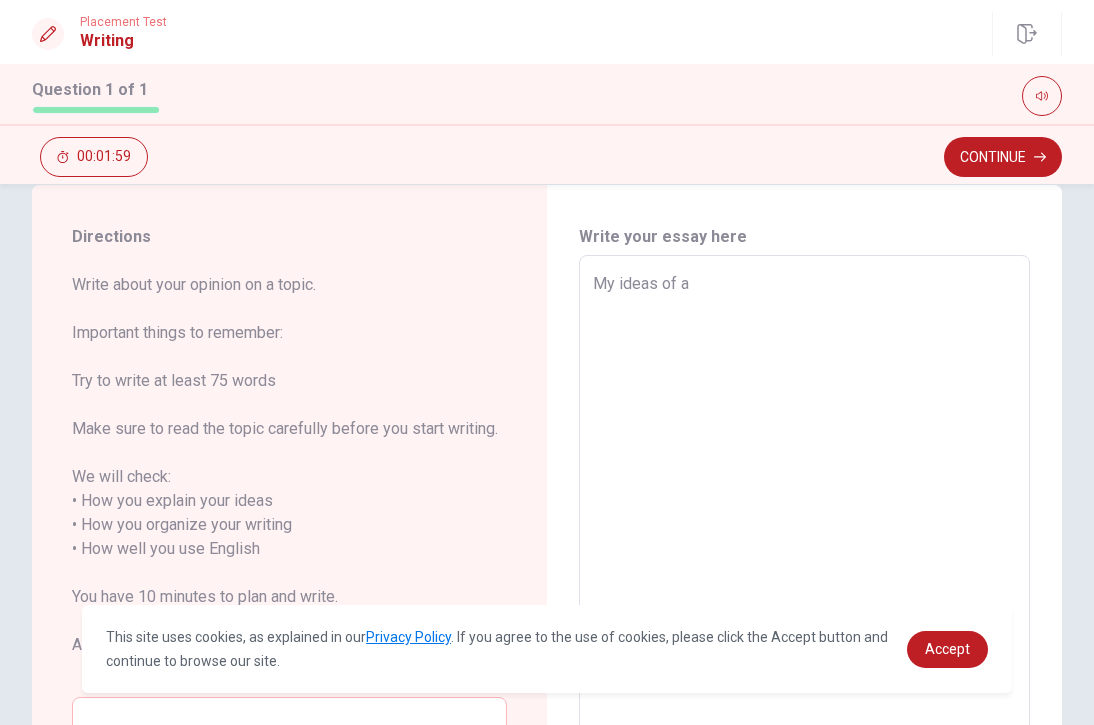 type on "x" 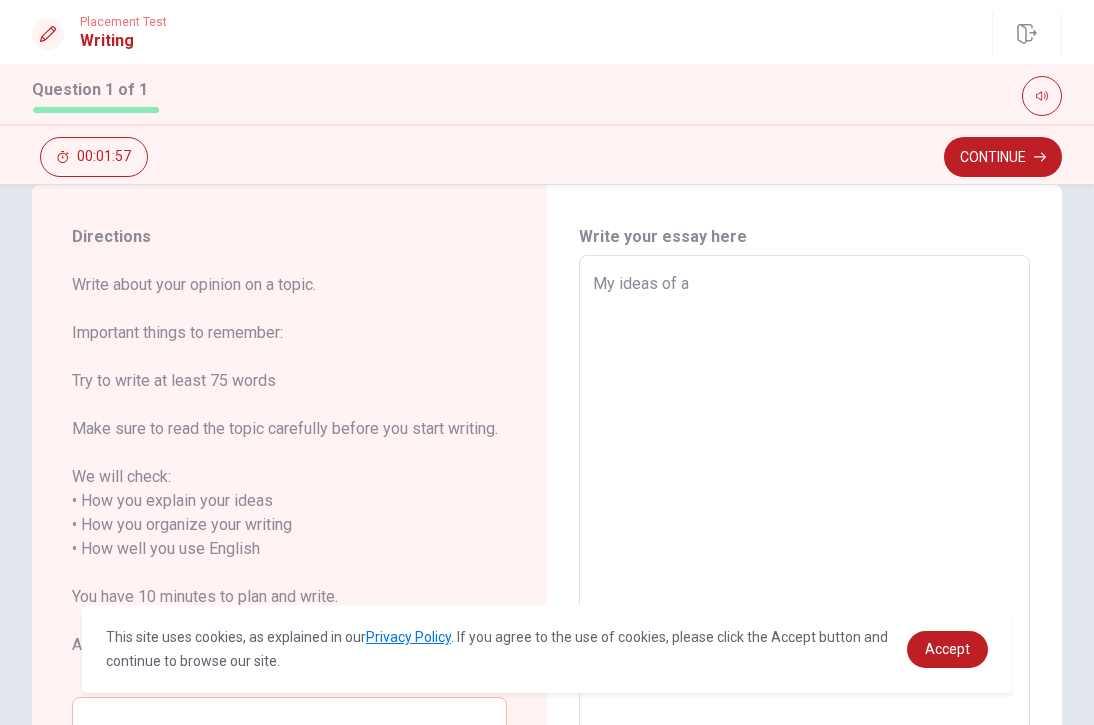 type on "x" 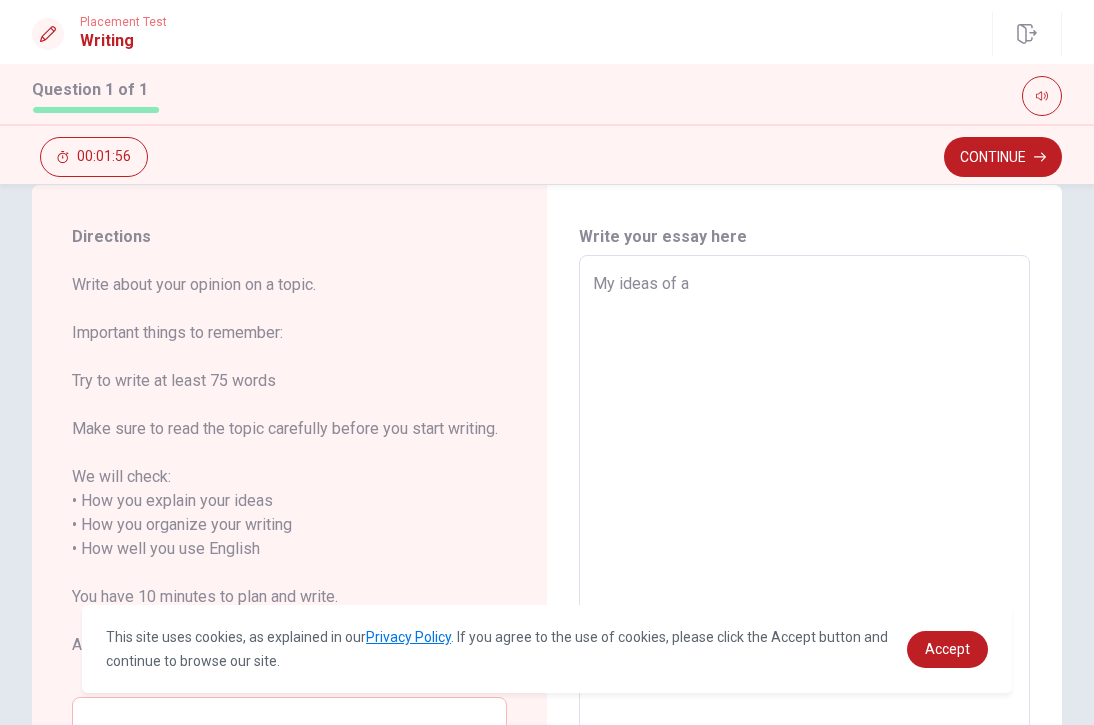 type on "My ideas of a p" 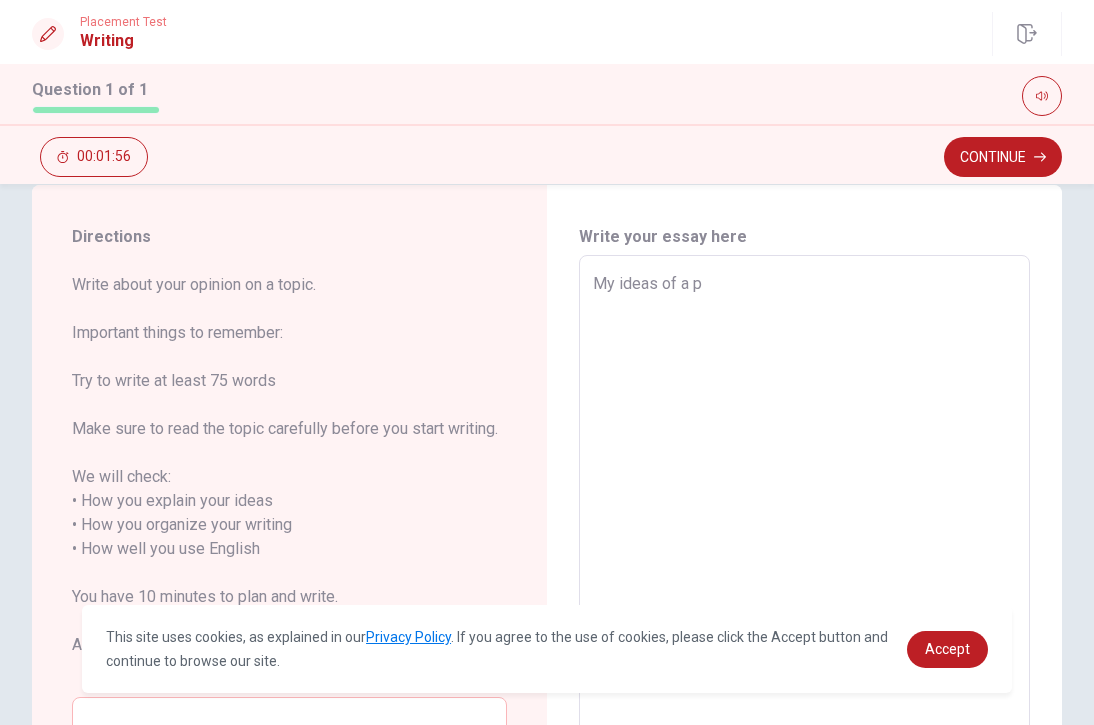 type on "x" 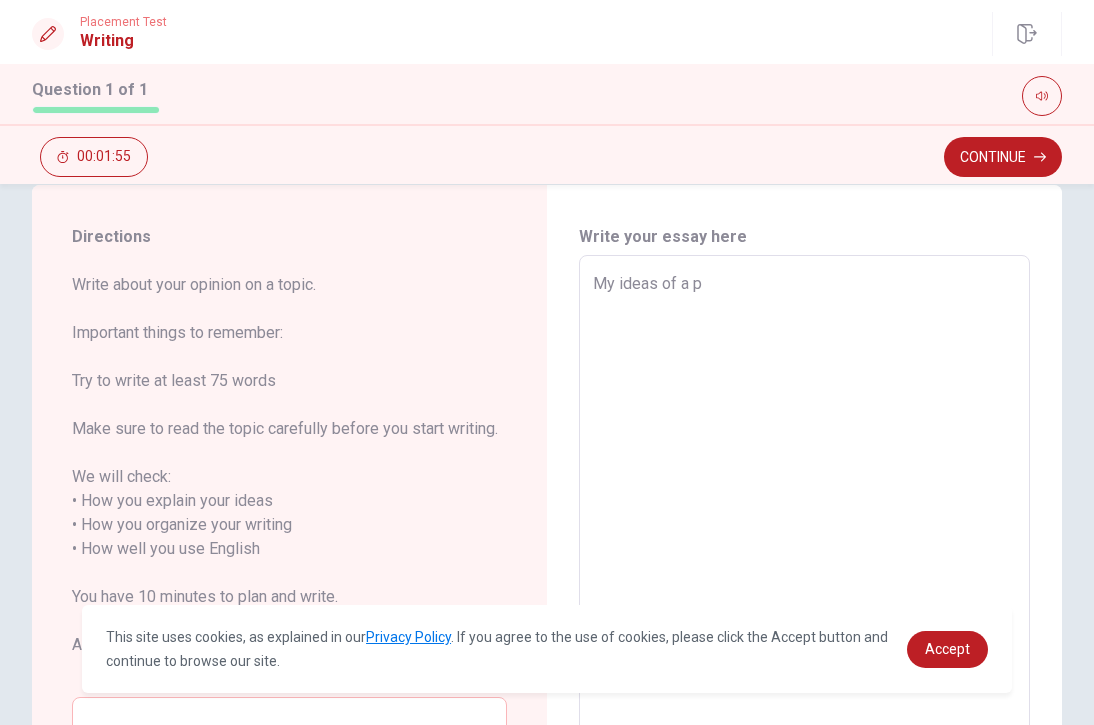 type on "My ideas of a pe" 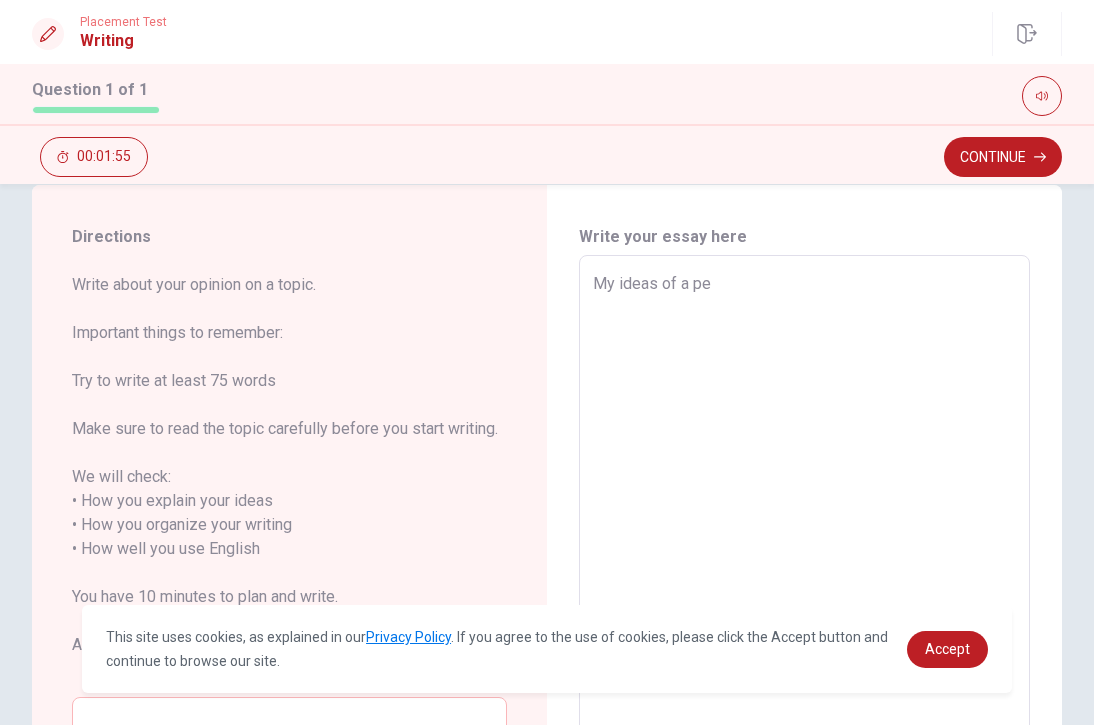 type on "x" 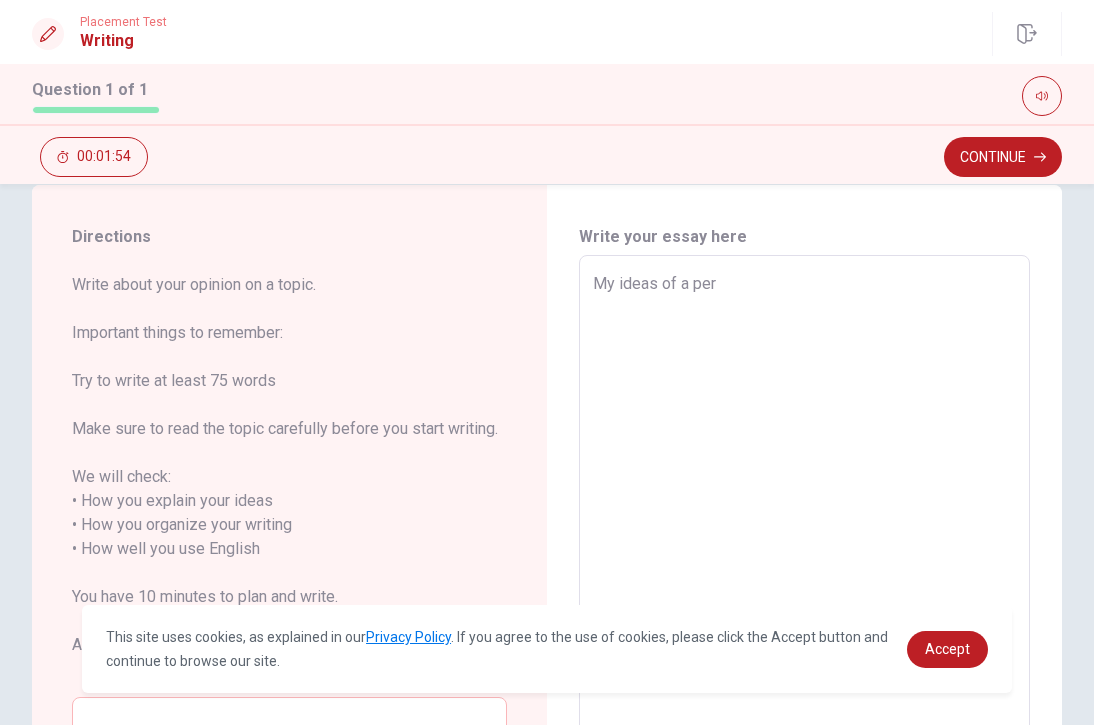 type on "x" 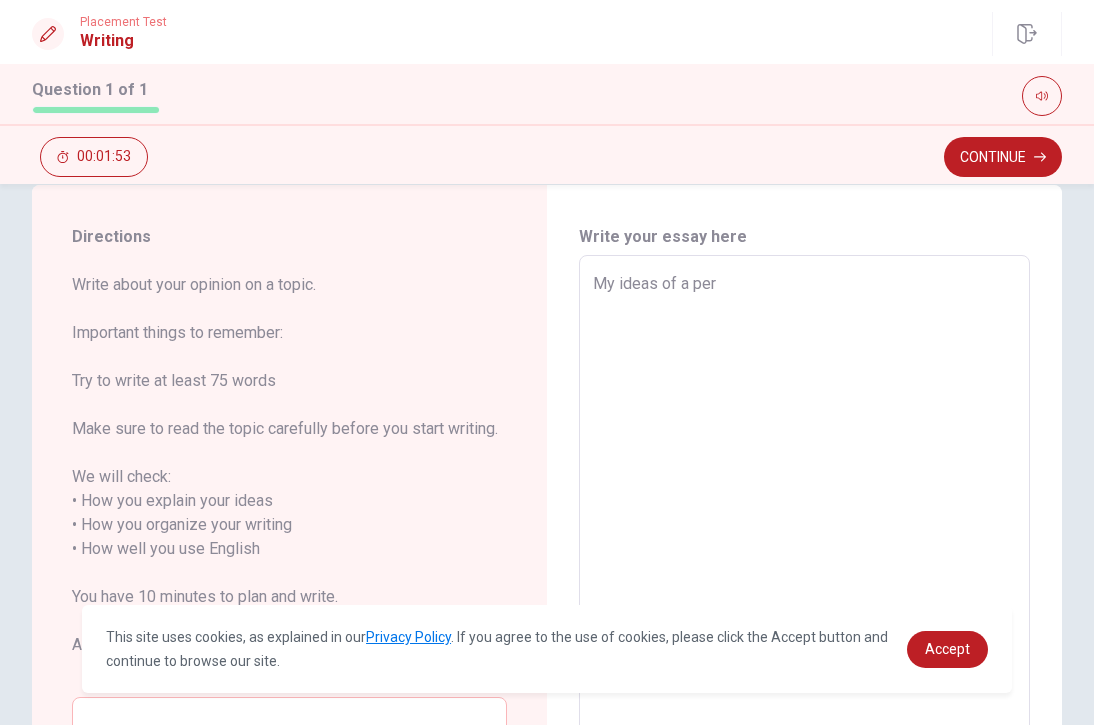 type on "My ideas of a perf" 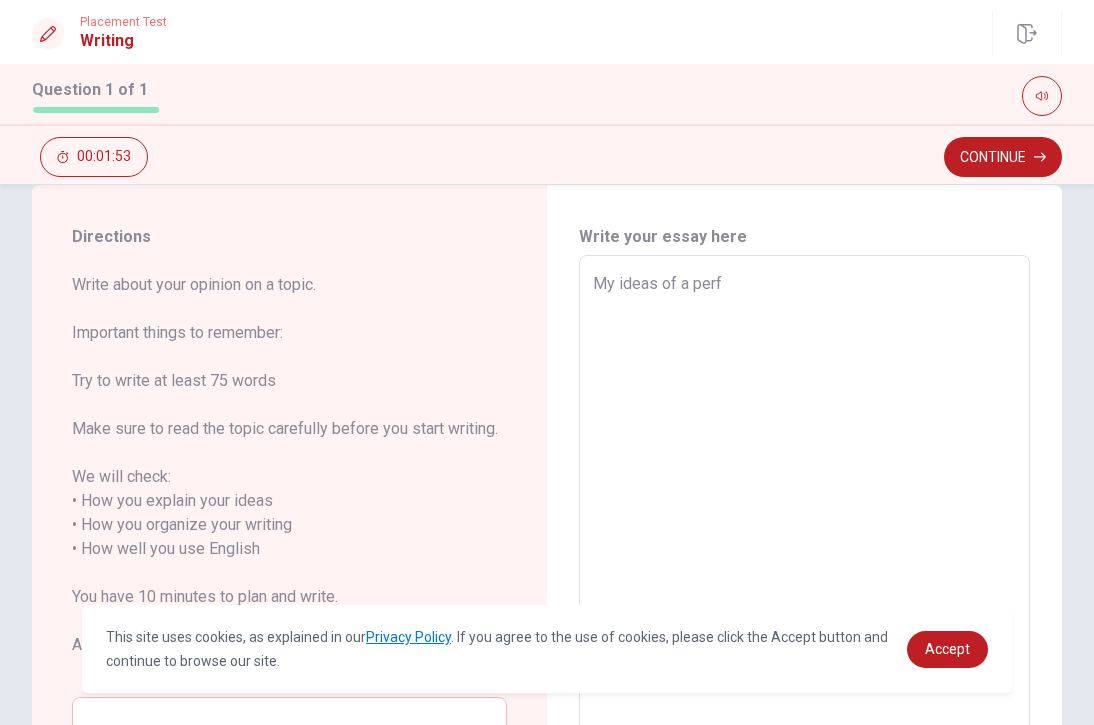 type on "x" 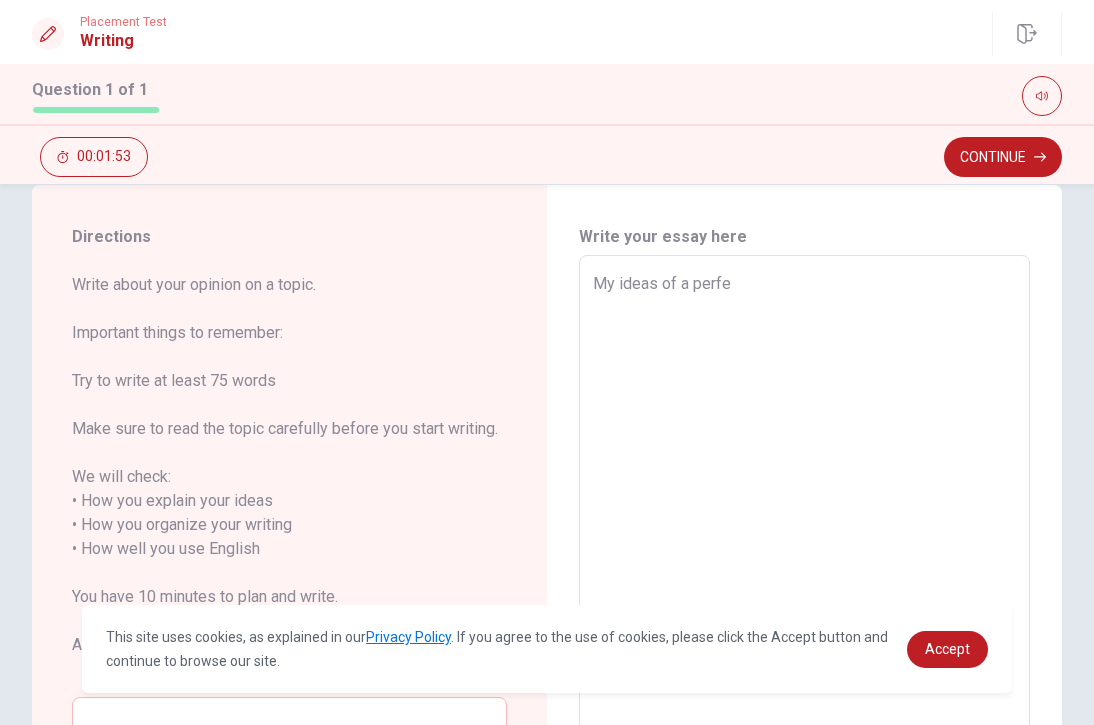 type on "x" 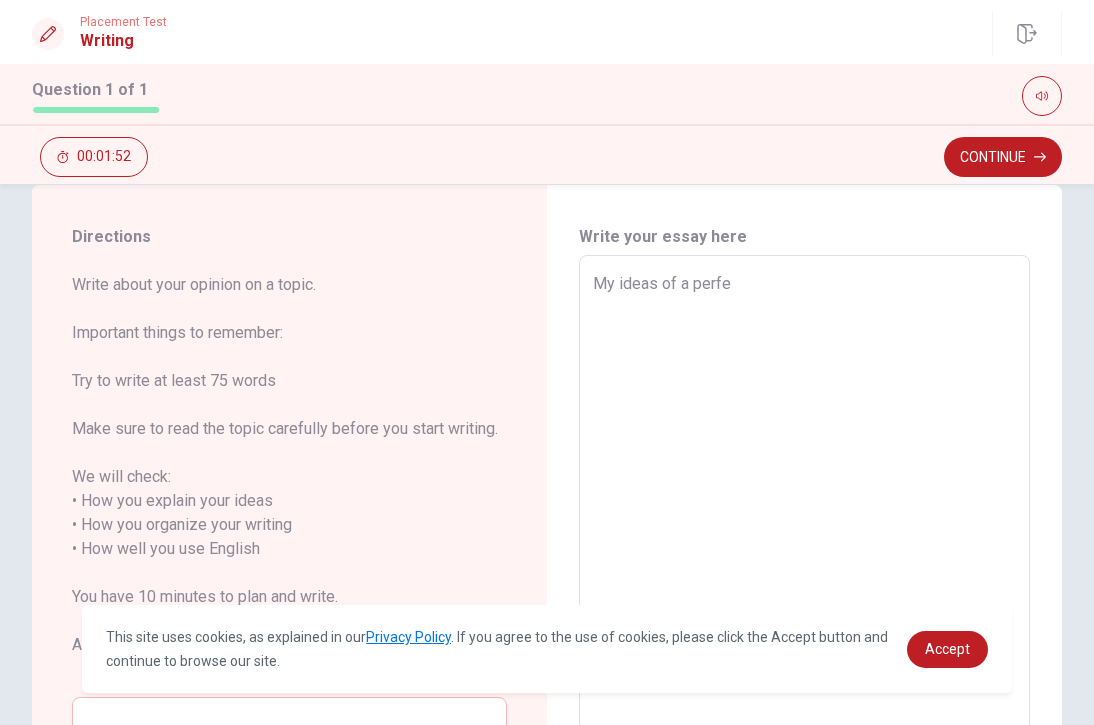 type on "My ideas of a perfec" 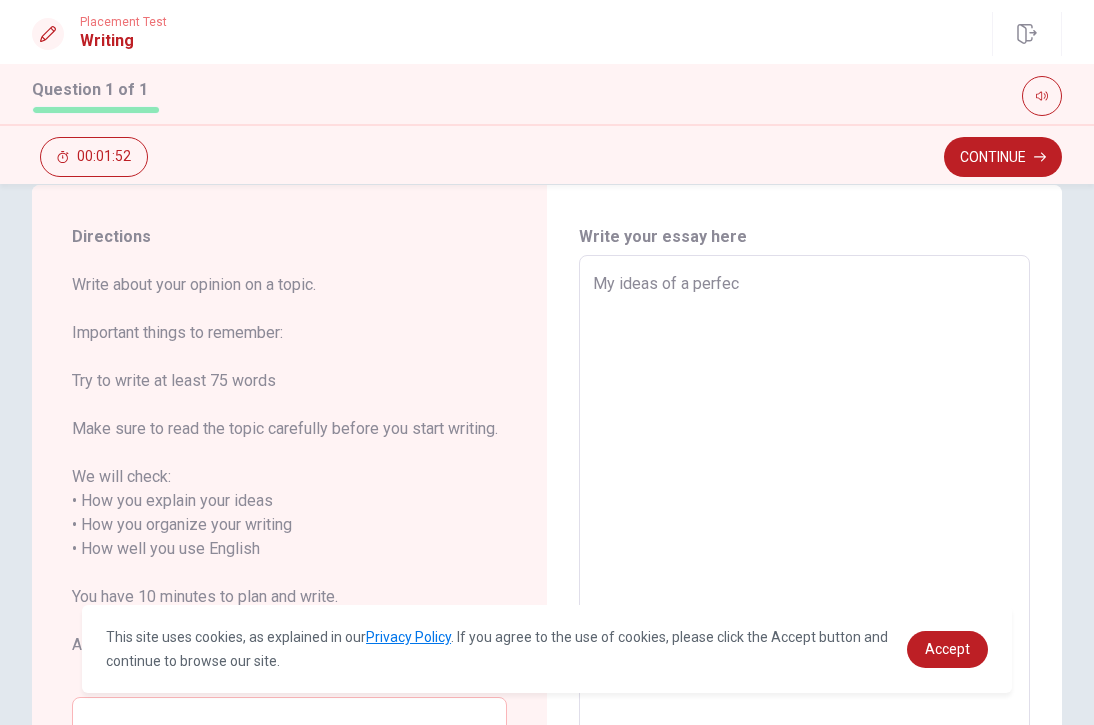 type on "x" 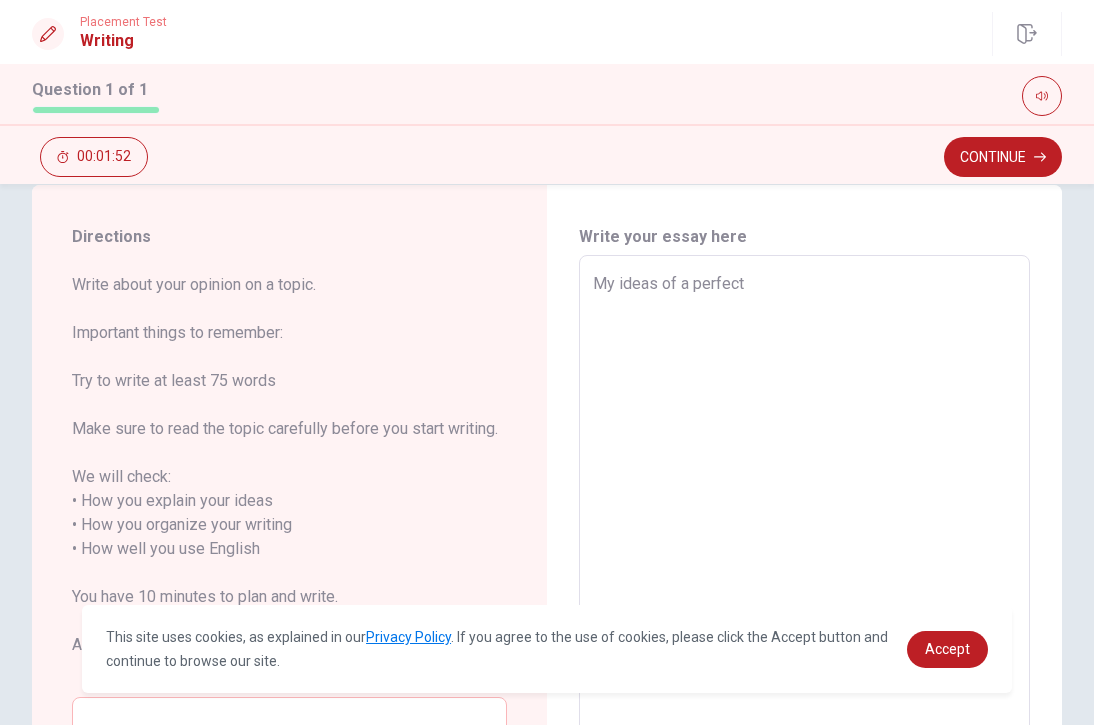 type on "x" 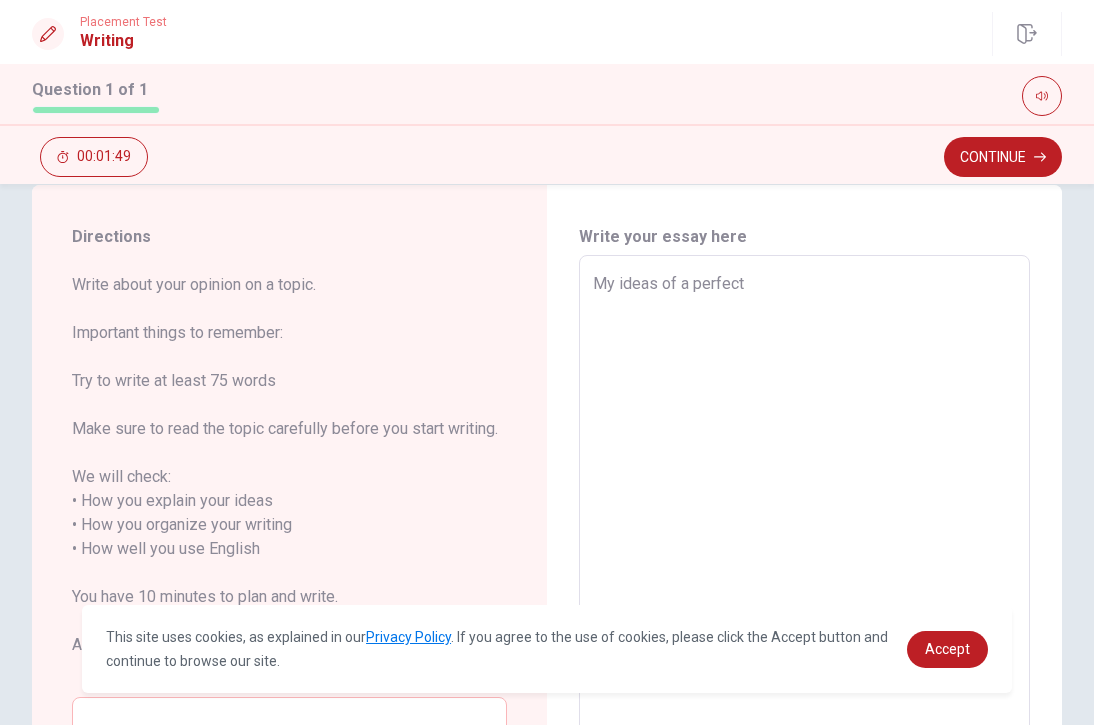 type on "x" 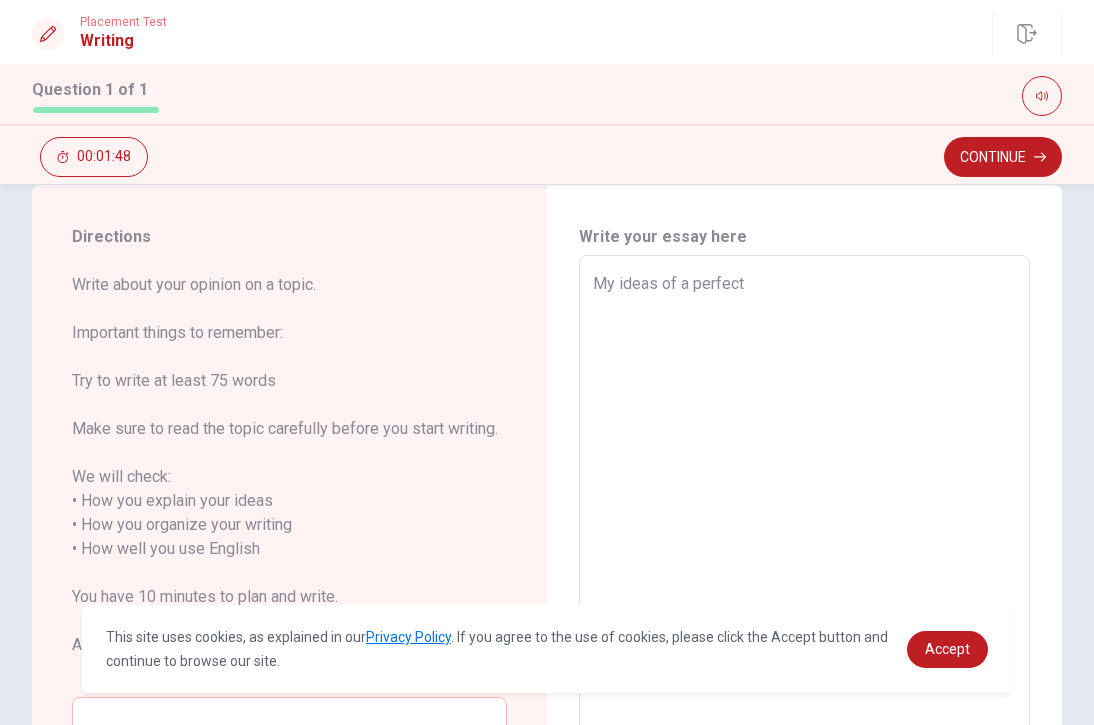 type on "My ideas of a perfect v" 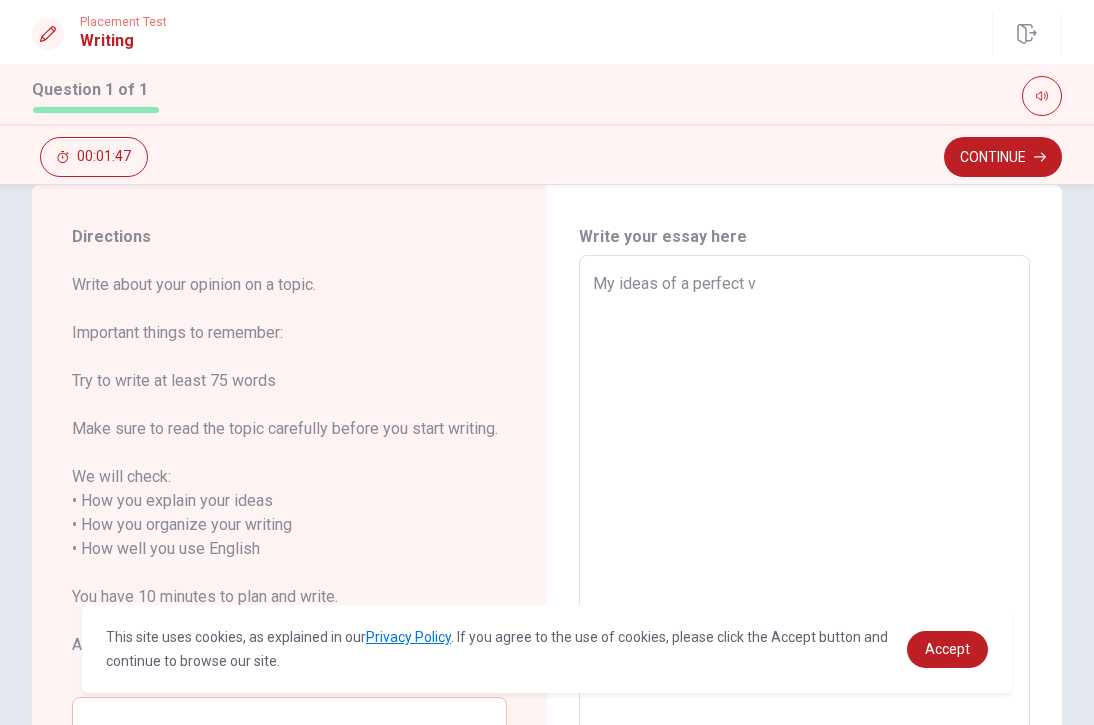type on "x" 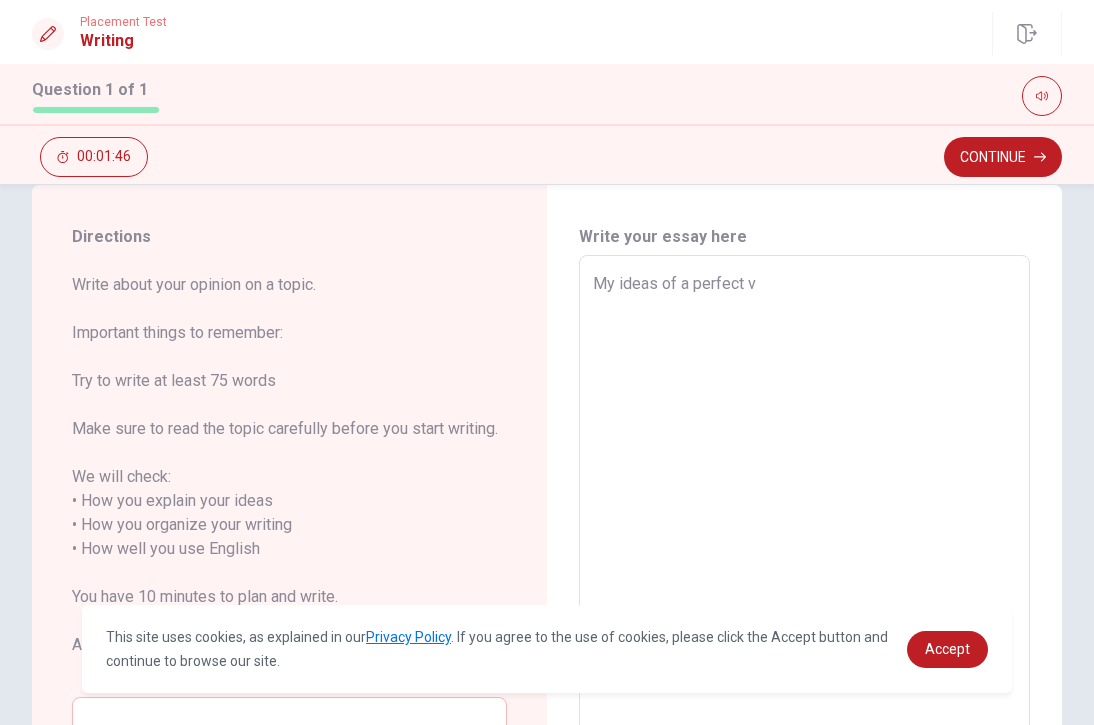 type on "My ideas of a perfect va" 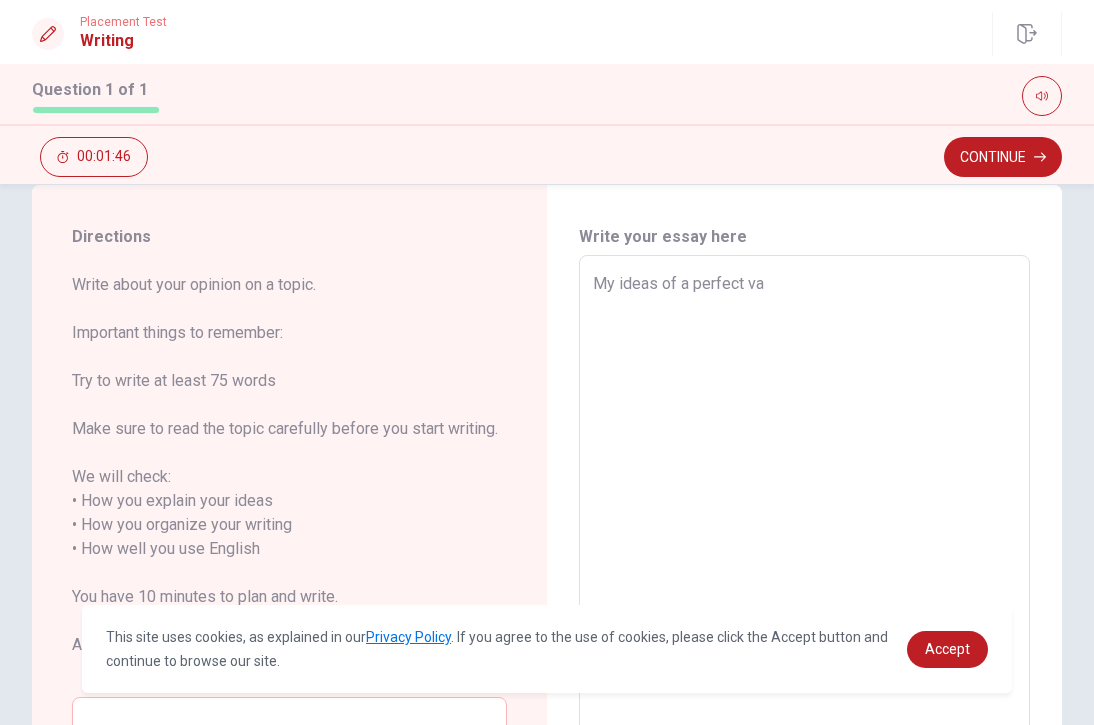 type on "x" 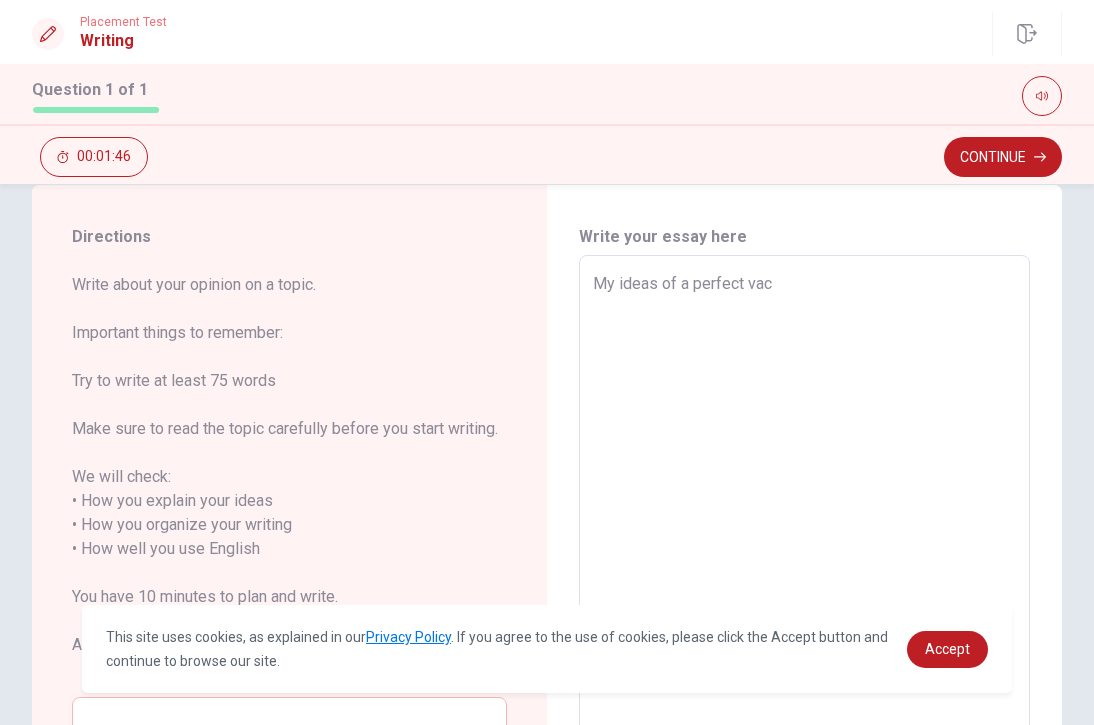 type on "x" 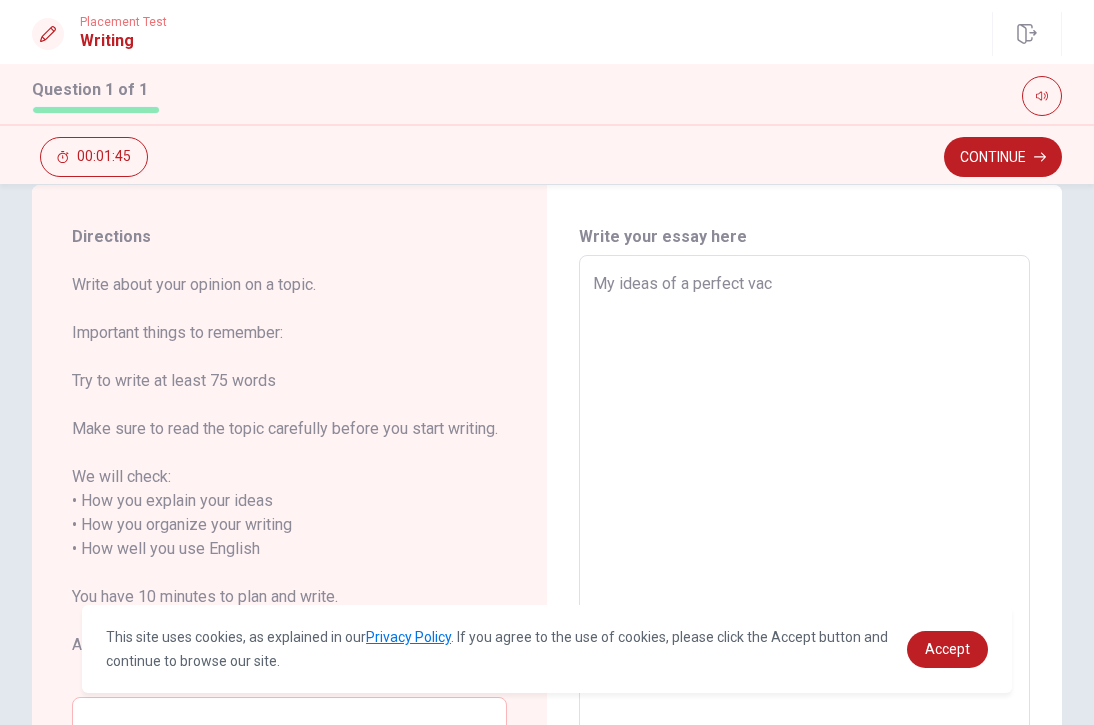 type on "My ideas of a perfect [PERSON_NAME]" 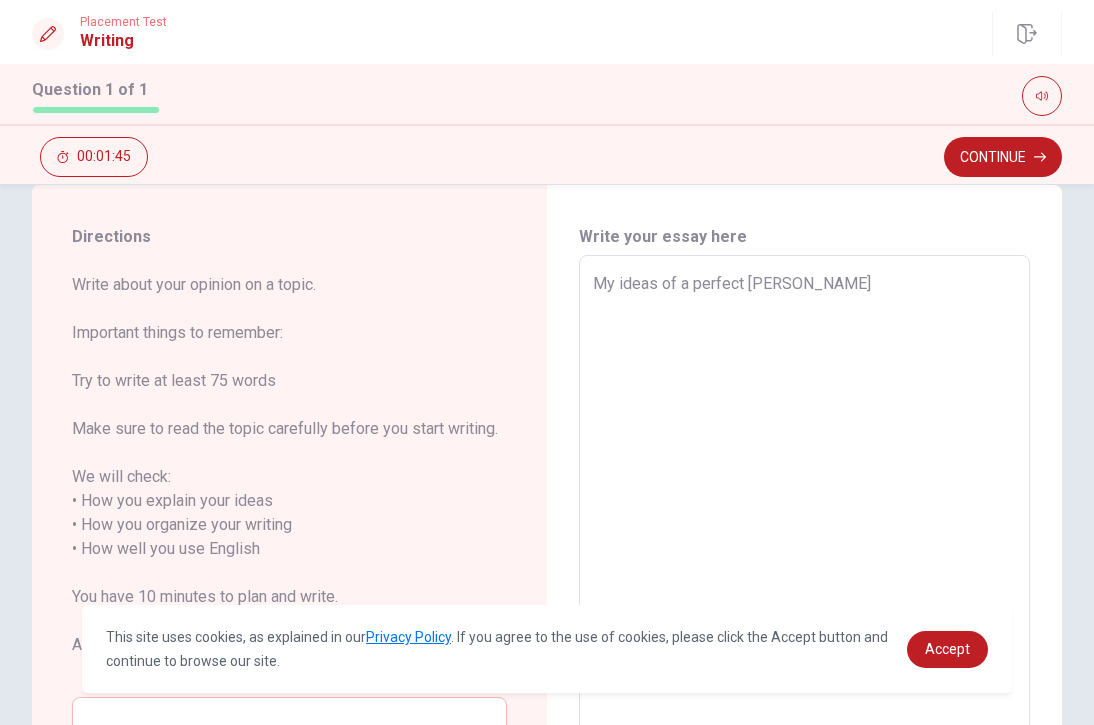 type on "x" 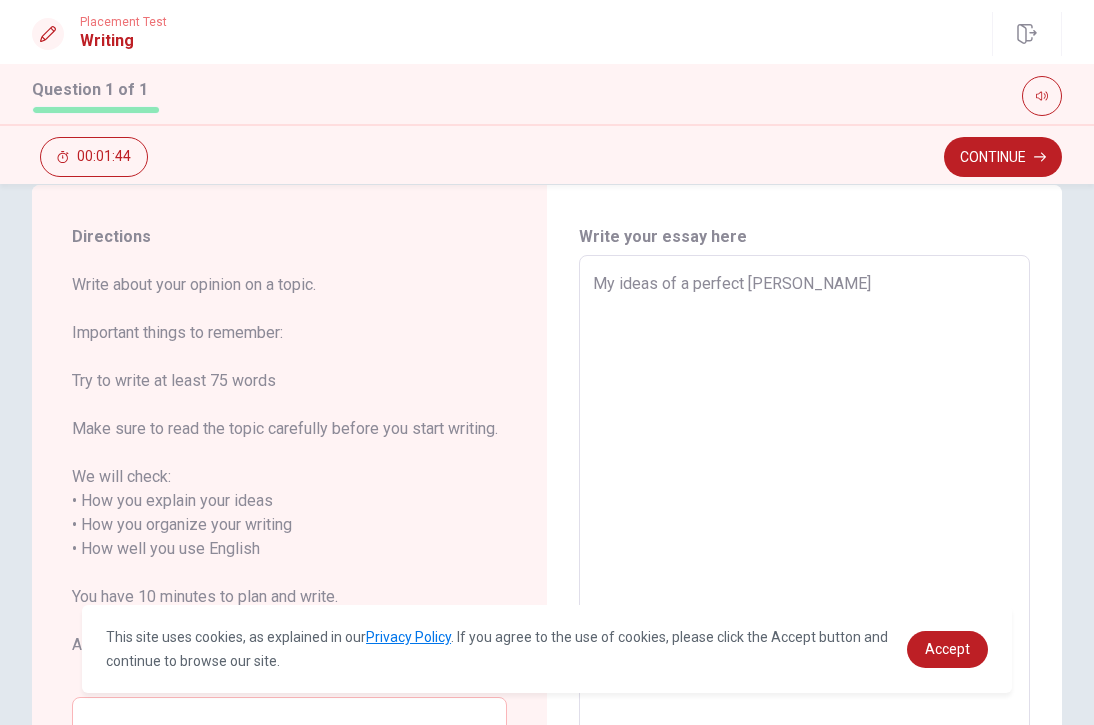 type on "My ideas of a perfect vacat" 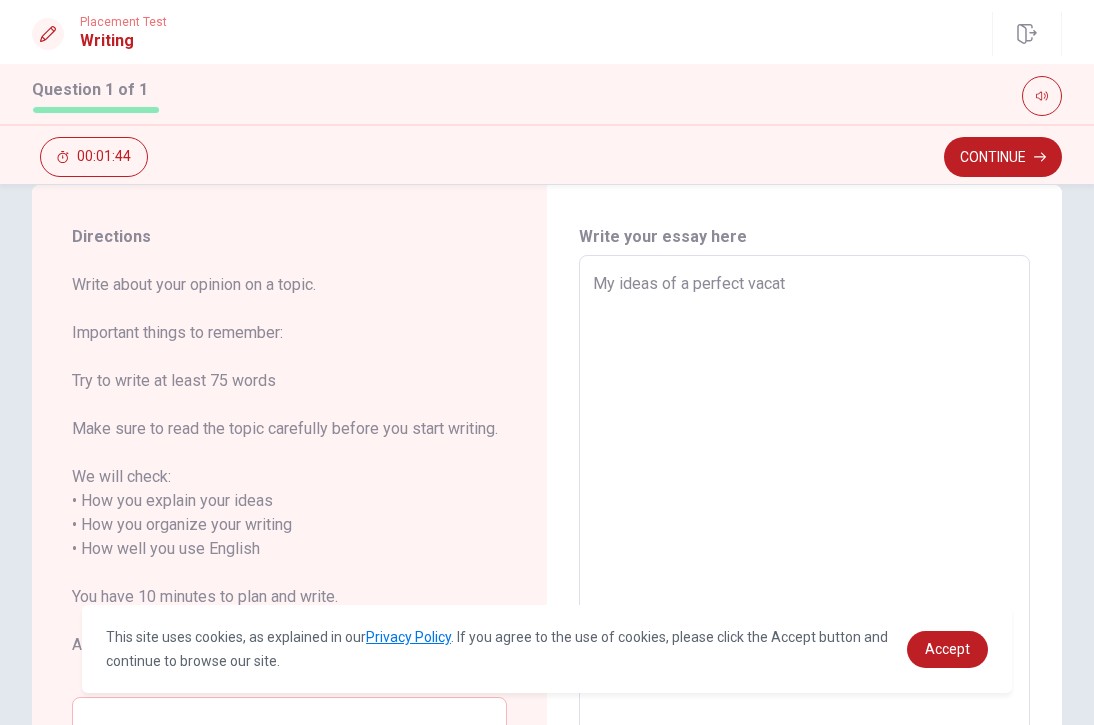 type on "x" 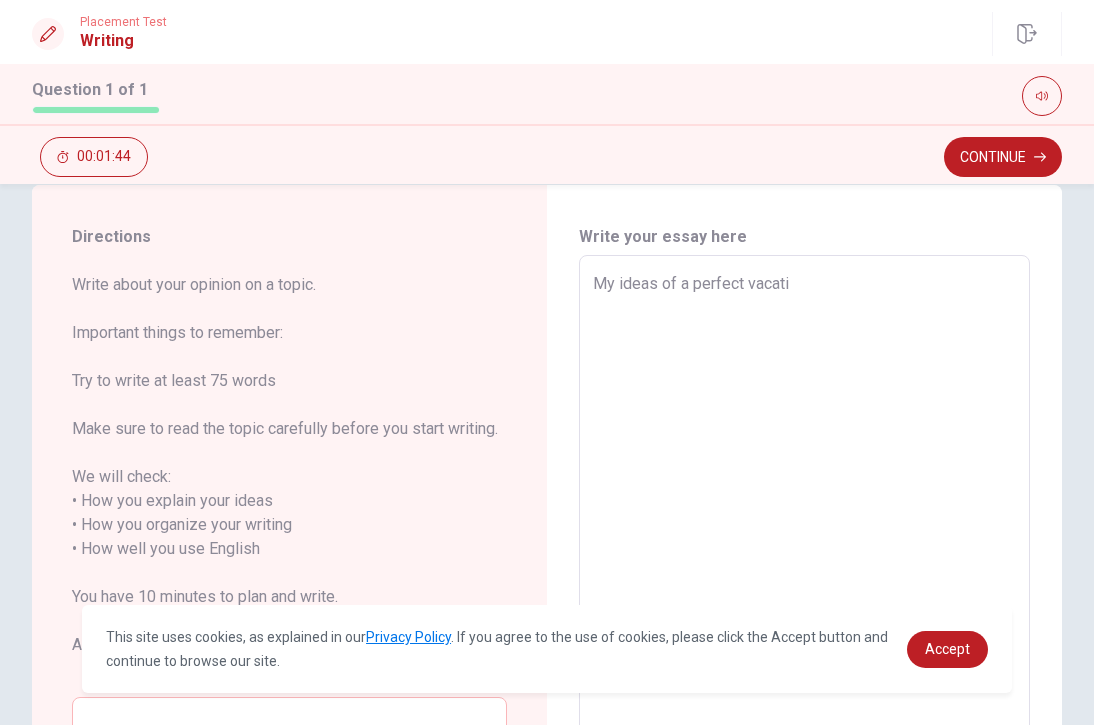 type on "x" 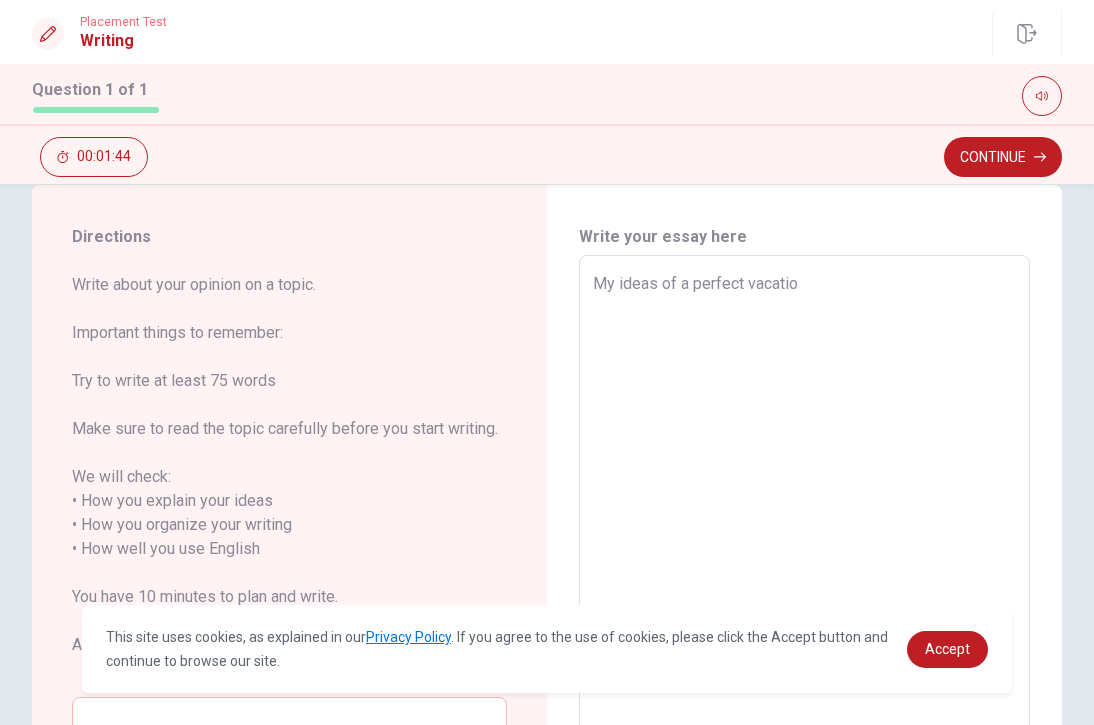 type on "x" 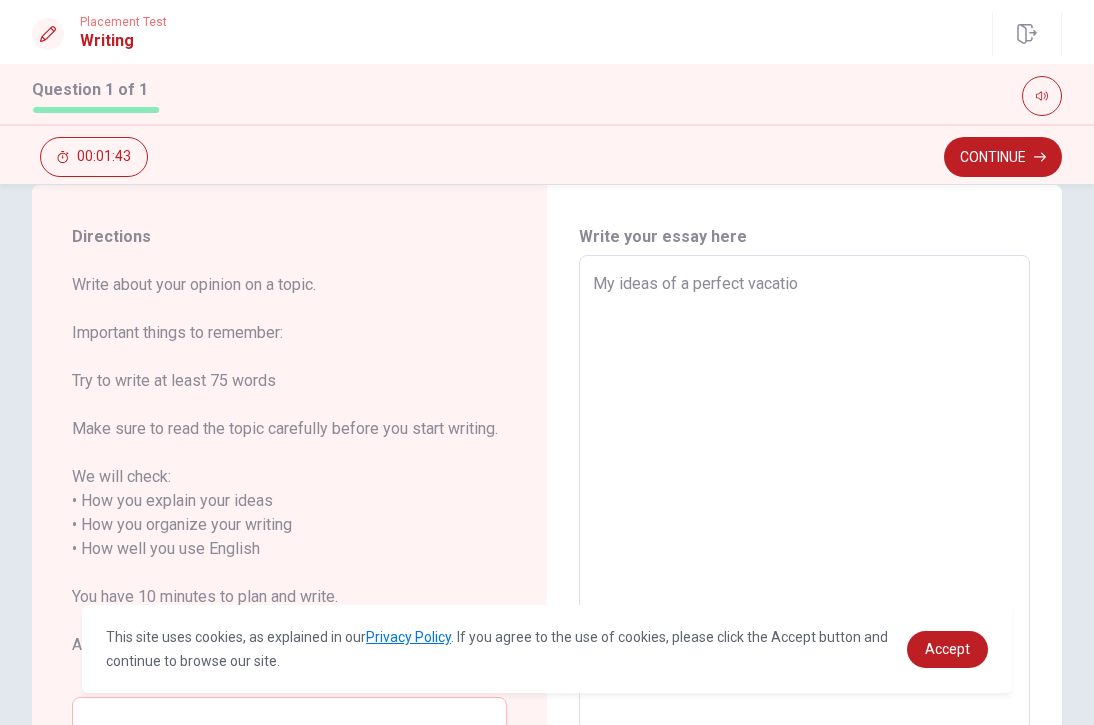 type on "My ideas of a perfect vacation" 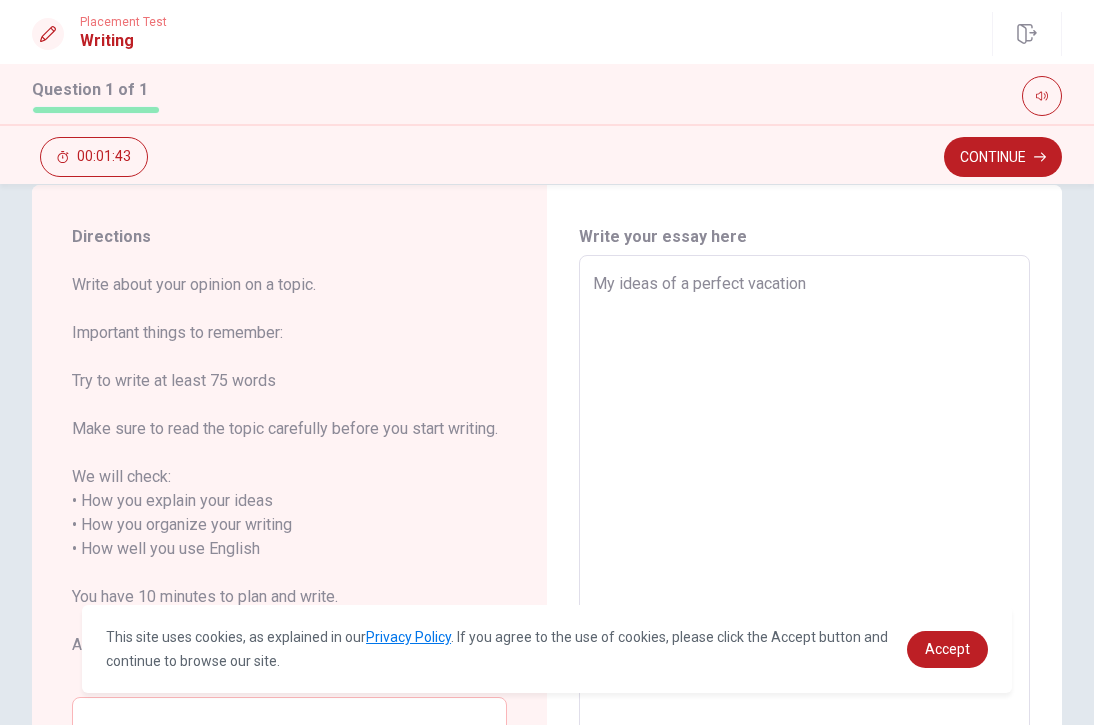 type on "x" 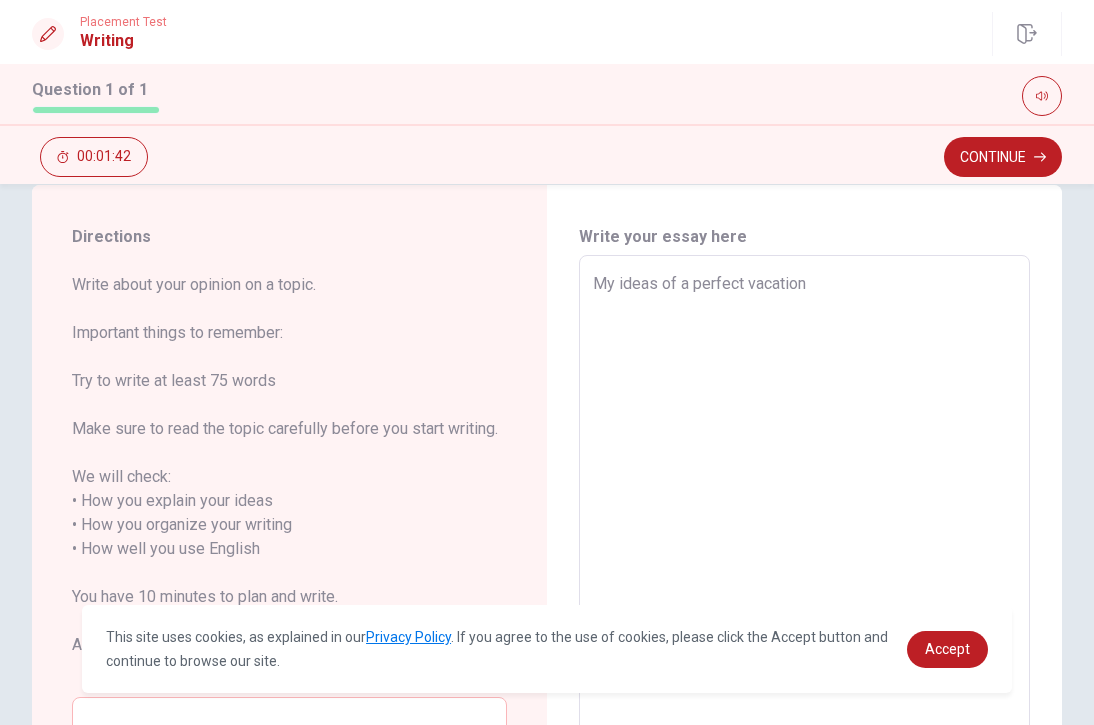type on "x" 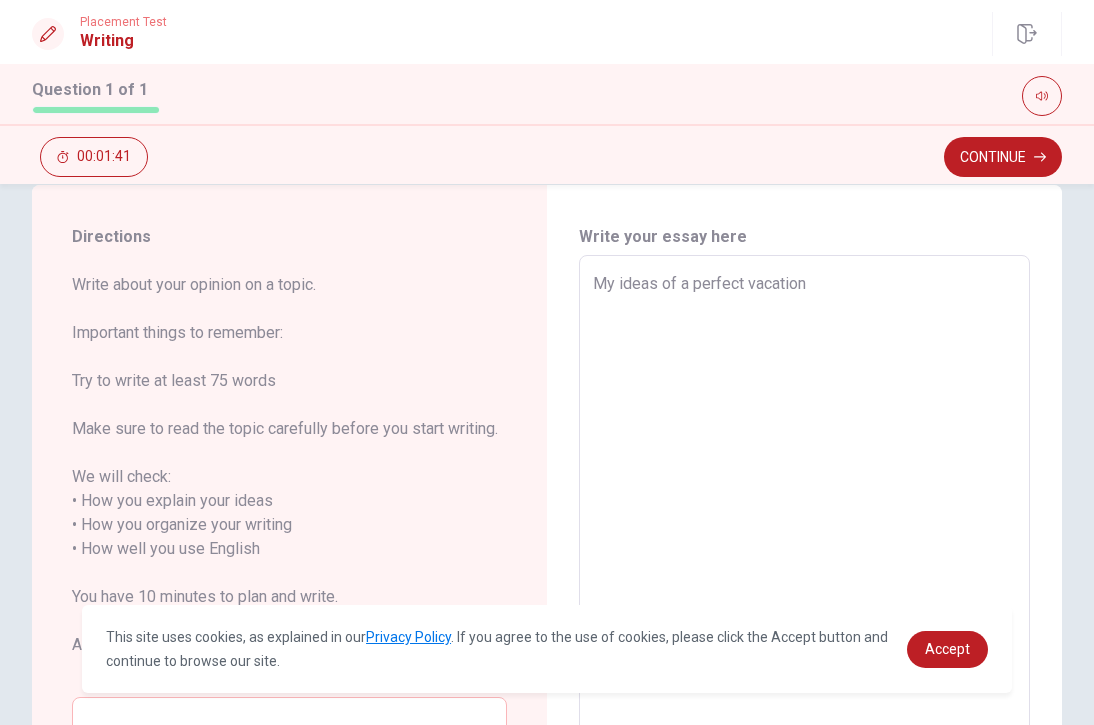type on "My ideas of a perfect vacation i" 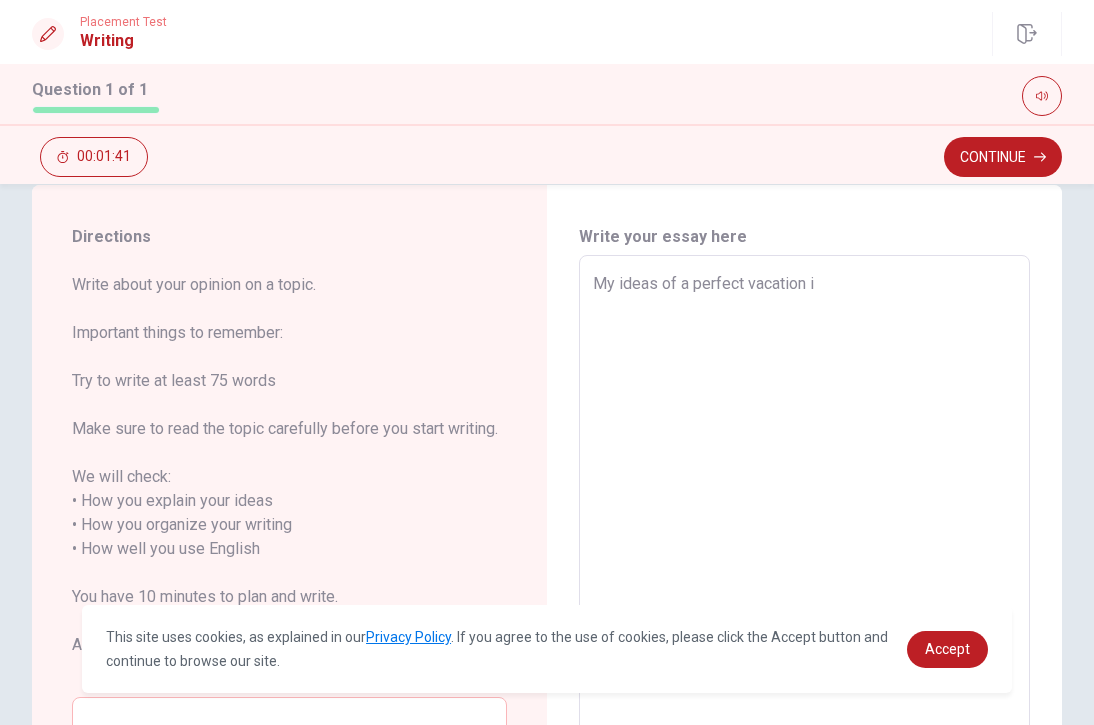 type on "x" 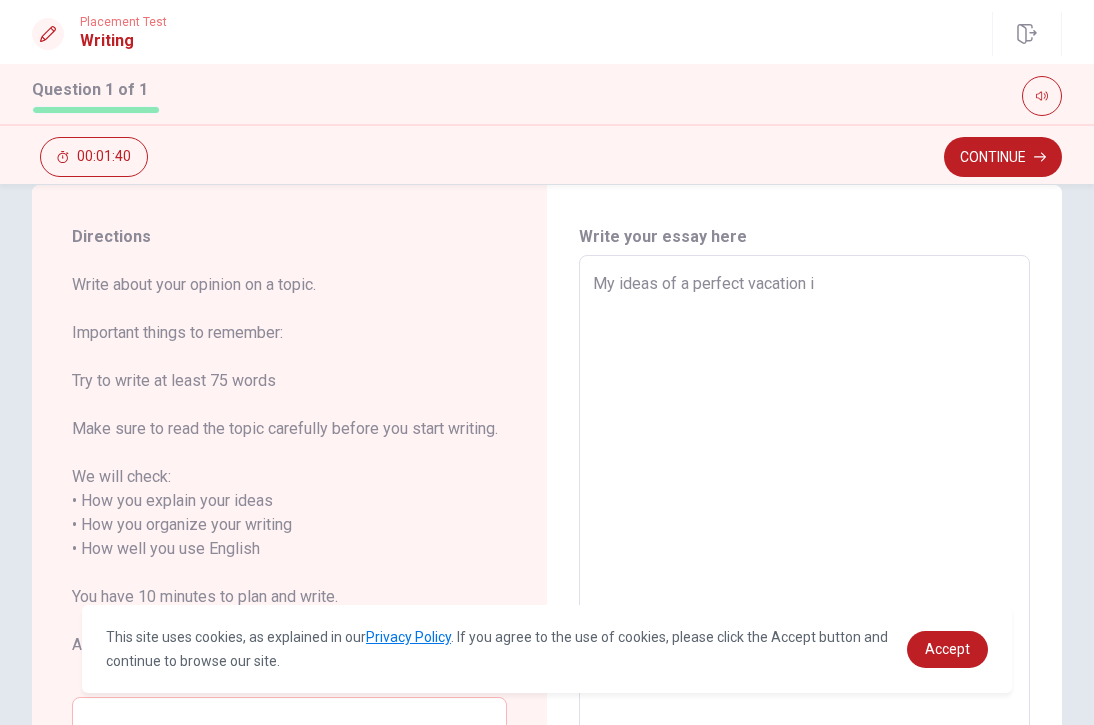 type on "My ideas of a perfect vacation is" 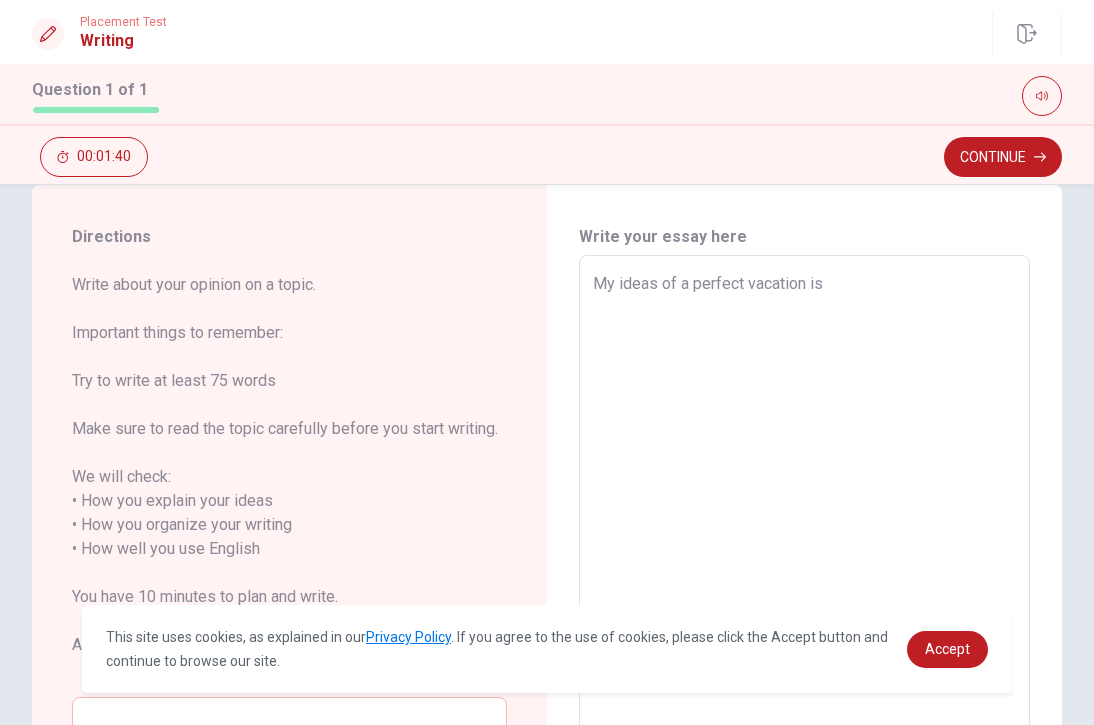 type on "x" 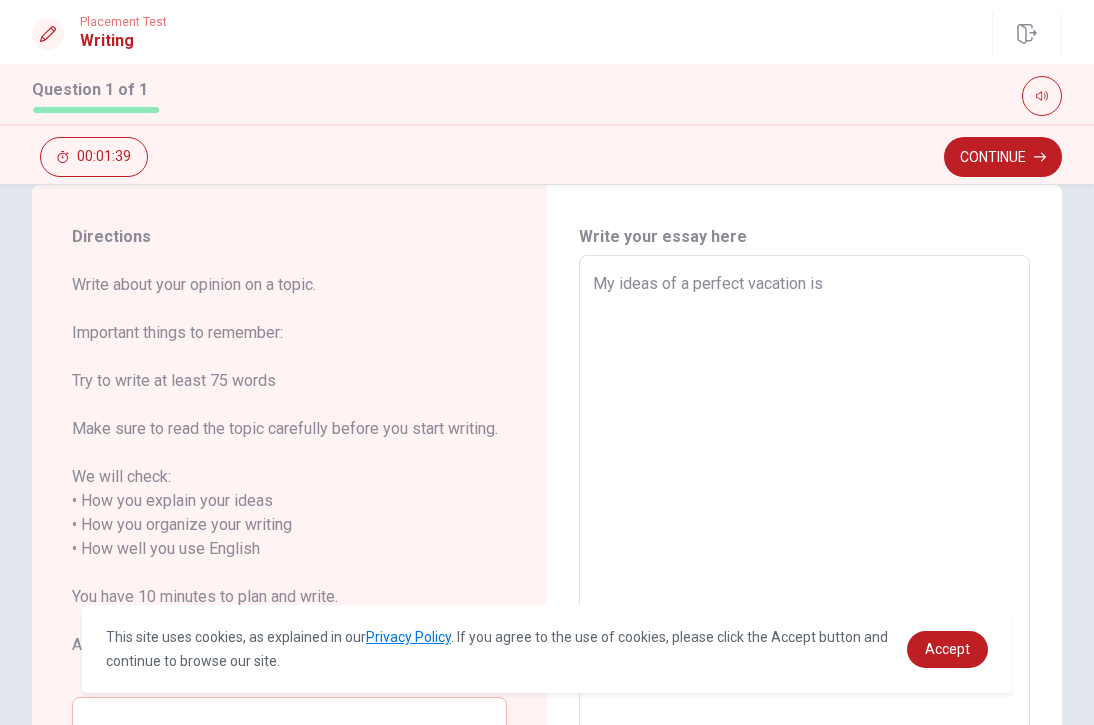 type on "My ideas of a perfect vacation is g" 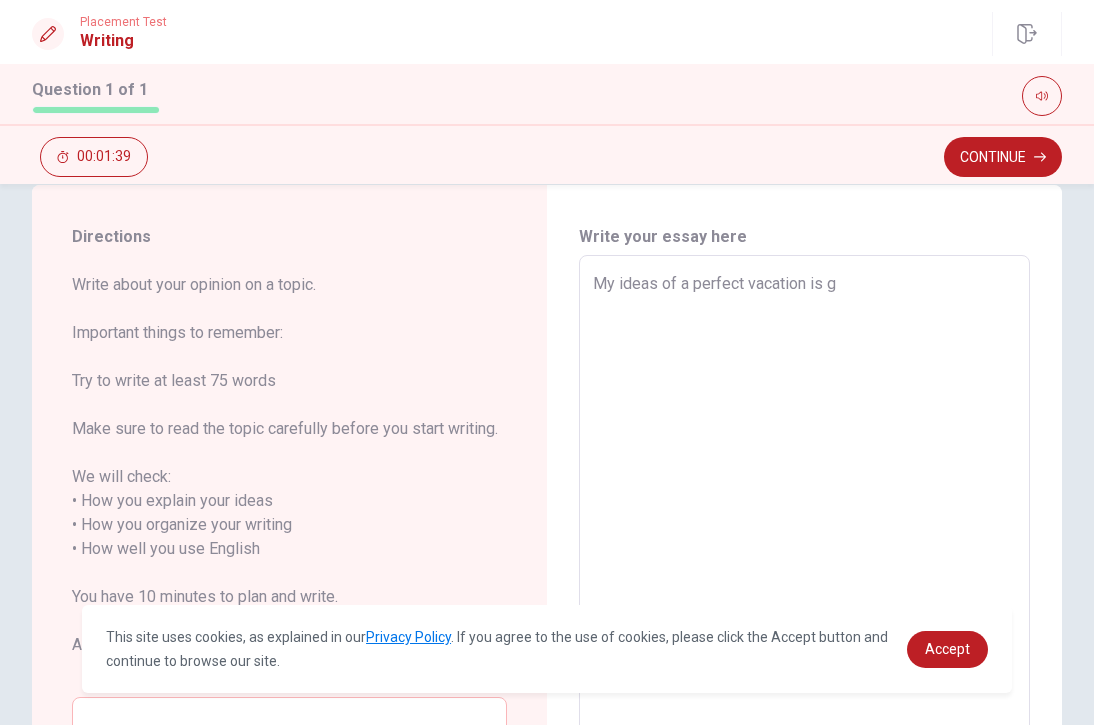 type on "x" 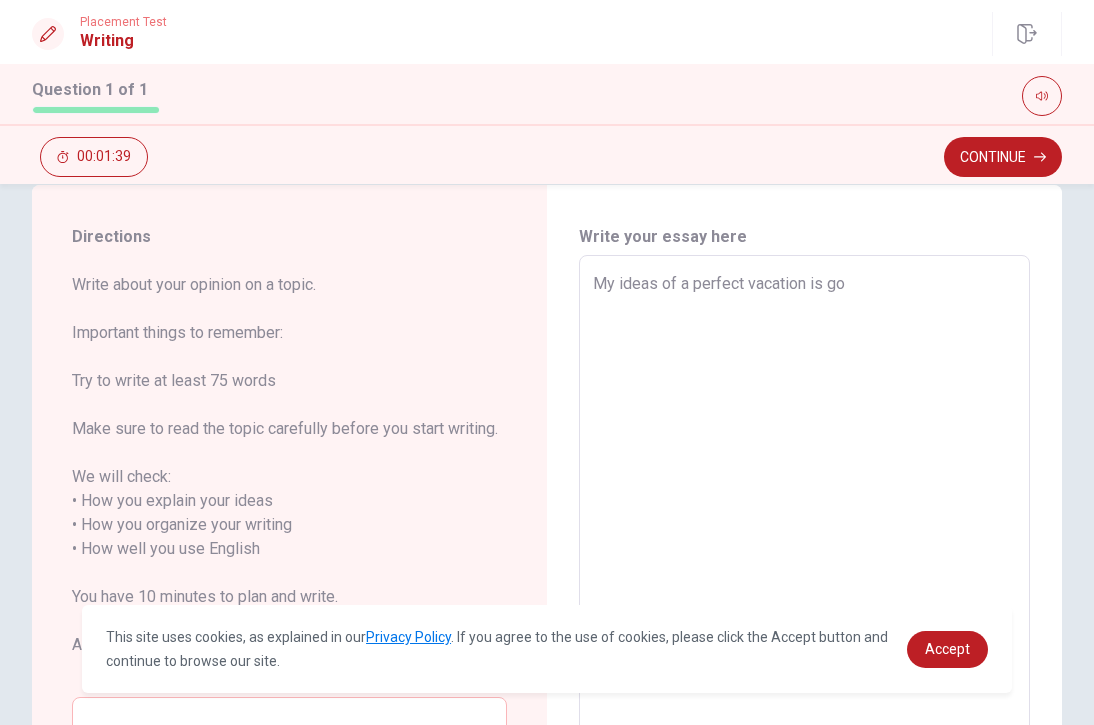 type on "x" 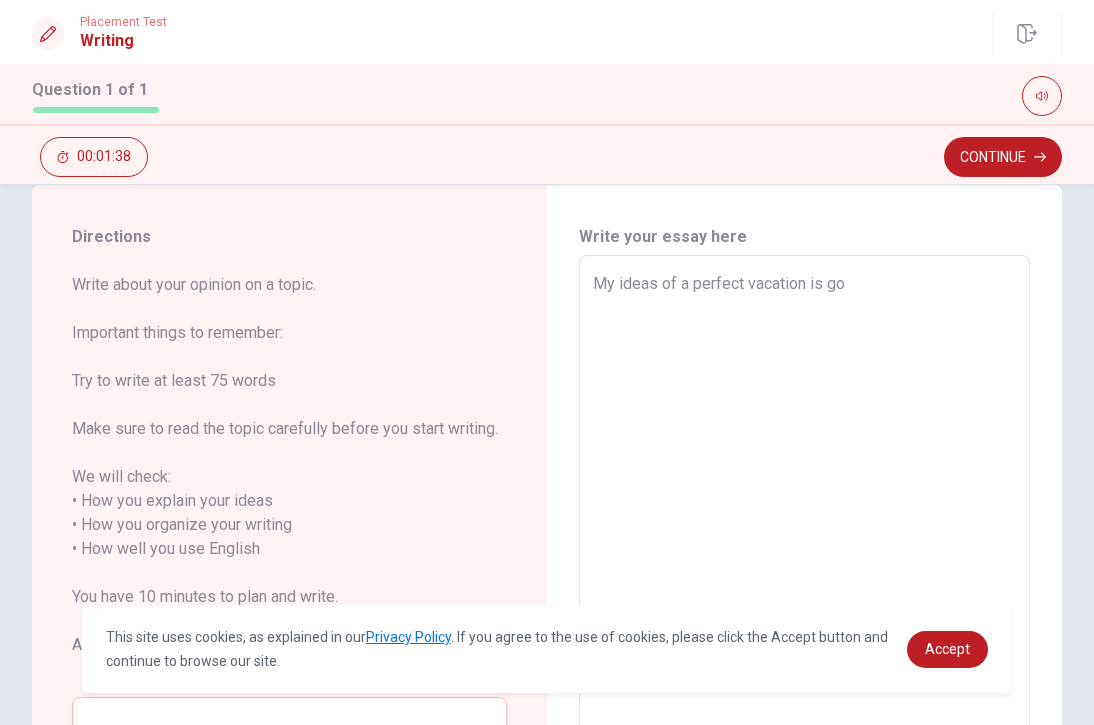 type on "My ideas of a perfect vacation is goi" 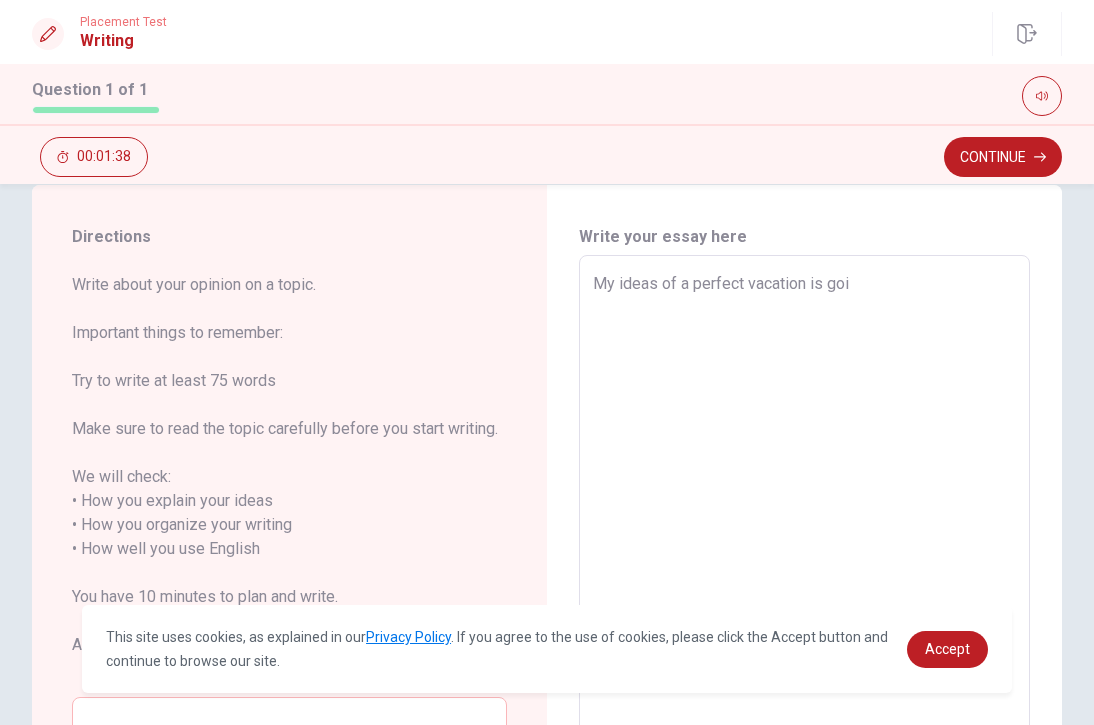 type on "x" 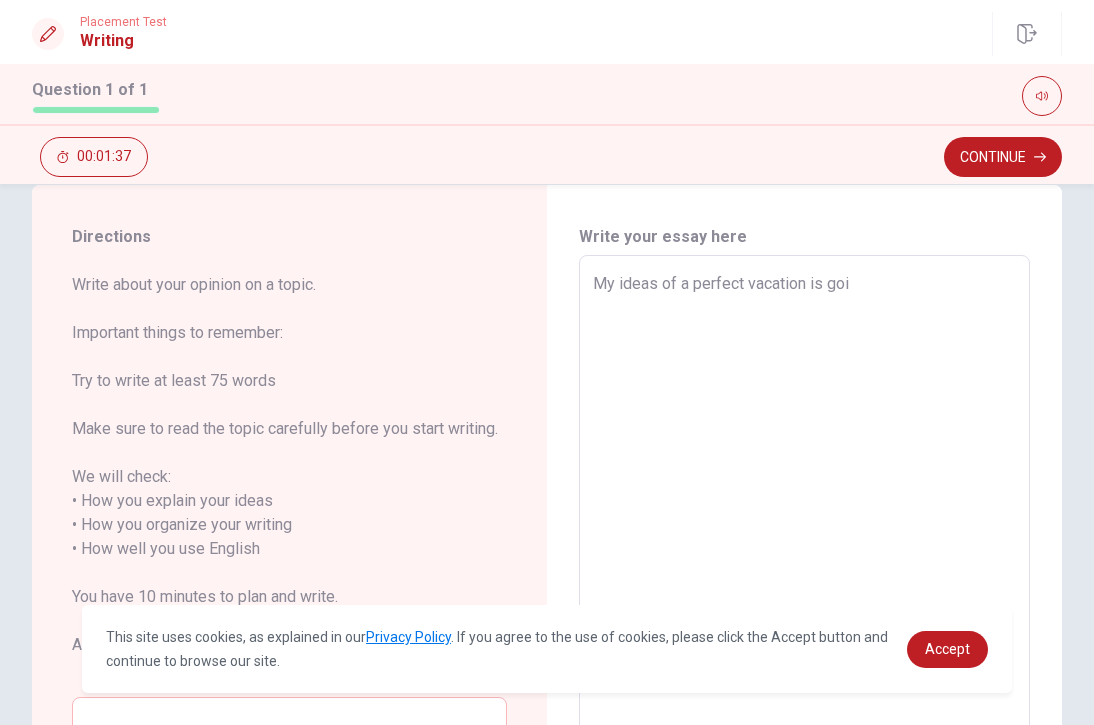 type on "My ideas of a perfect vacation is goin" 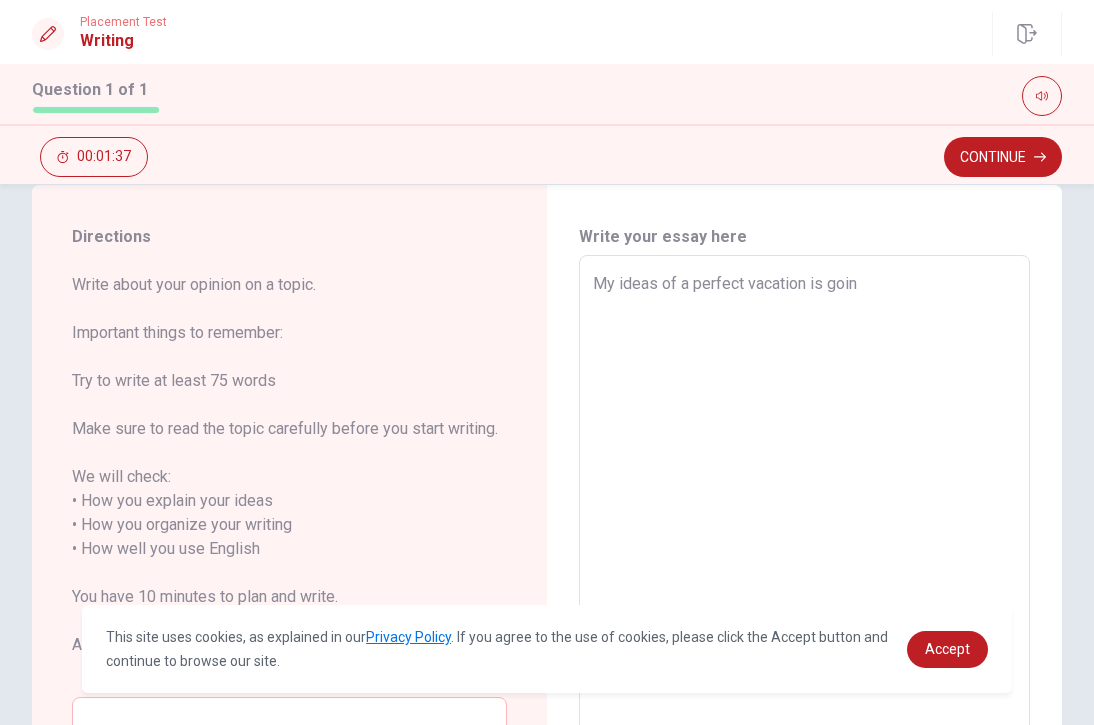 type on "x" 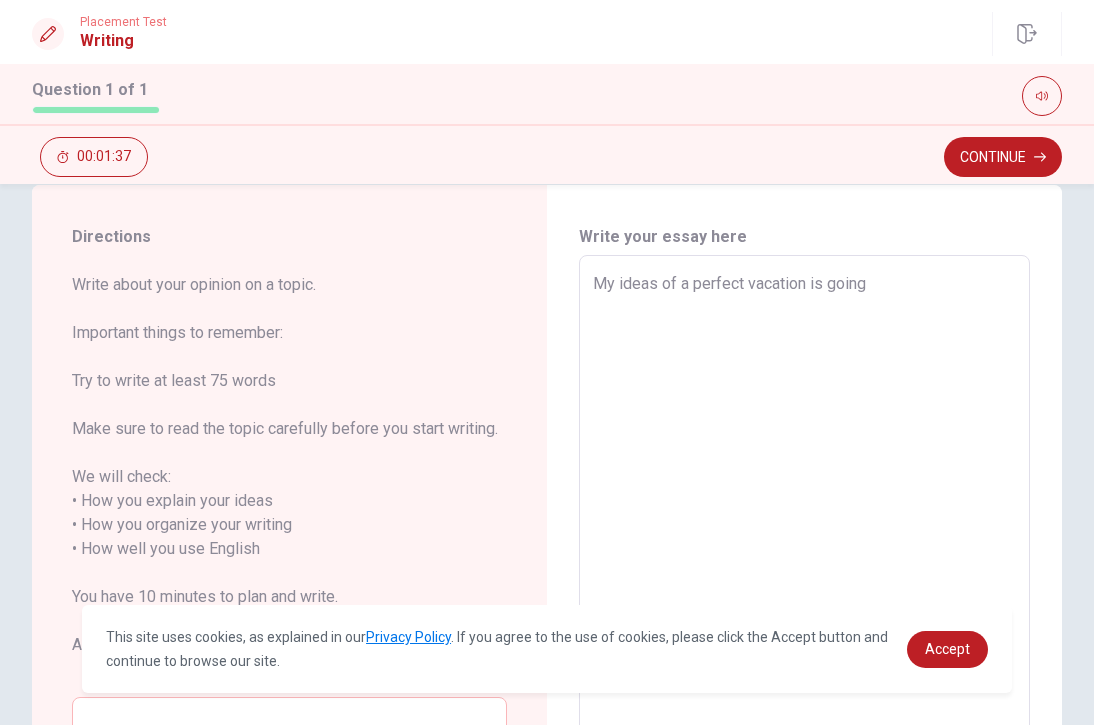type on "x" 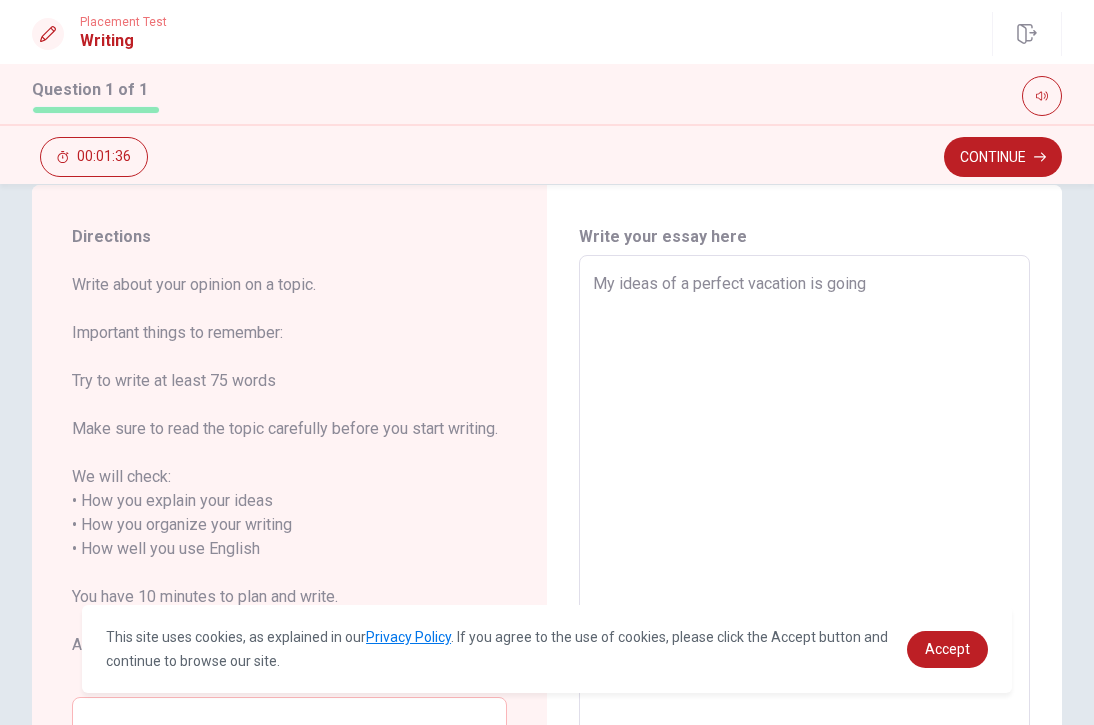type on "My ideas of a perfect vacation is going" 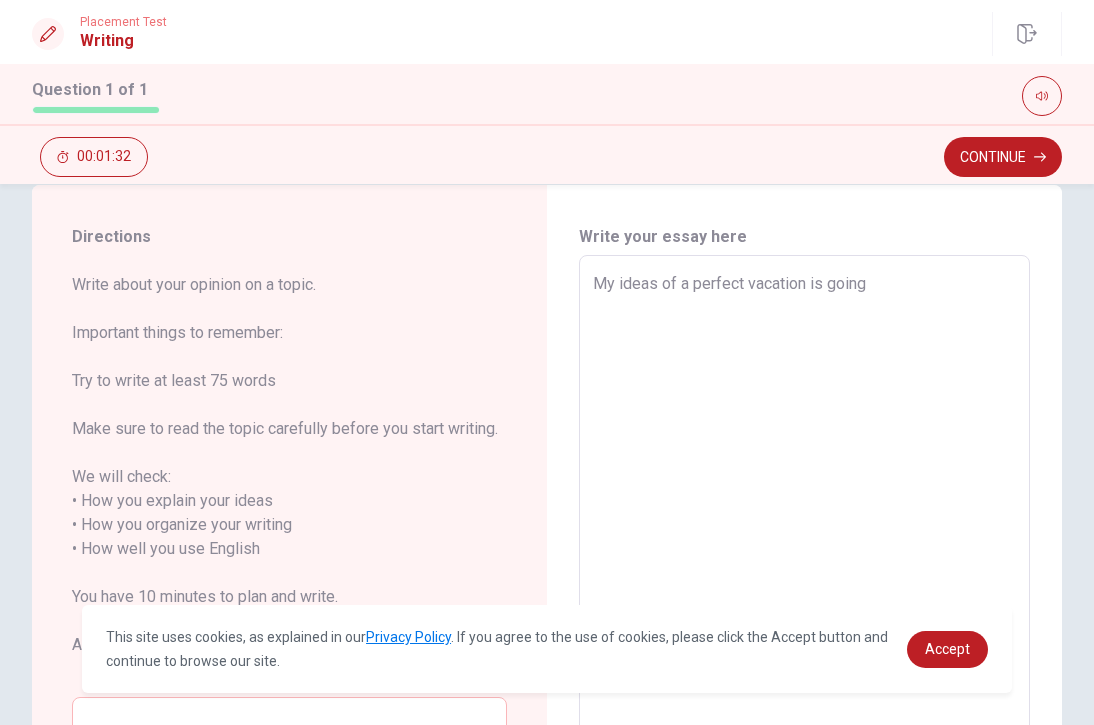 type on "x" 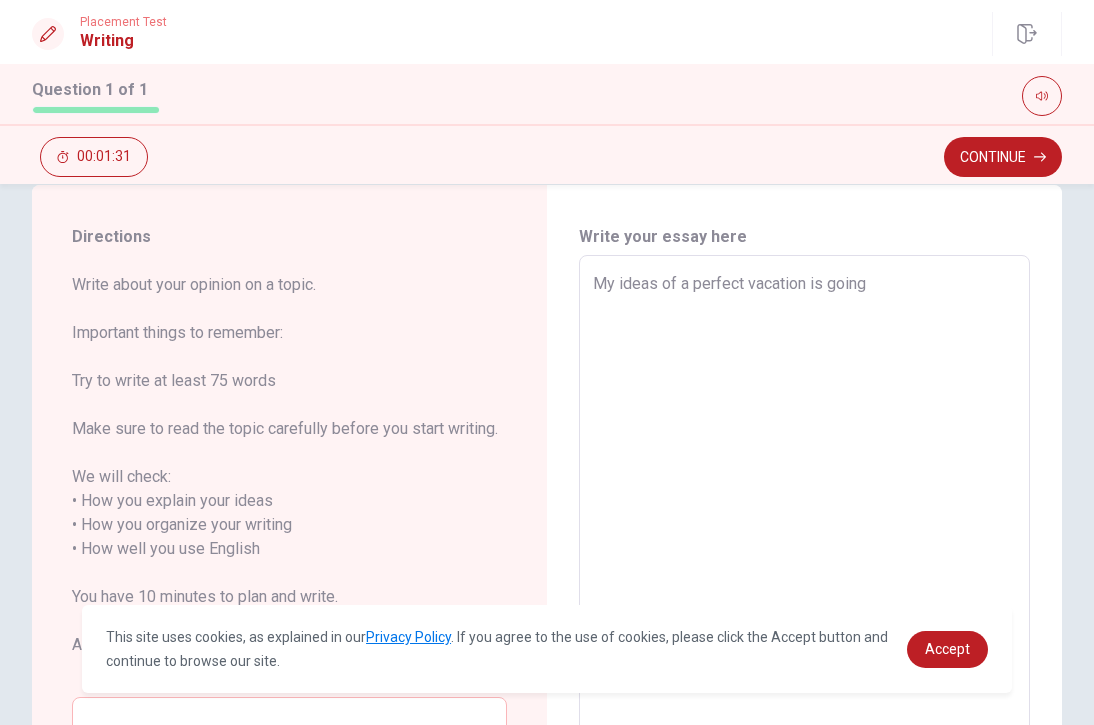 type on "My ideas of a perfect vacation is going o" 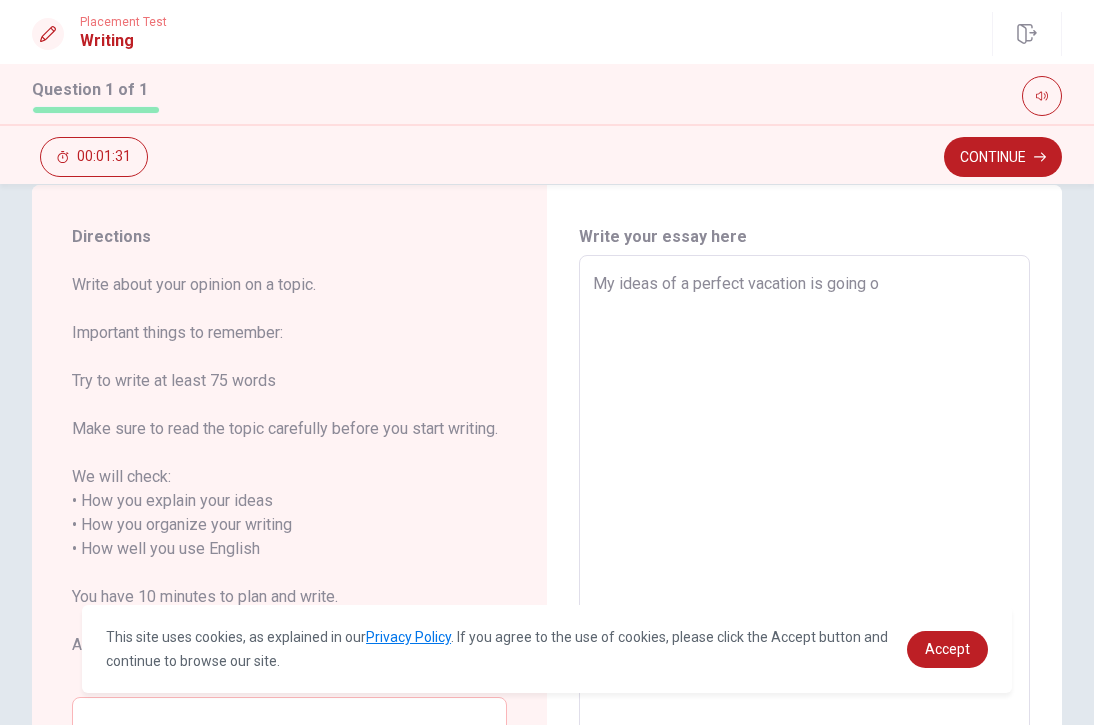 type on "x" 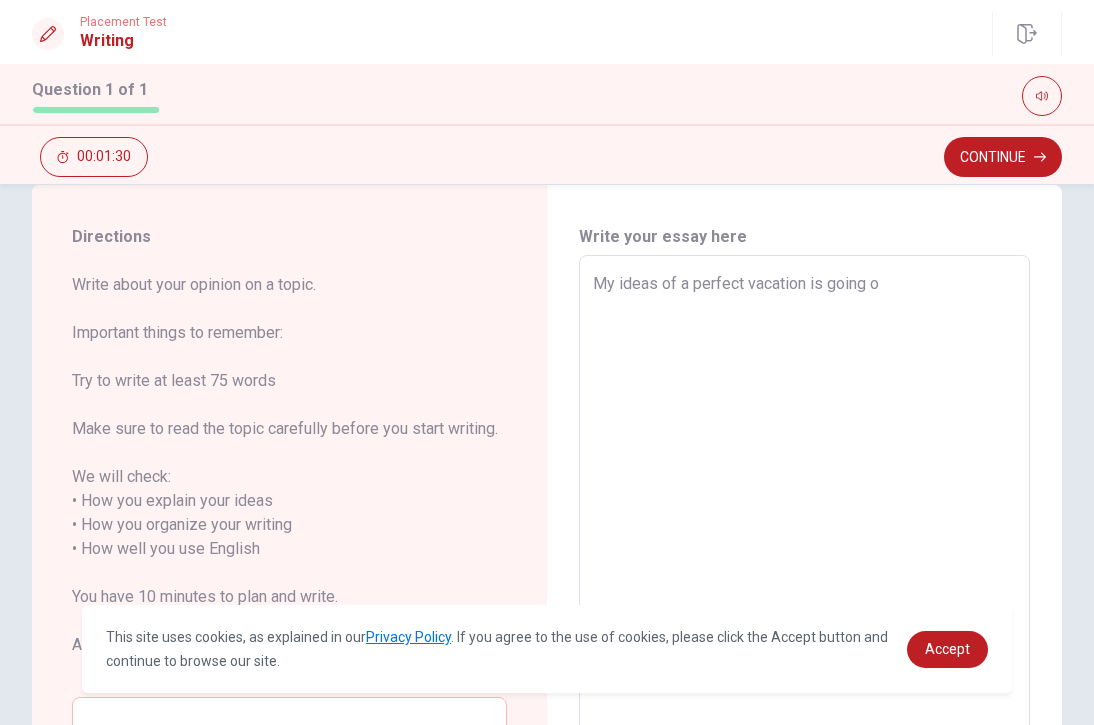 type on "My ideas of a perfect vacation is going on" 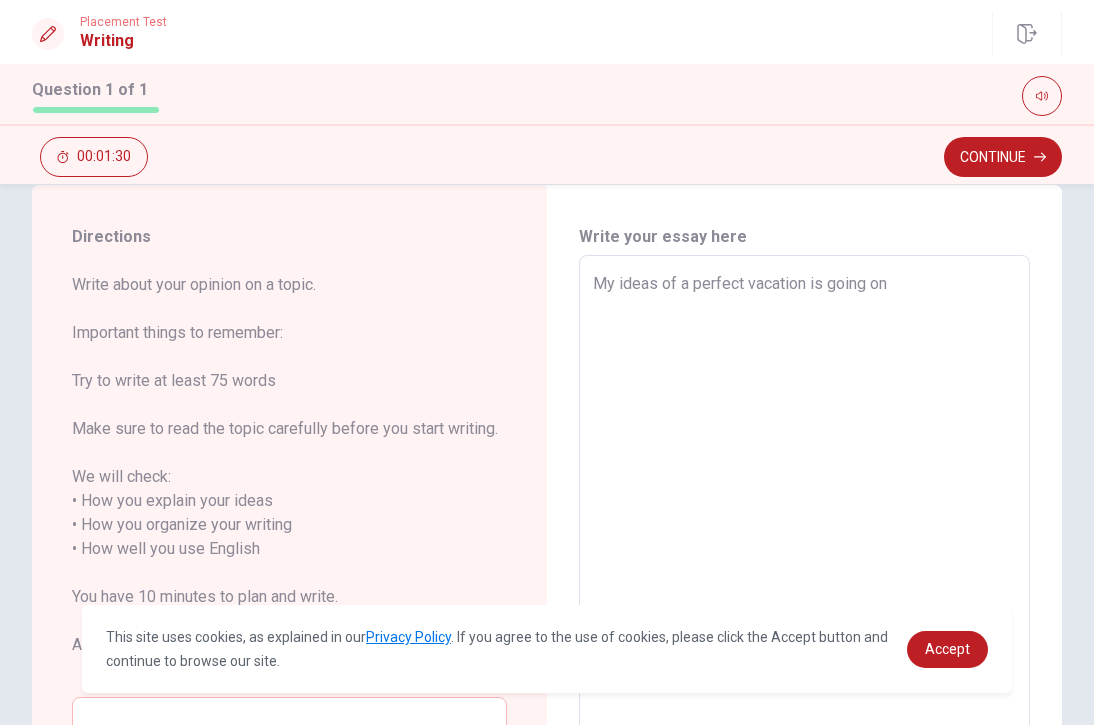 type on "x" 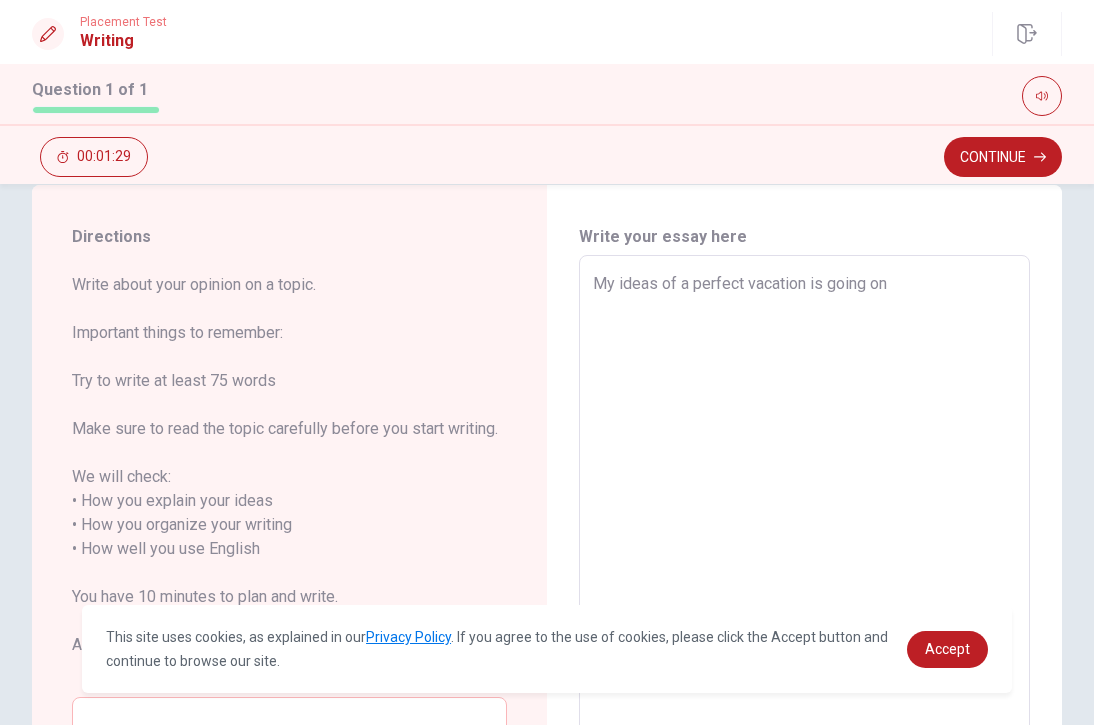type on "x" 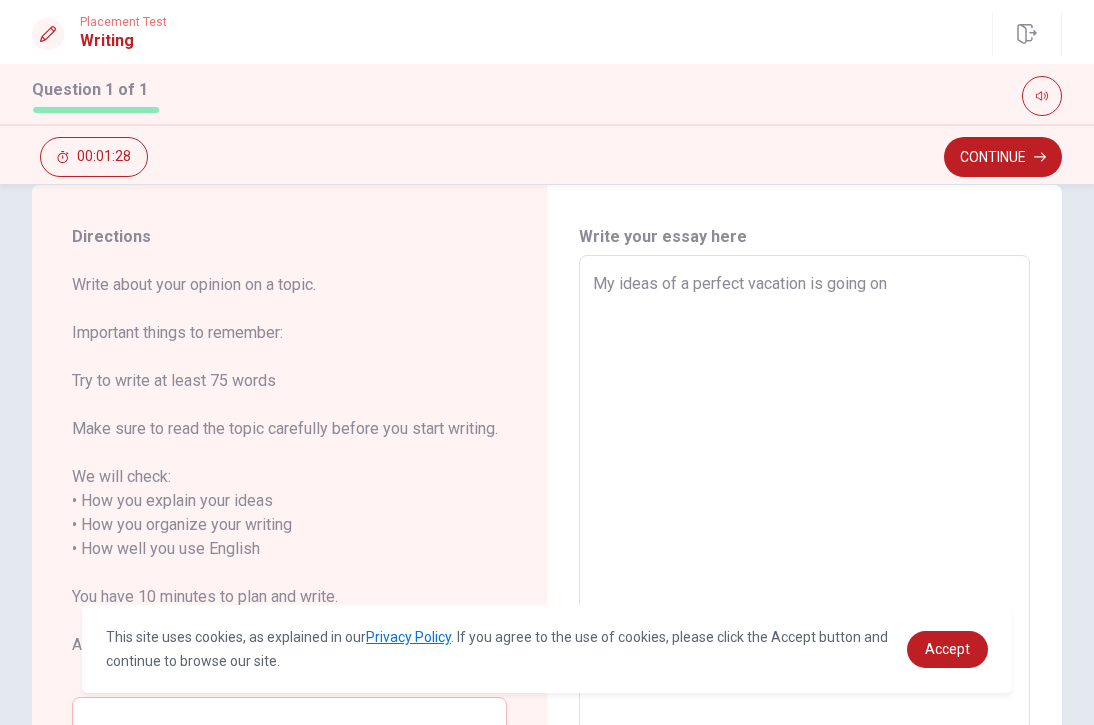 type on "My ideas of a perfect vacation is going on a" 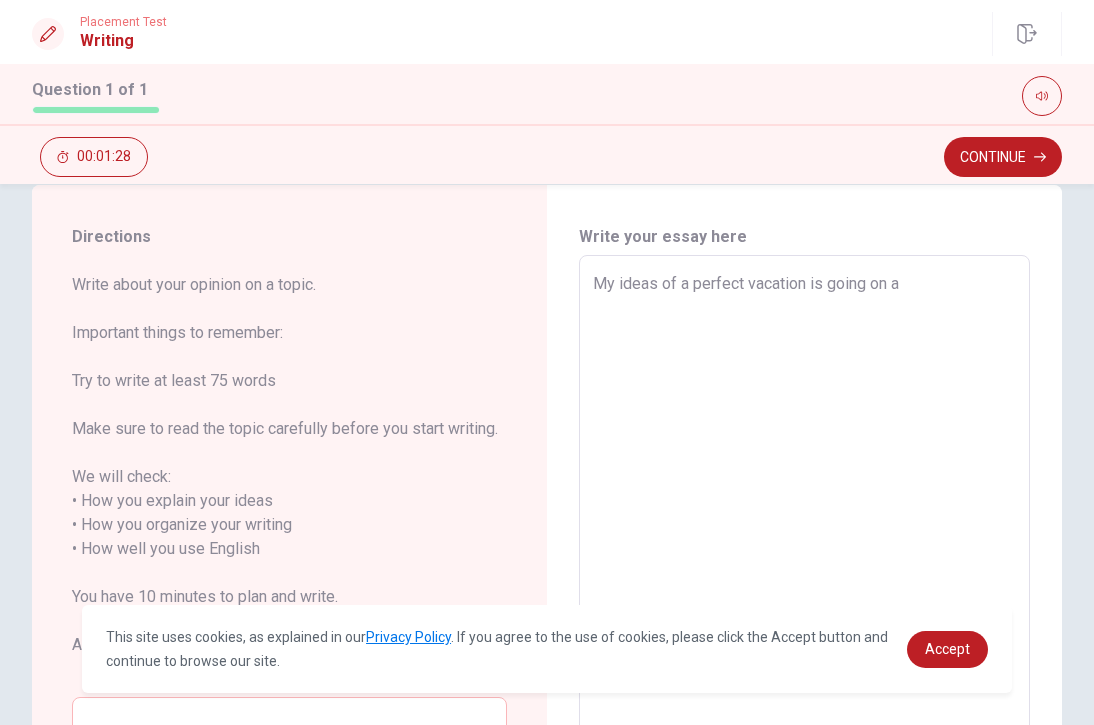type on "x" 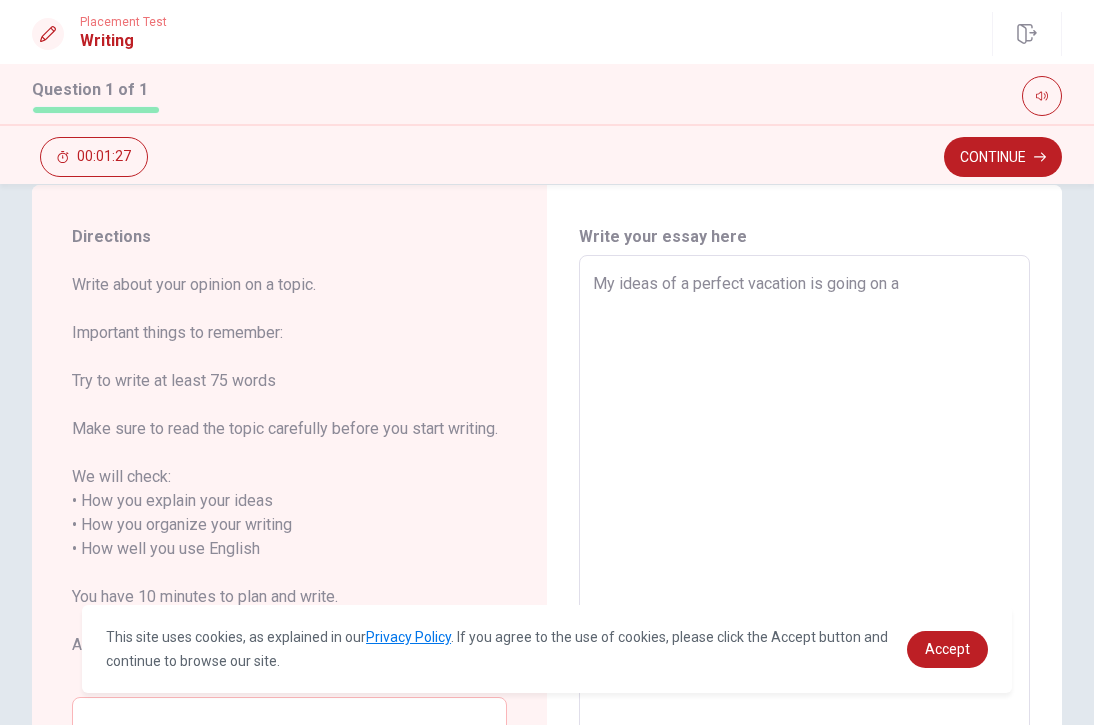 type on "x" 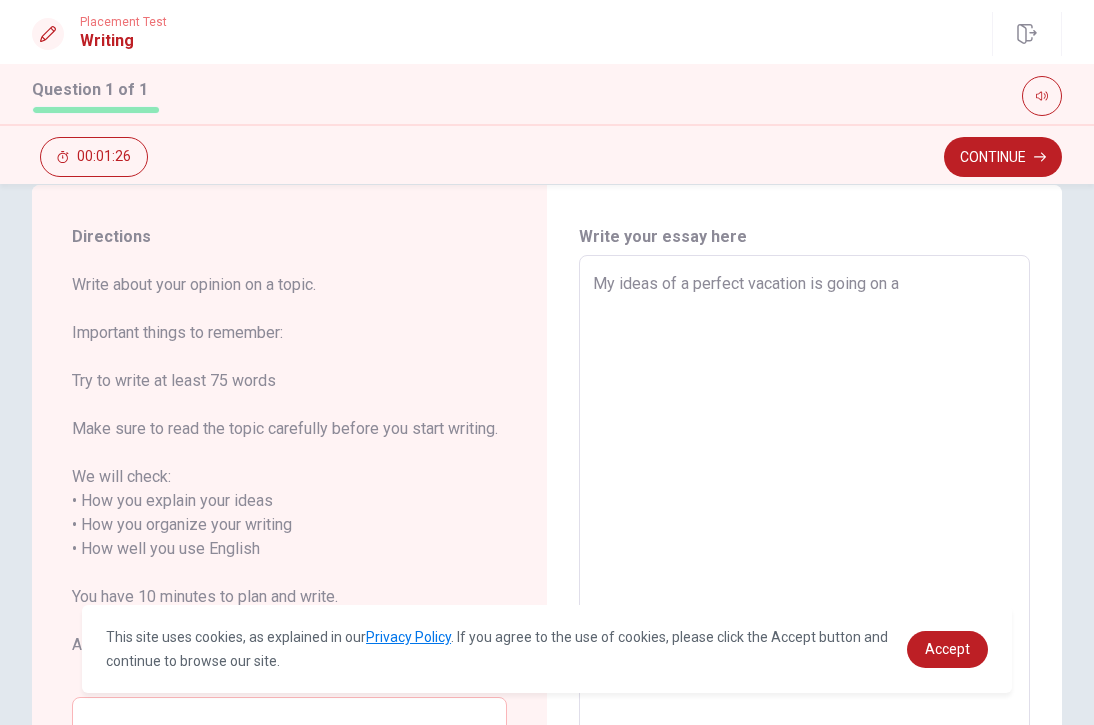 type on "My ideas of a perfect vacation is going on a t" 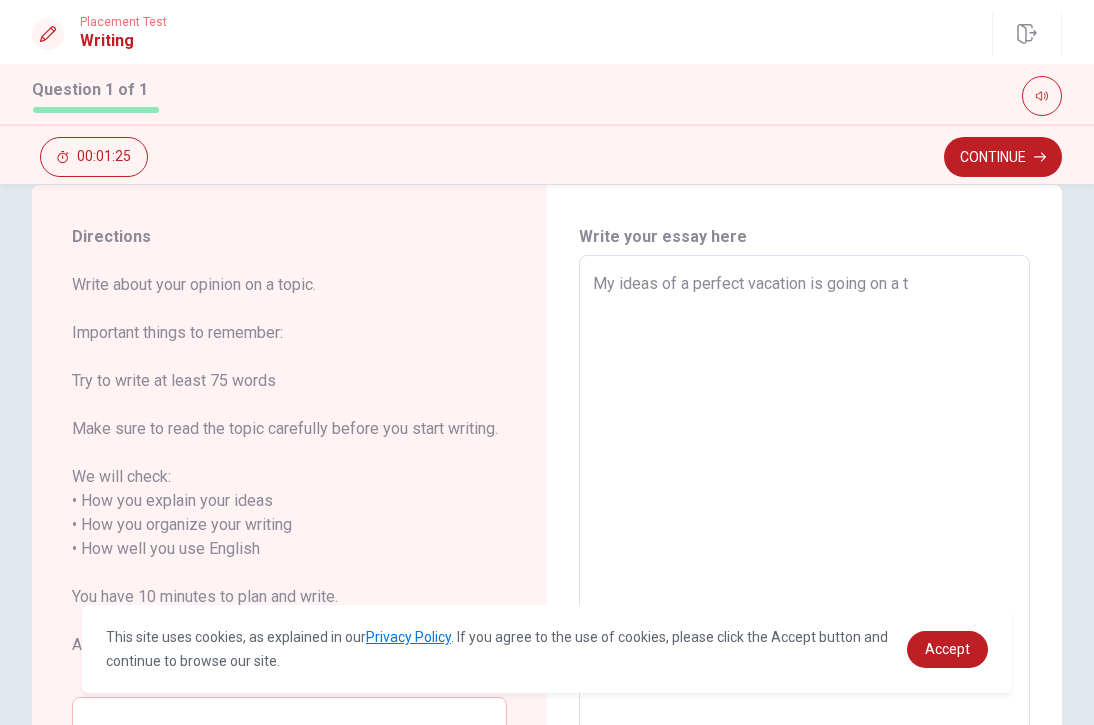 type on "x" 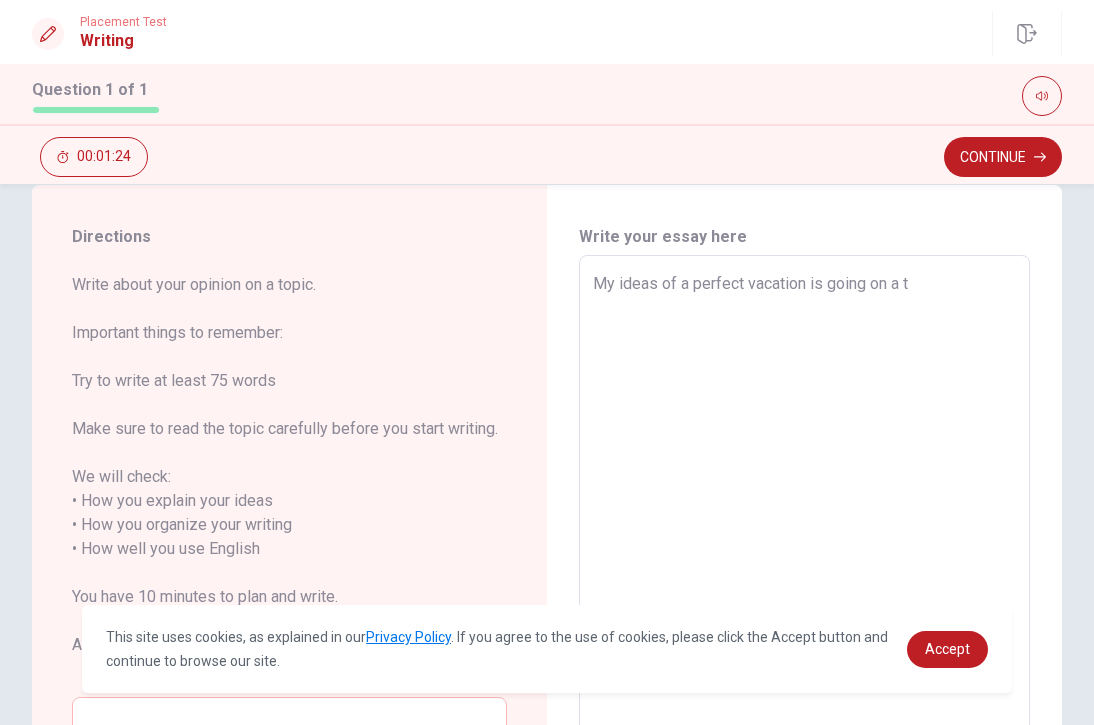 type on "My ideas of a perfect vacation is going on a tr" 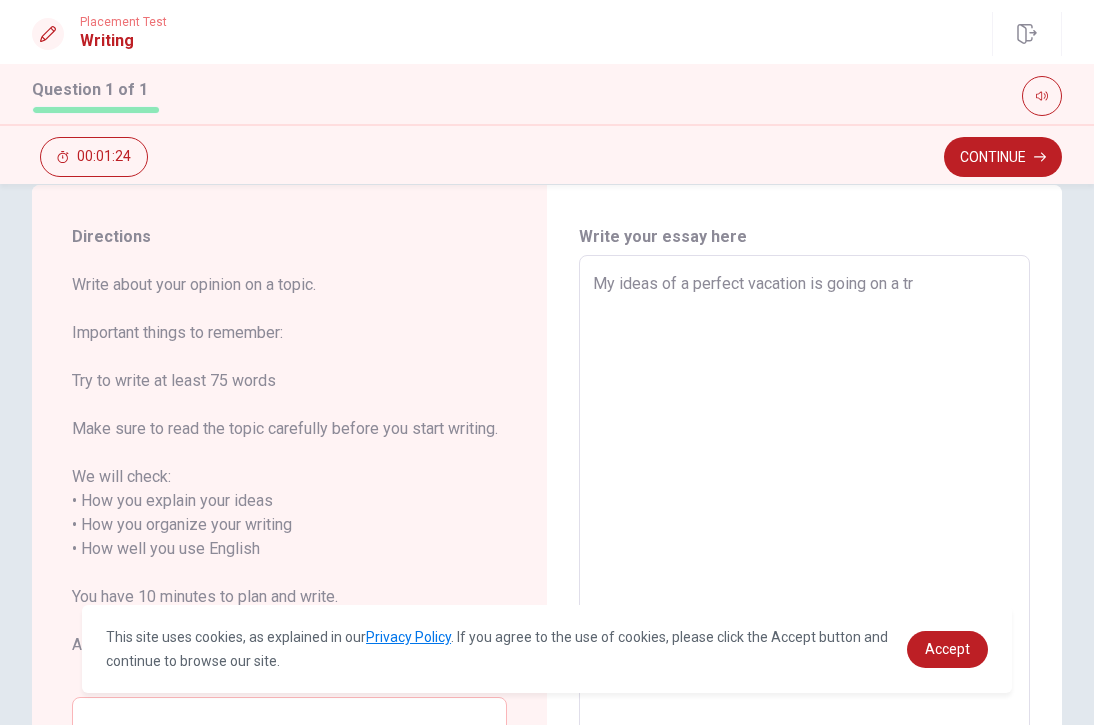 type on "x" 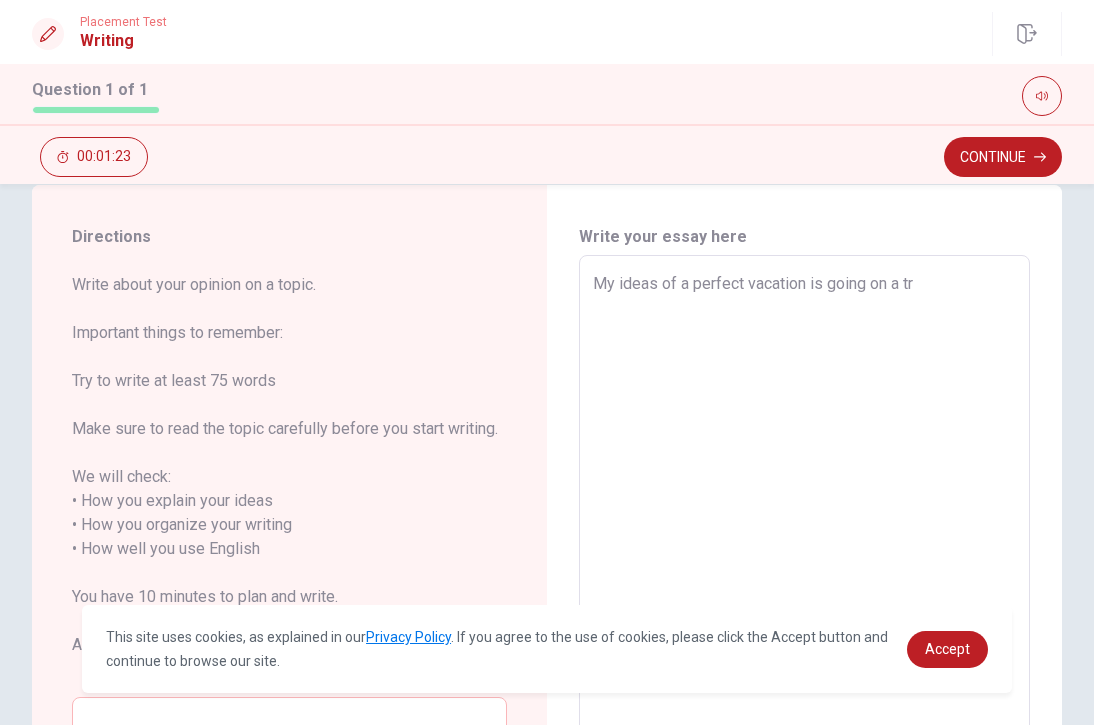 type on "My ideas of a perfect vacation is going on a tri" 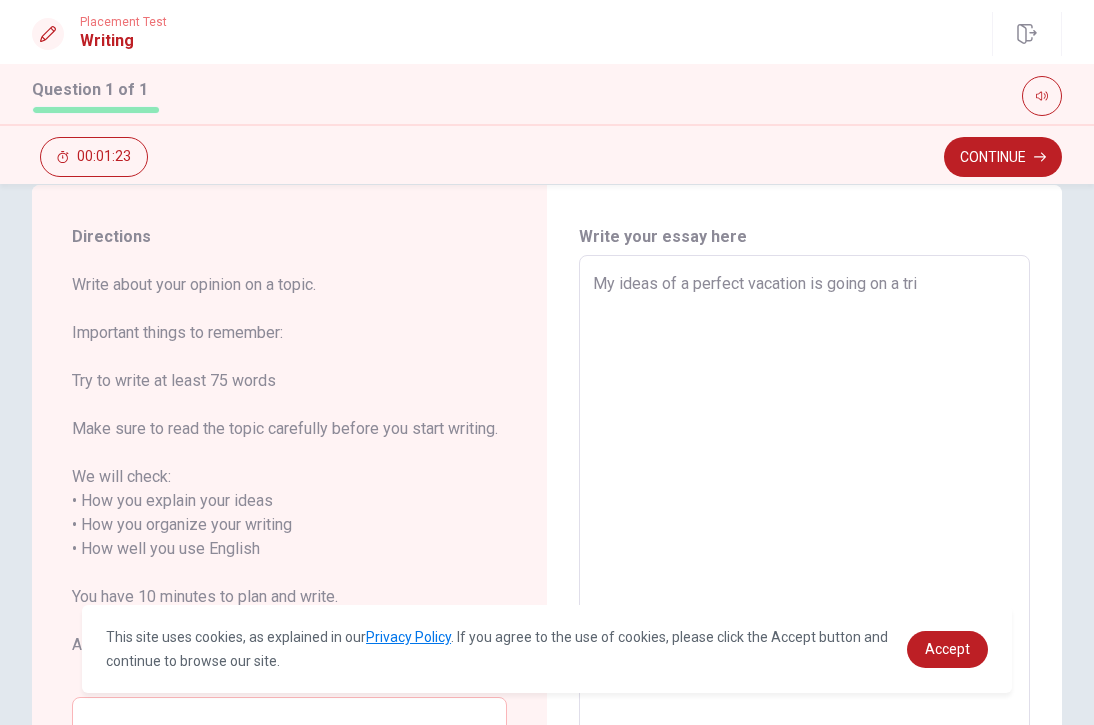 type on "x" 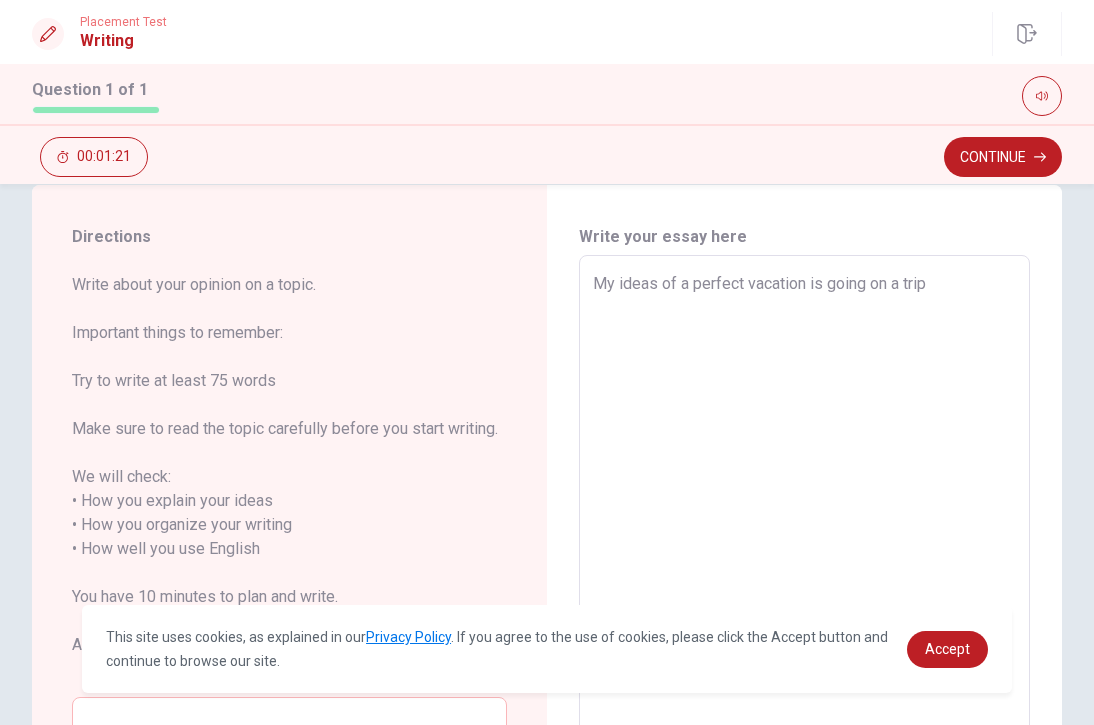 type on "x" 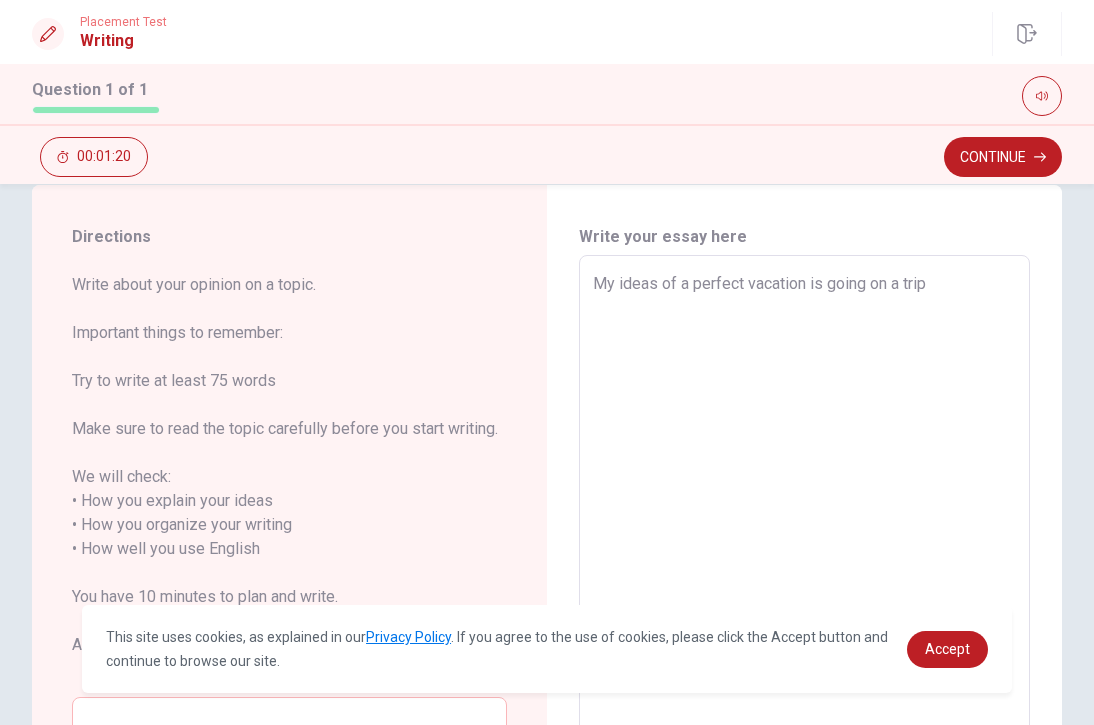 type on "My ideas of a perfect vacation is going on a trip" 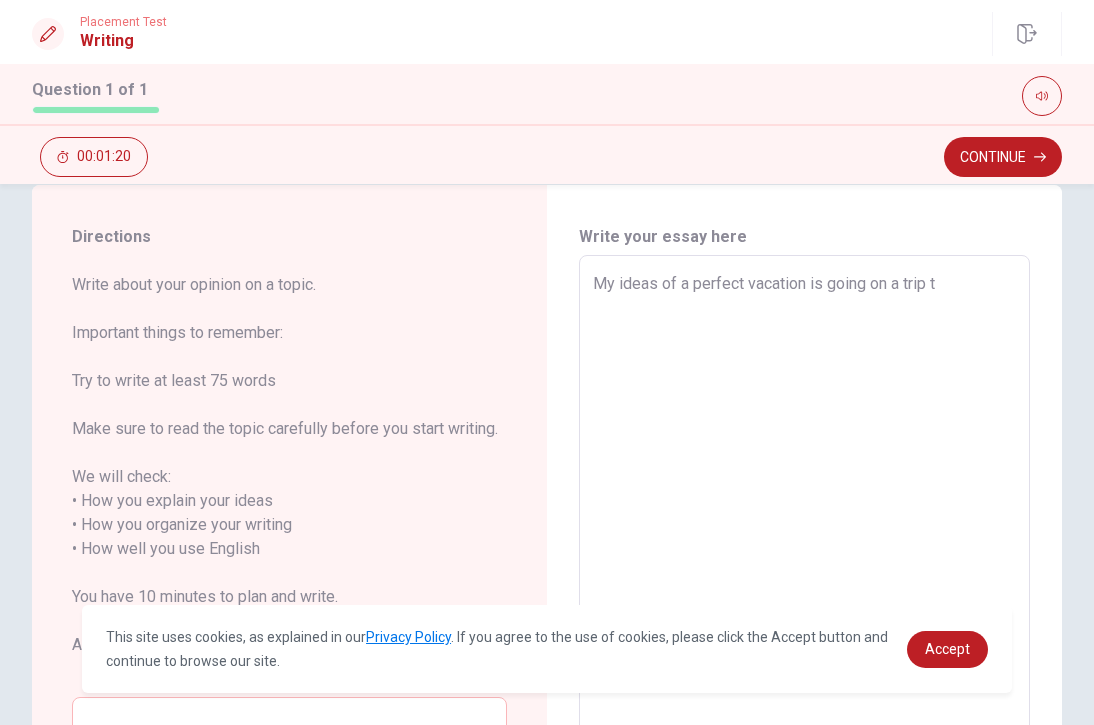 type on "x" 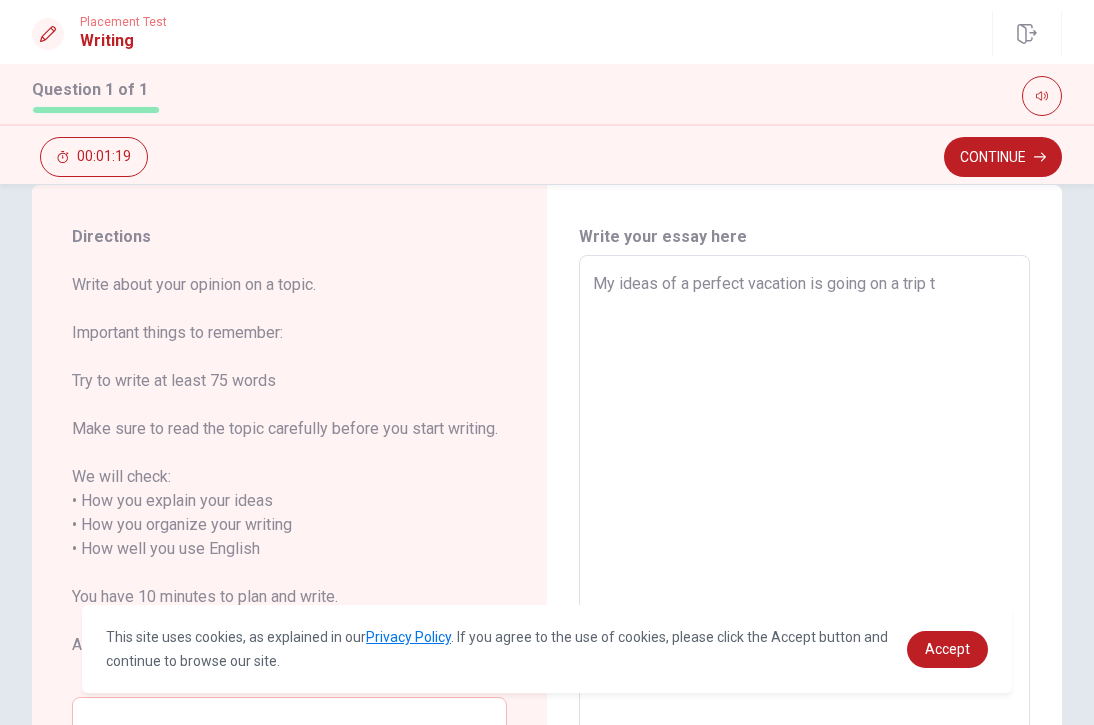 type on "My ideas of a perfect vacation is going on a trip to" 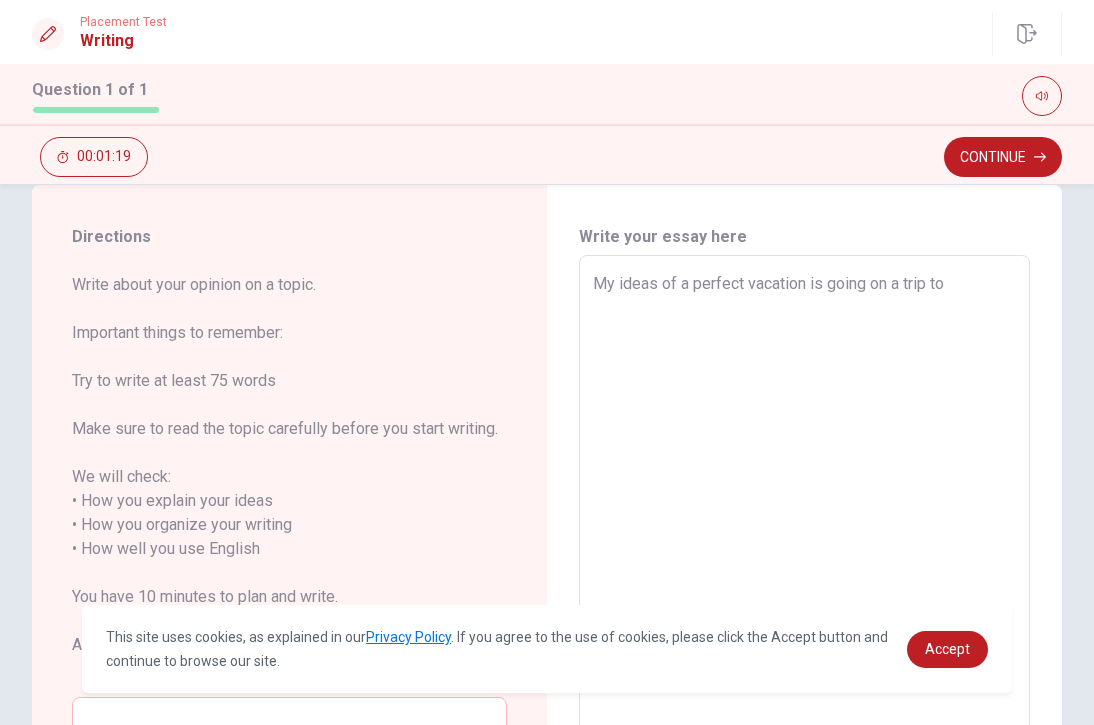 type on "x" 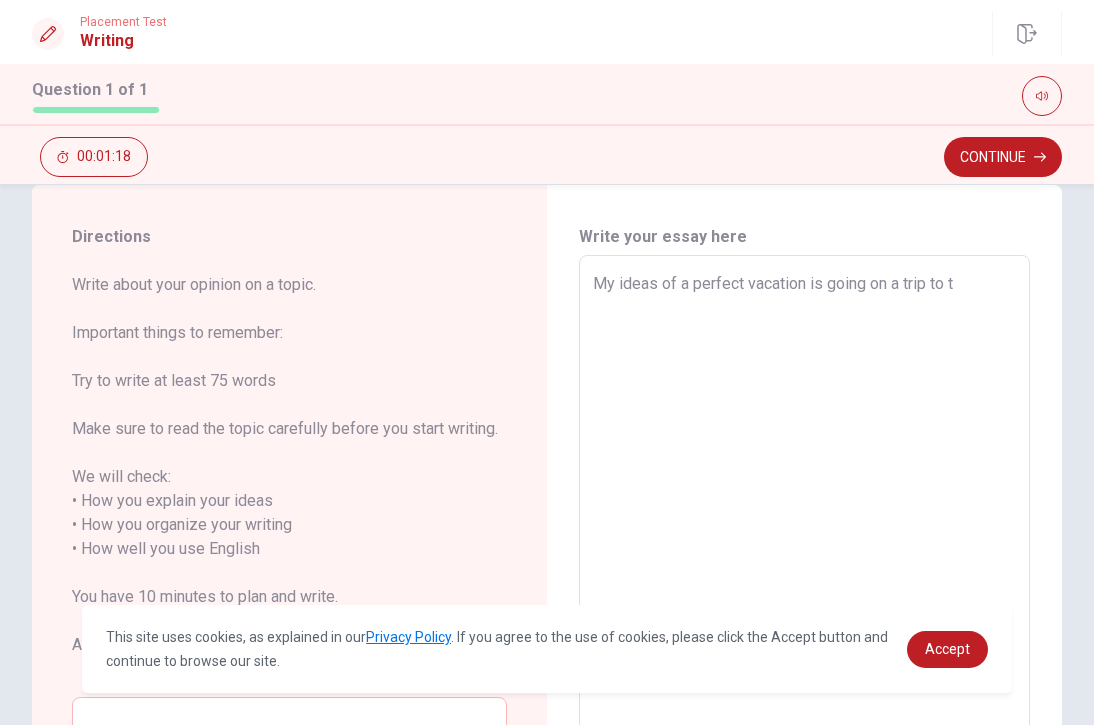 type on "x" 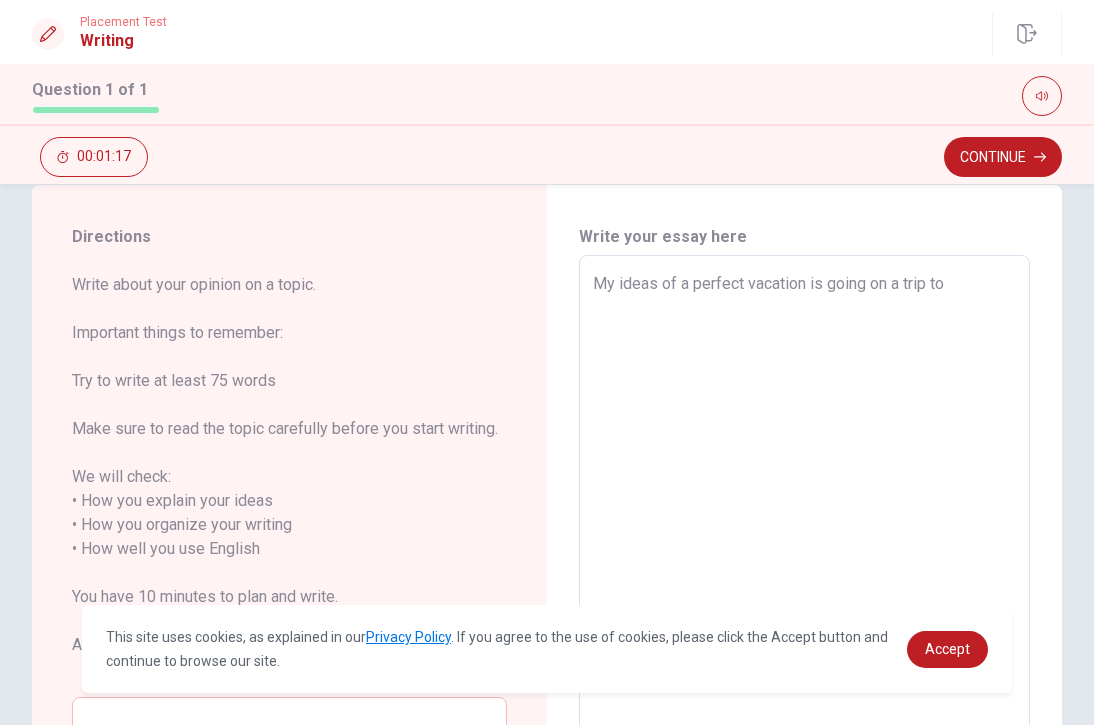 type on "x" 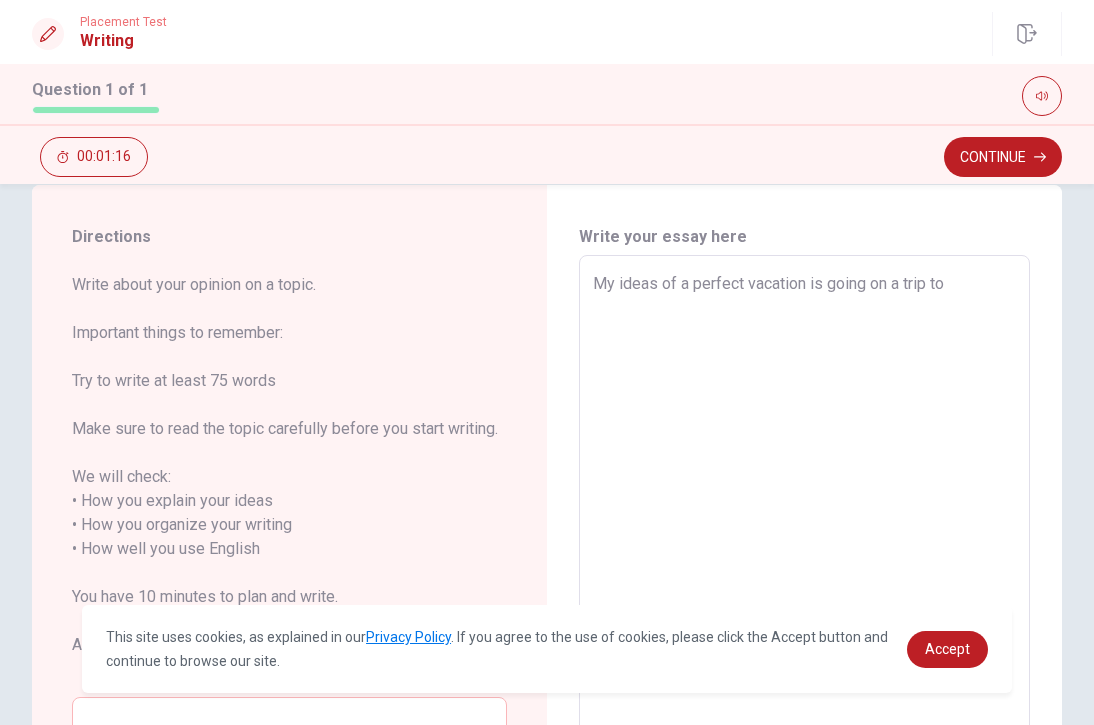 type on "My ideas of a perfect vacation is going on a trip to T" 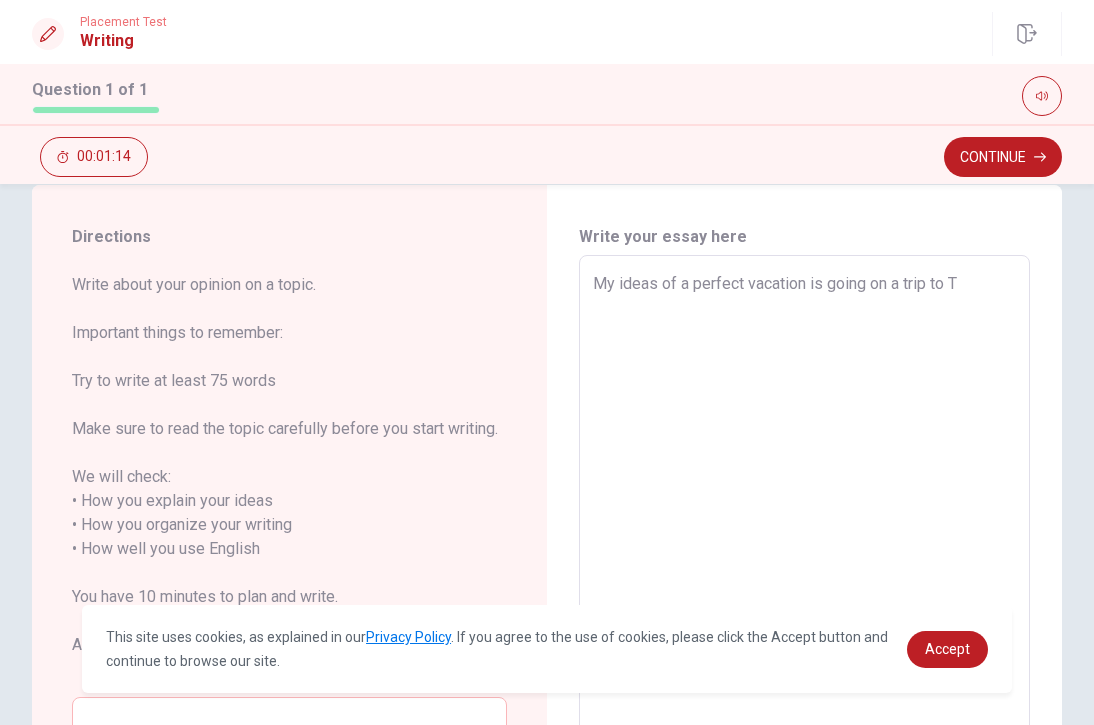 type on "x" 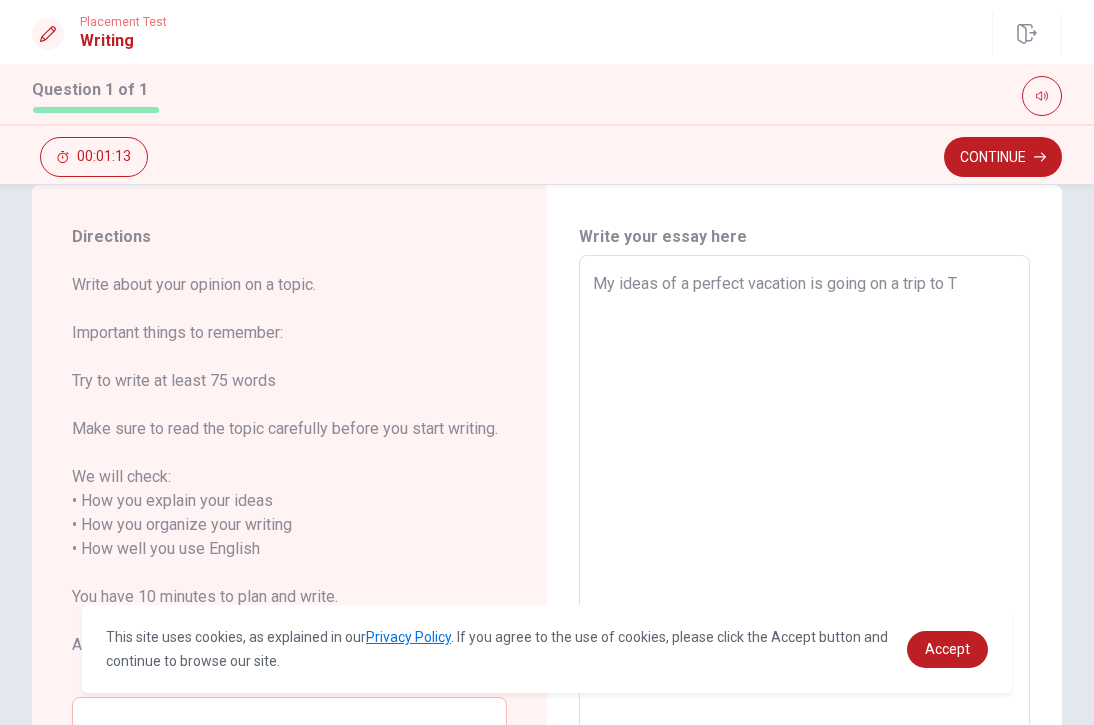 type on "My ideas of a perfect vacation is going on a trip to Th" 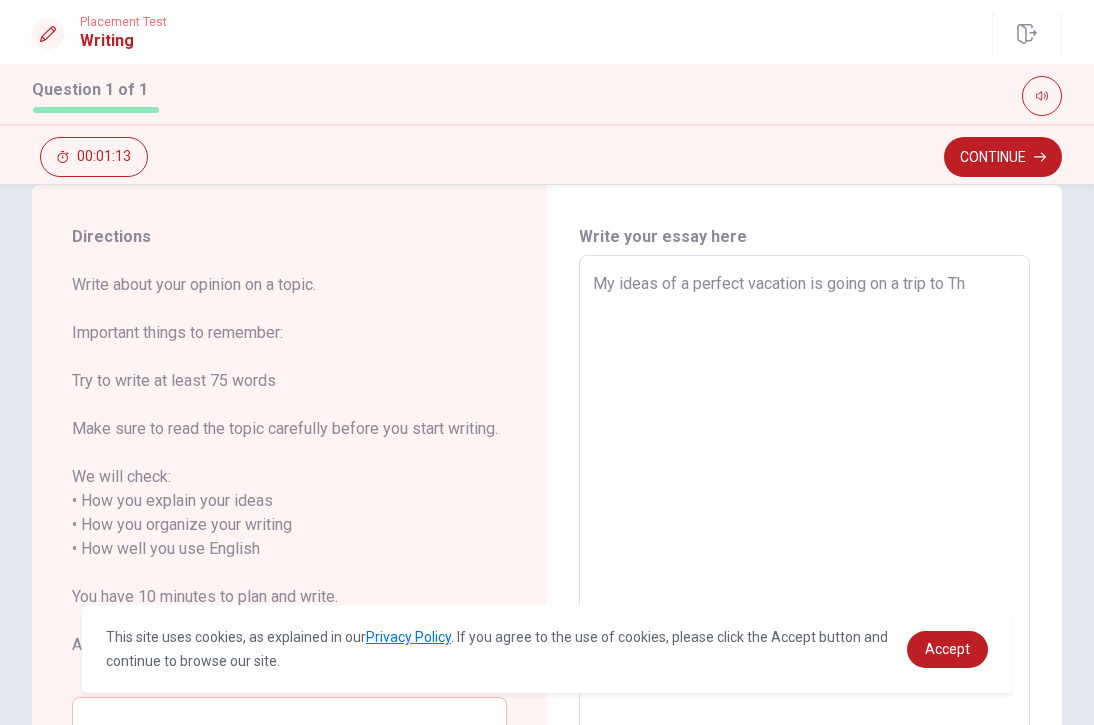 type on "x" 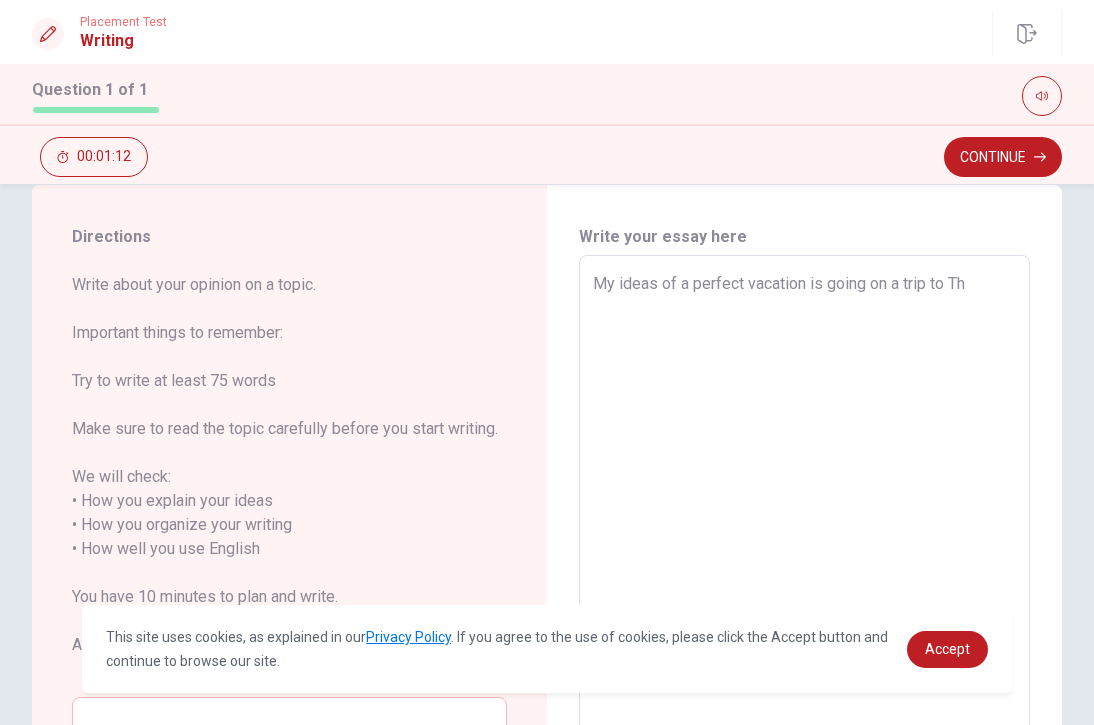 type on "My ideas of a perfect vacation is going on a trip to [GEOGRAPHIC_DATA]" 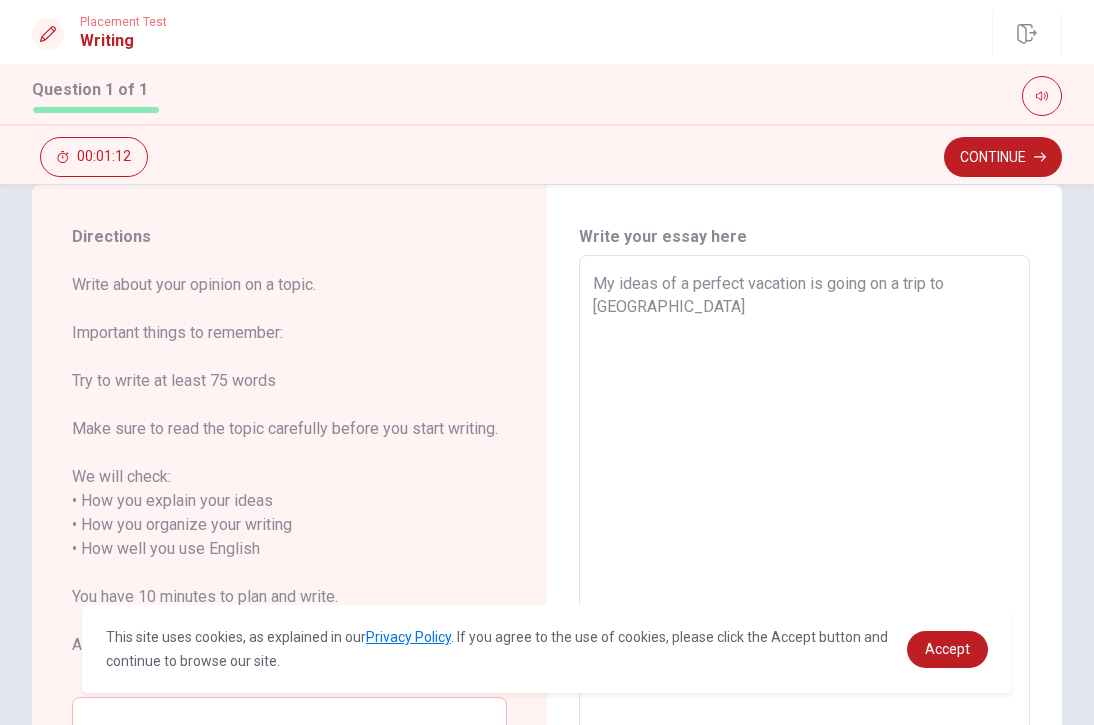 type on "x" 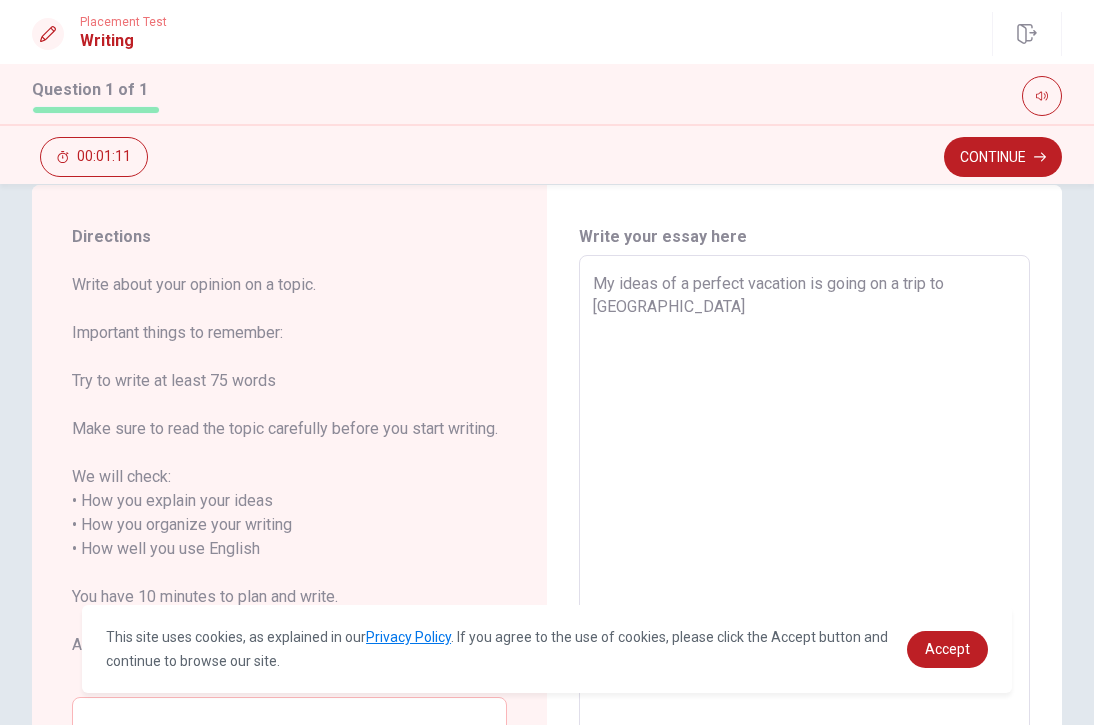 type on "My ideas of a perfect vacation is going on a trip to [GEOGRAPHIC_DATA]" 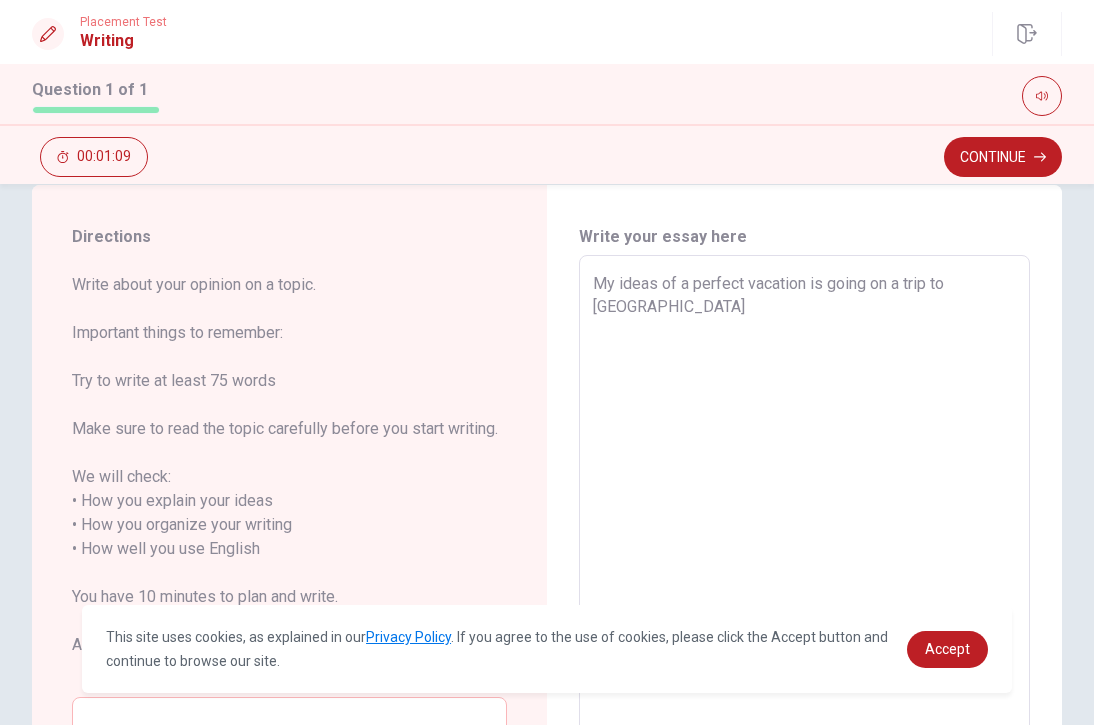 type on "x" 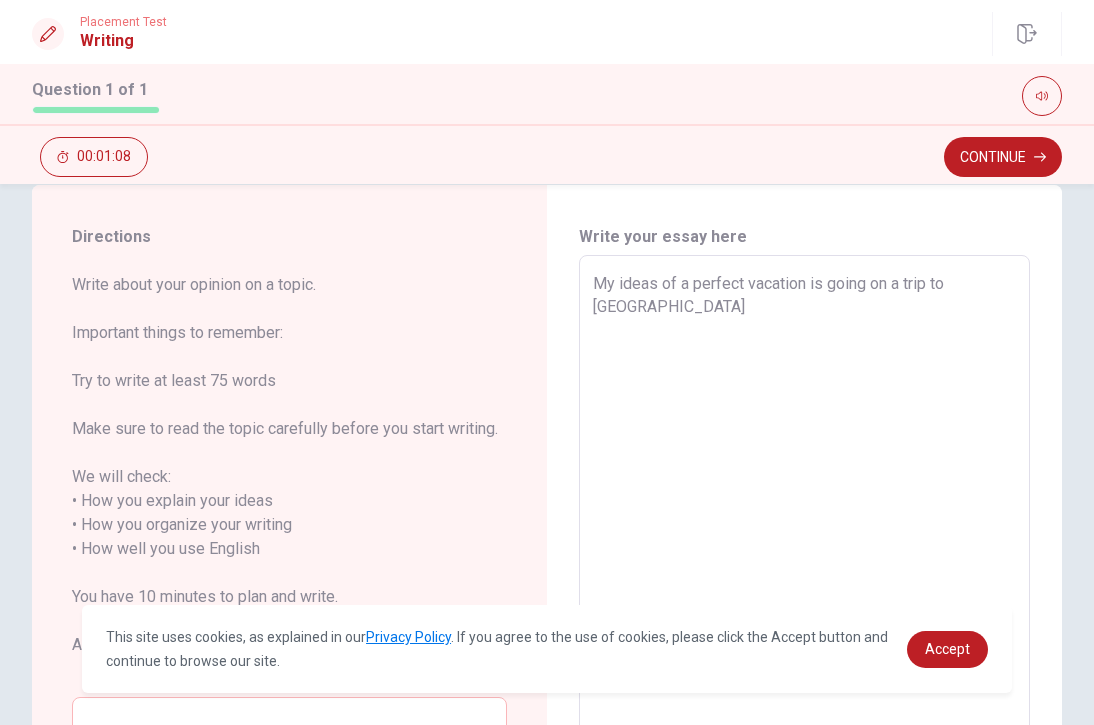 type on "My ideas of a perfect vacation is going on a trip to [GEOGRAPHIC_DATA]" 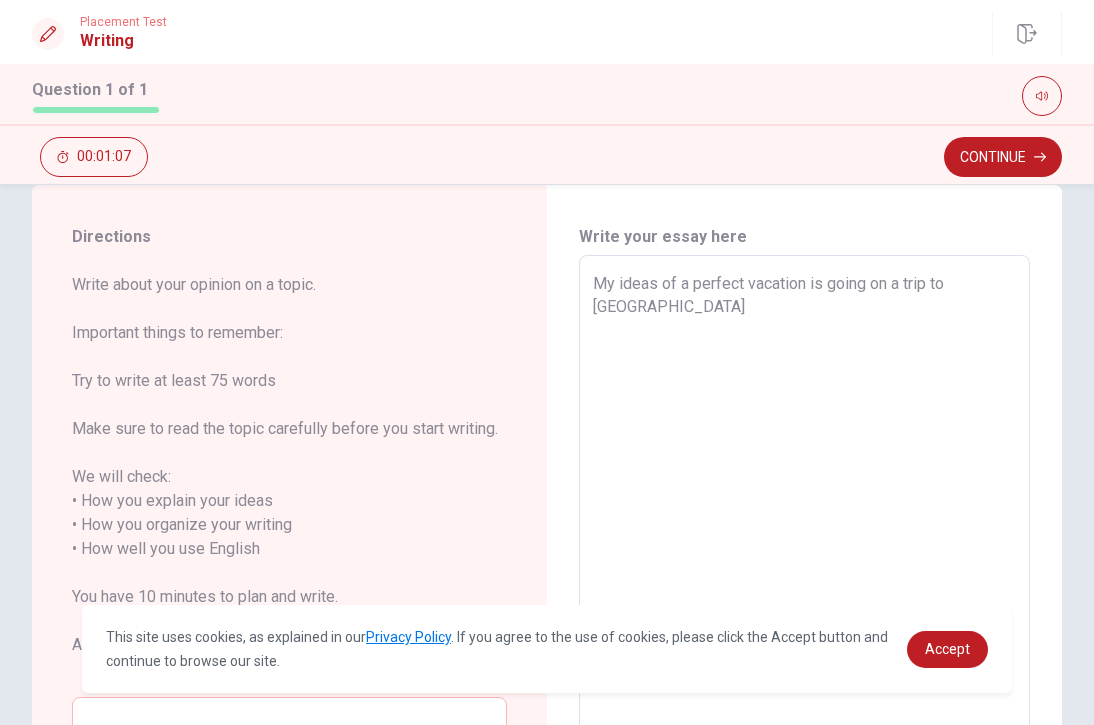 type on "My ideas of a perfect vacation is going on a trip to [GEOGRAPHIC_DATA]" 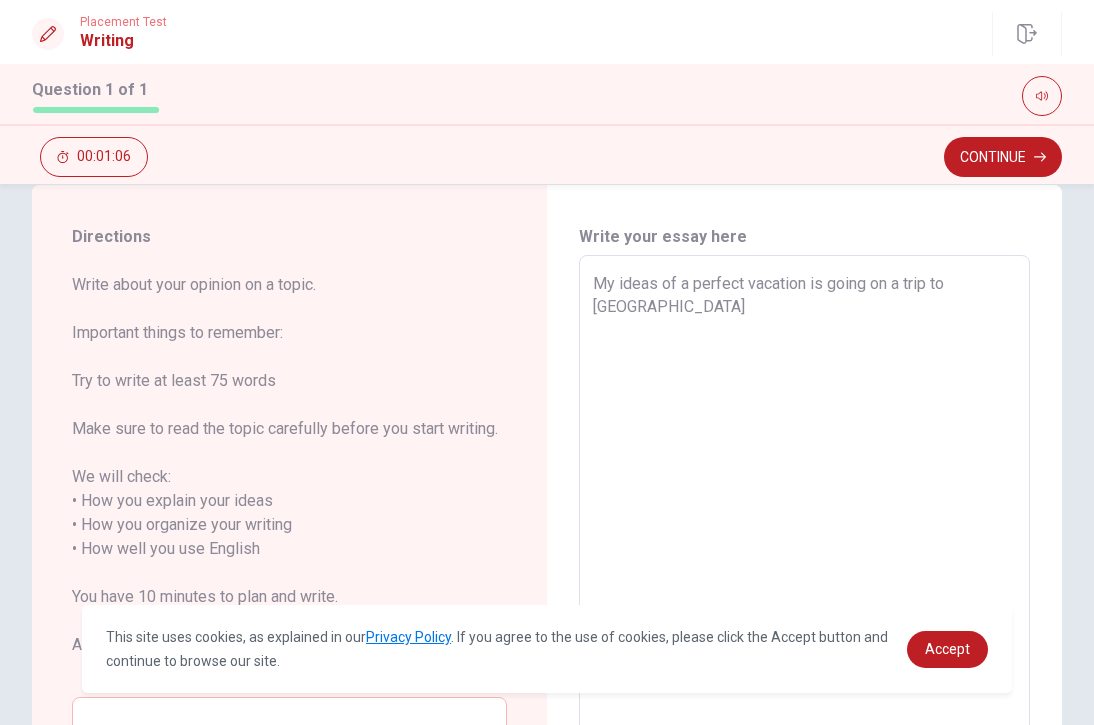 type on "My ideas of a perfect vacation is going on a trip to [GEOGRAPHIC_DATA]" 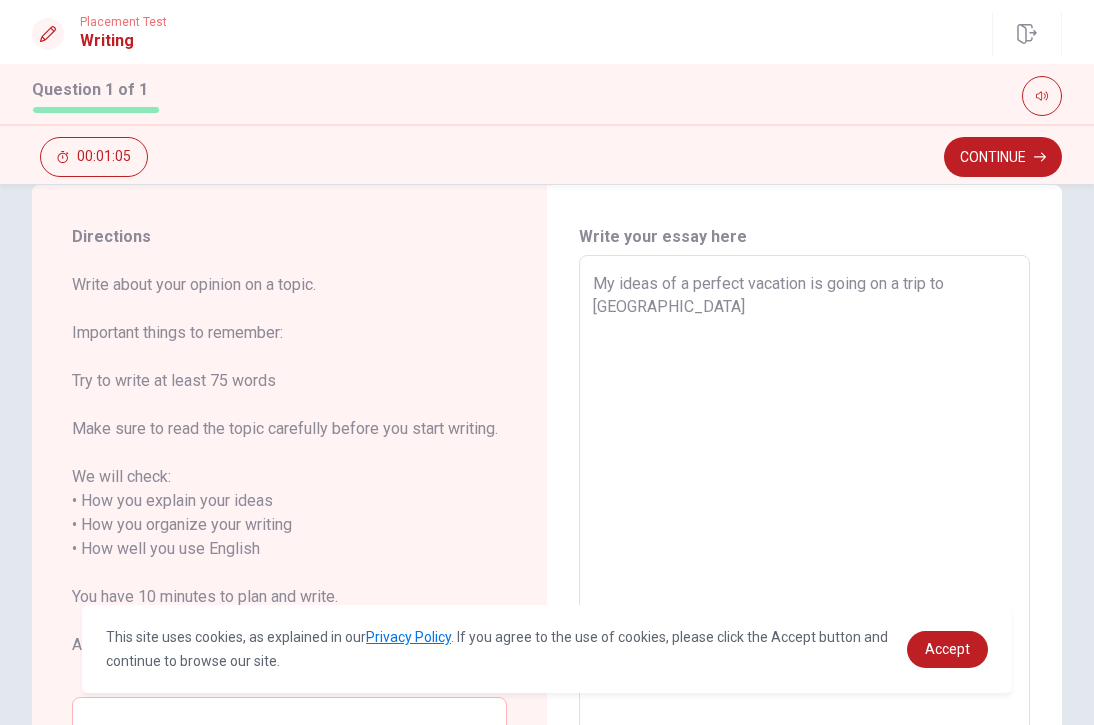 type on "x" 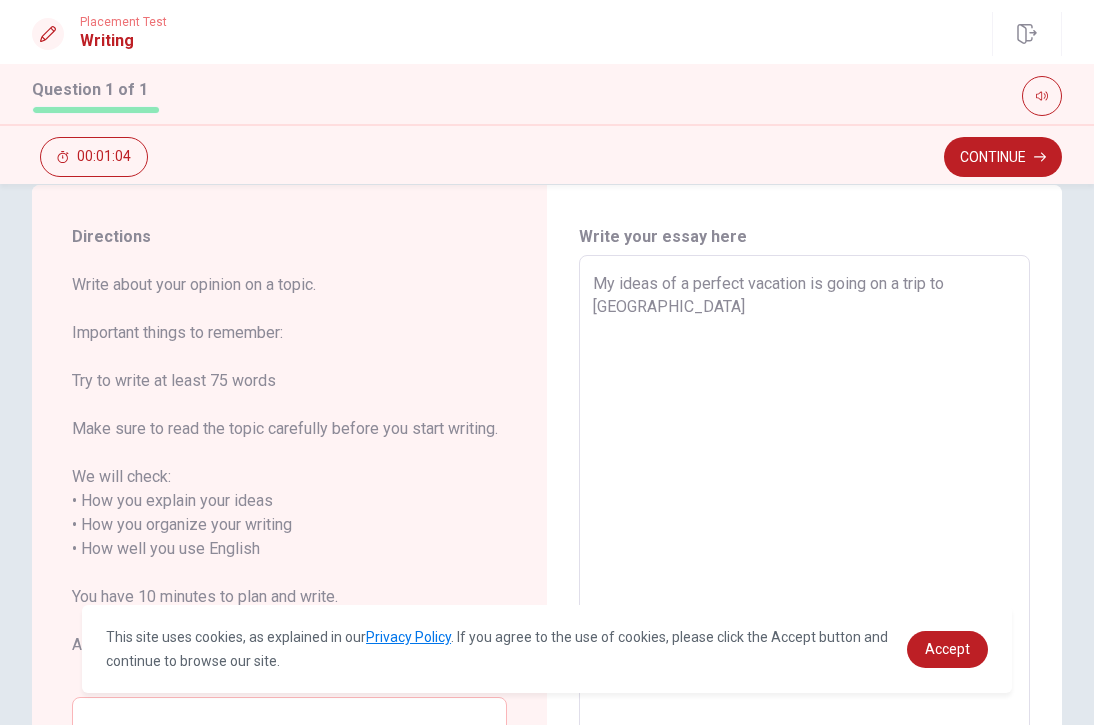 type on "My ideas of a perfect vacation is going on a trip to [GEOGRAPHIC_DATA] e" 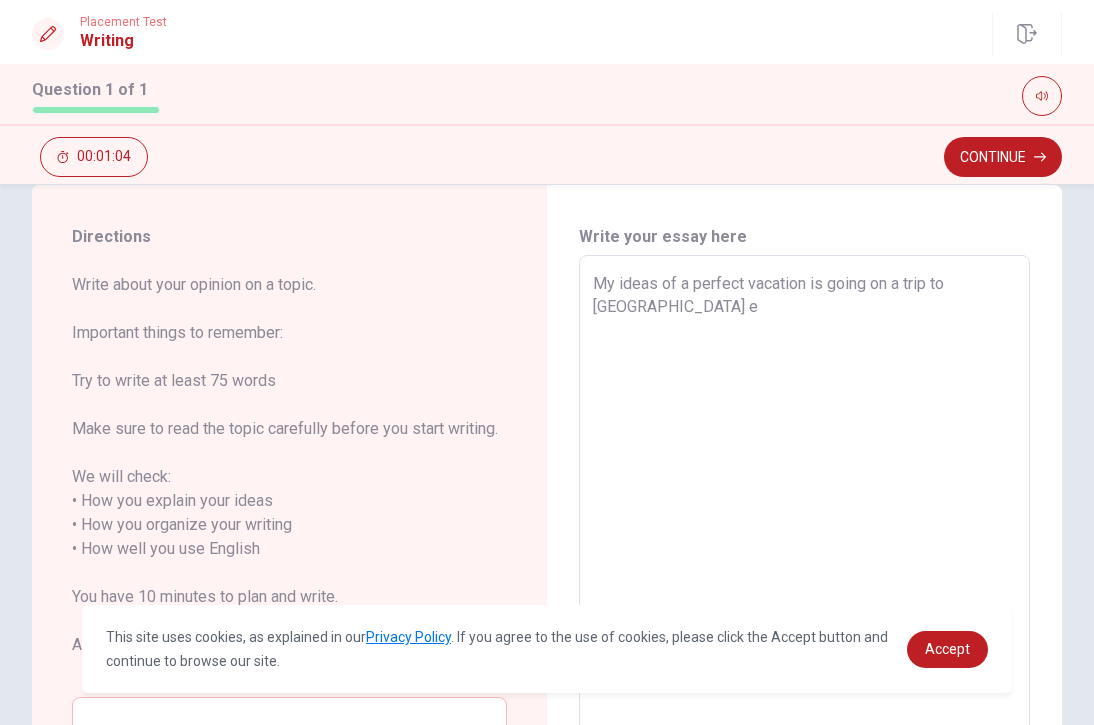 type on "x" 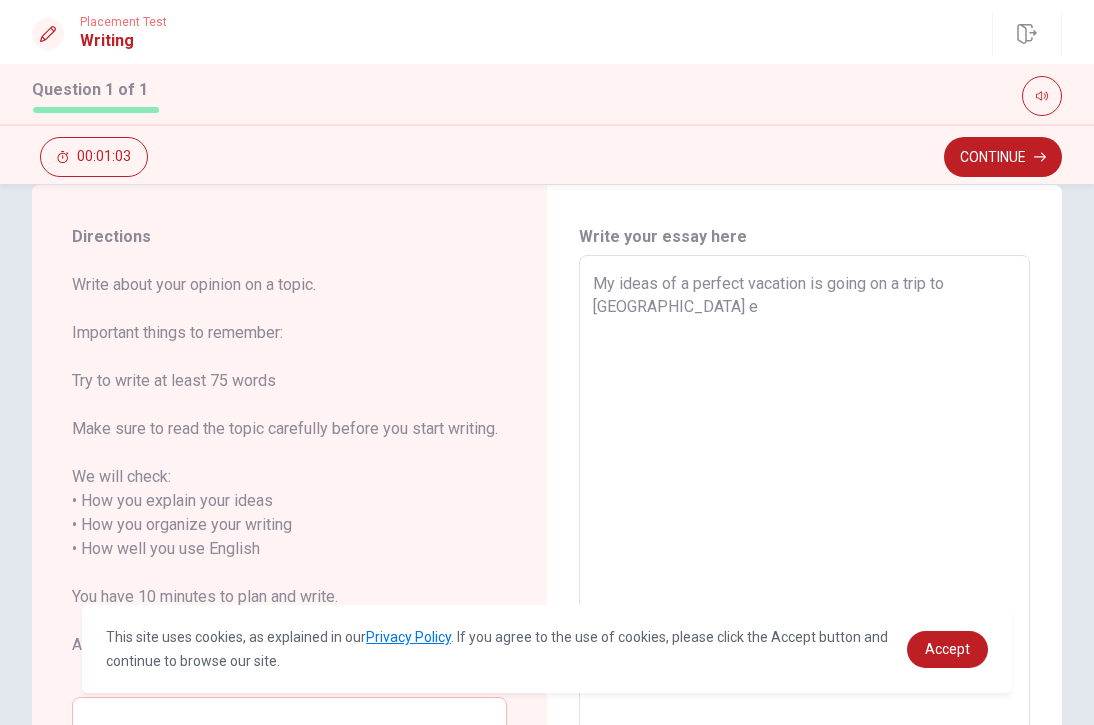 type on "My ideas of a perfect vacation is going on a trip to [GEOGRAPHIC_DATA]" 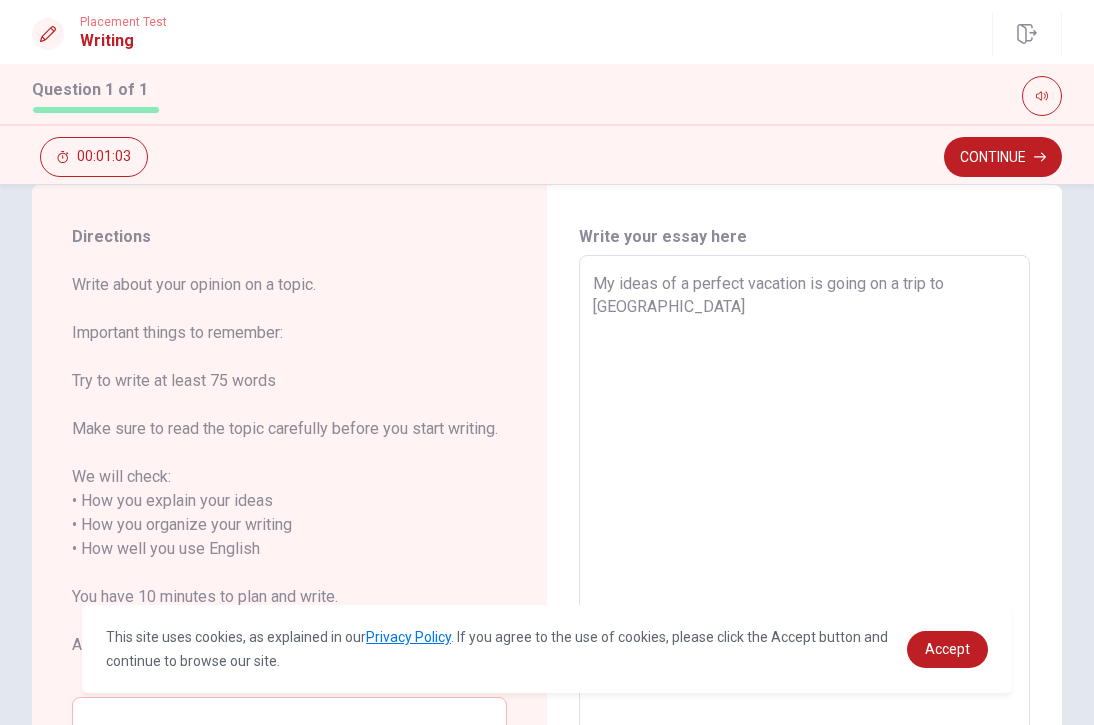 type on "x" 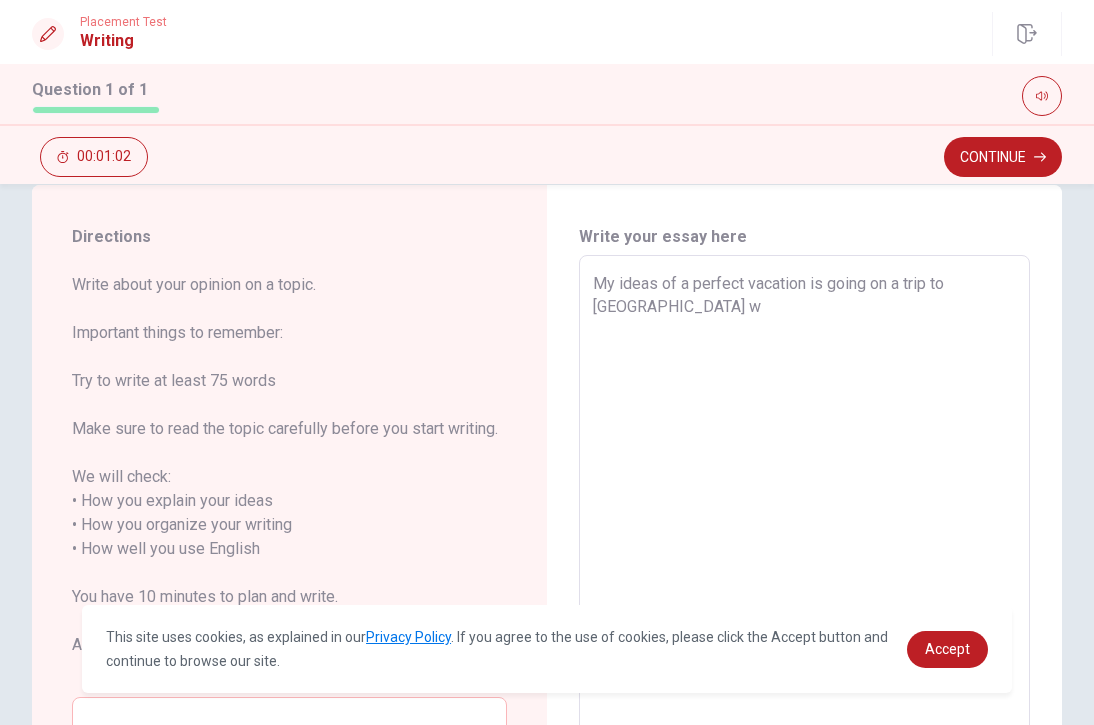 type on "x" 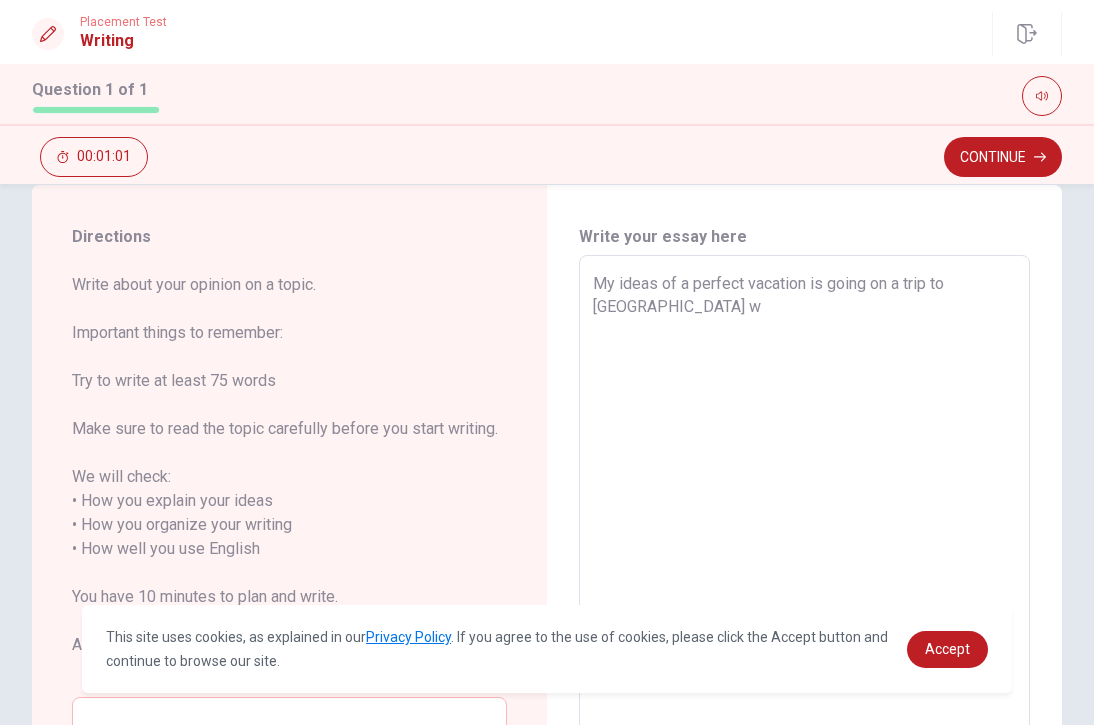 type on "My ideas of a perfect vacation is going on a trip to [GEOGRAPHIC_DATA] wi" 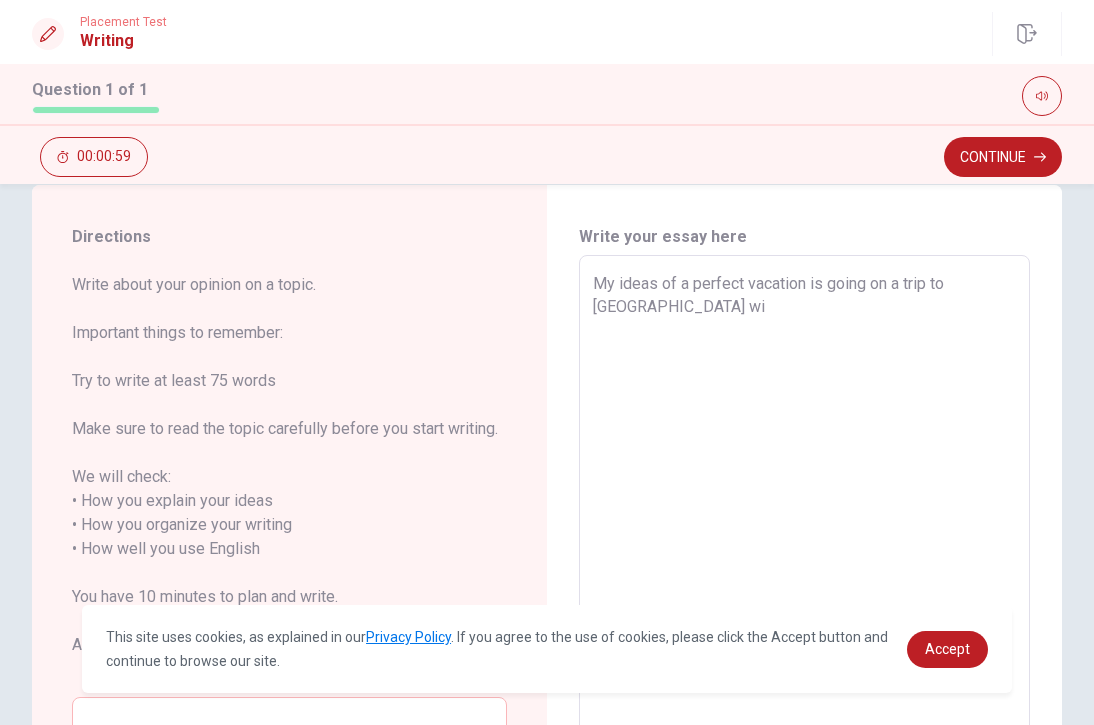 type on "x" 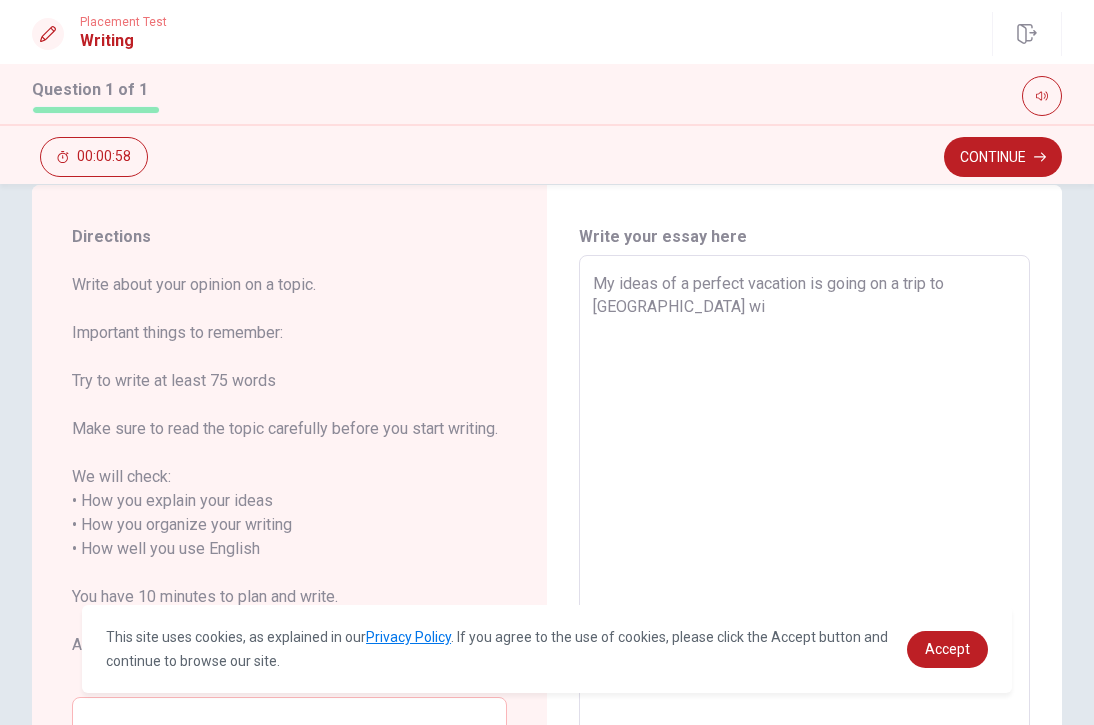 type on "My ideas of a perfect vacation is going on a trip to [GEOGRAPHIC_DATA] wit" 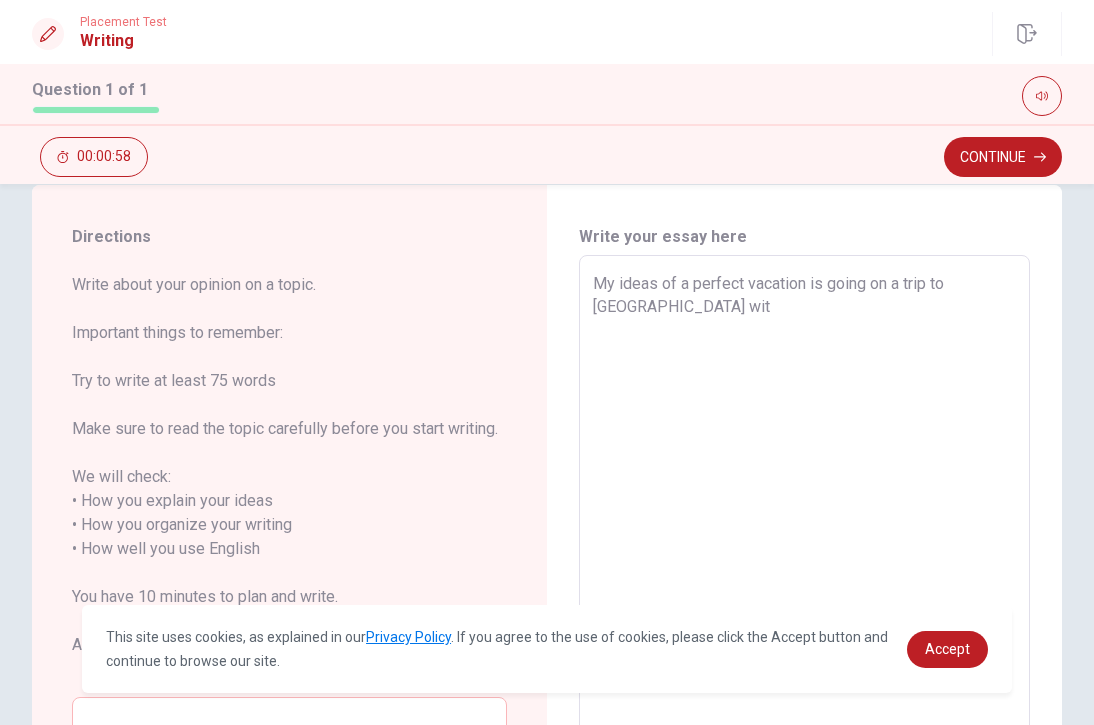 type on "x" 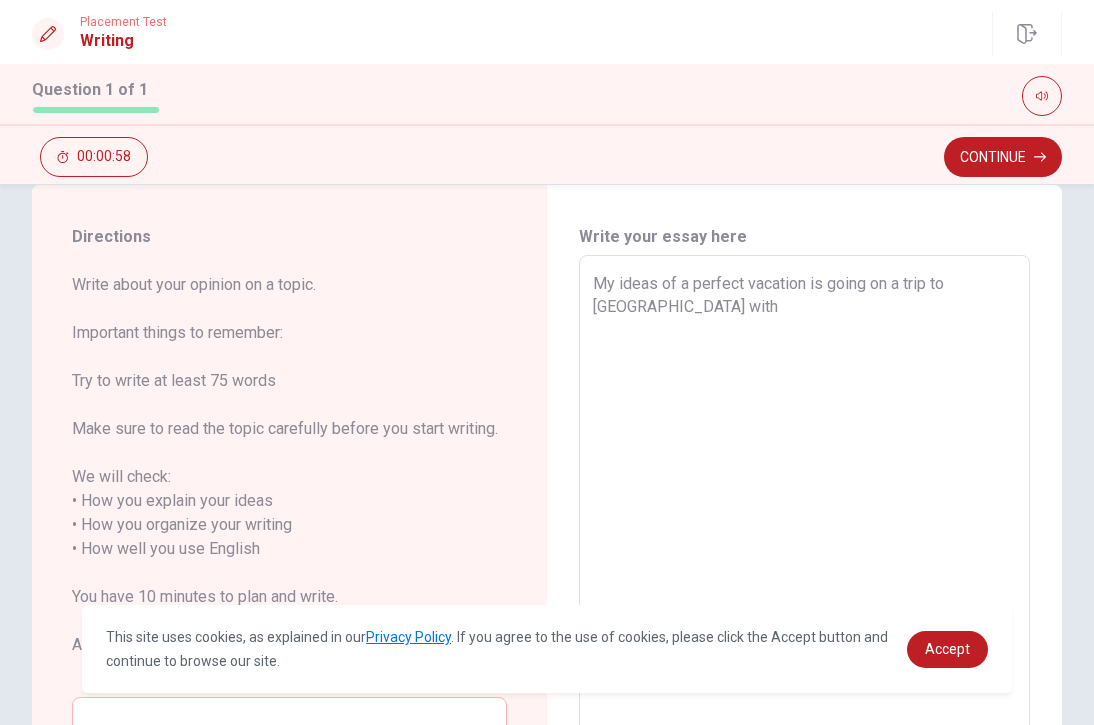 type on "x" 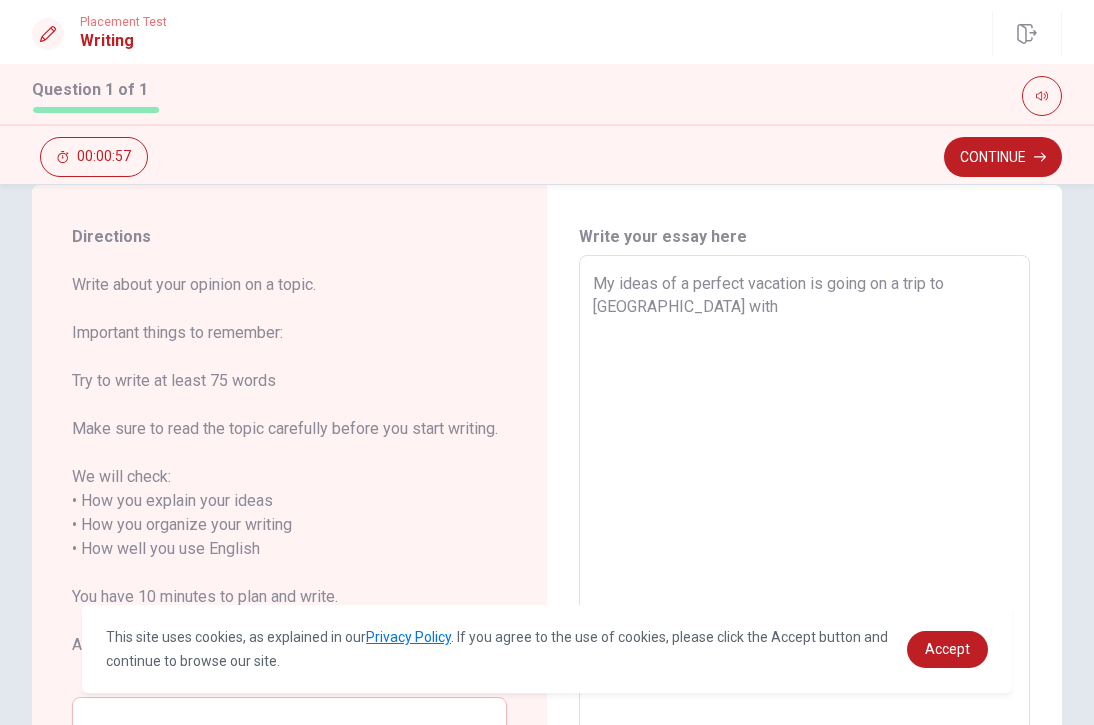 type on "My ideas of a perfect vacation is going on a trip to [GEOGRAPHIC_DATA] with m" 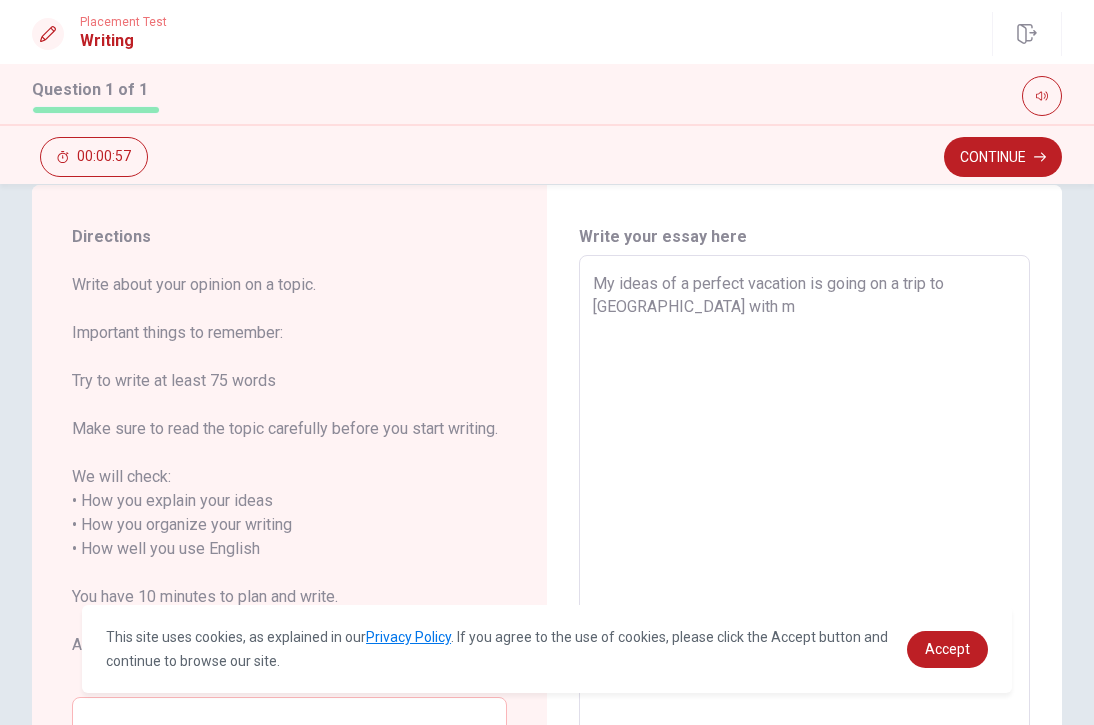 type on "x" 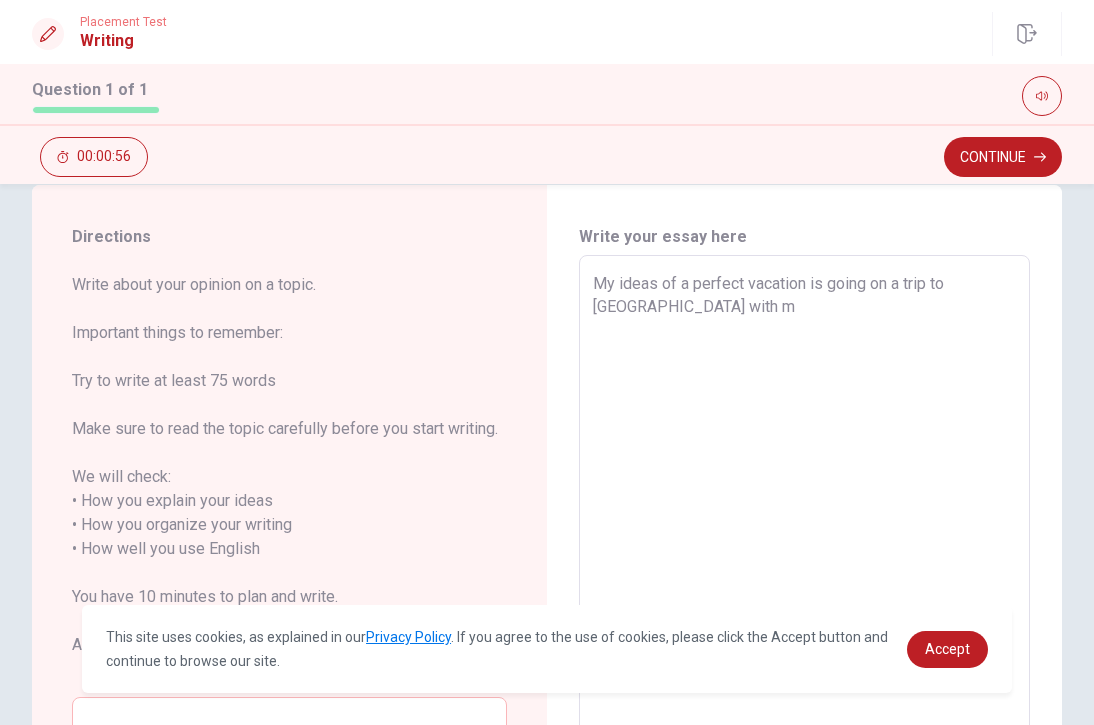 type on "My ideas of a perfect vacation is going on a trip to [GEOGRAPHIC_DATA] with my" 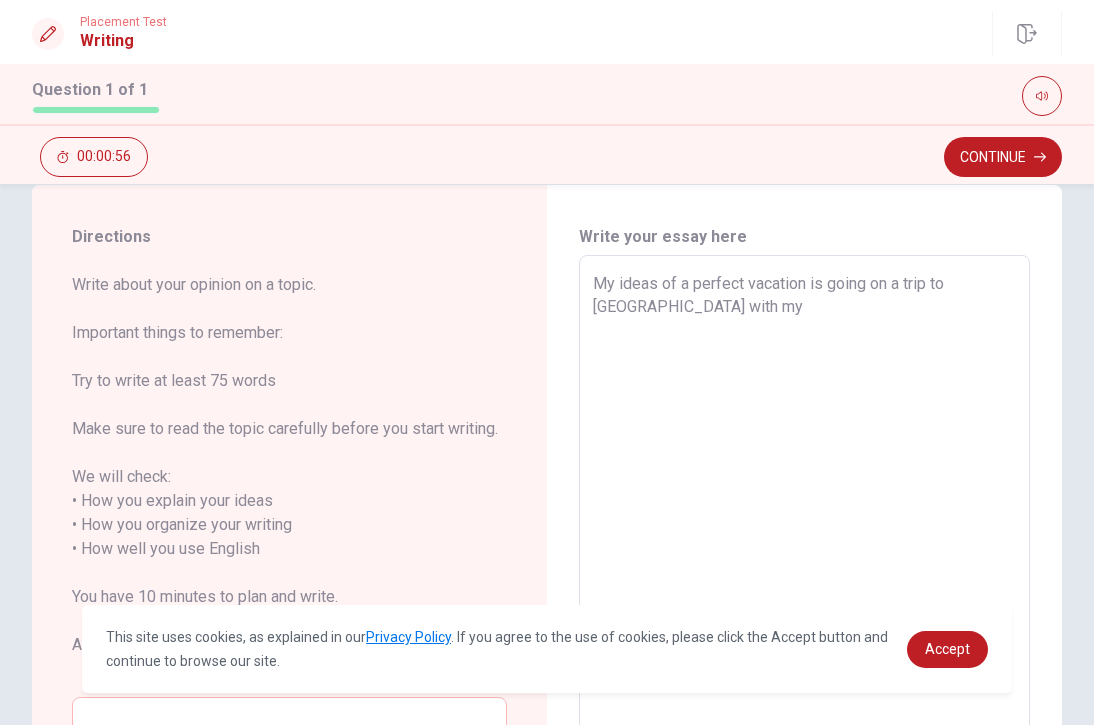 type on "x" 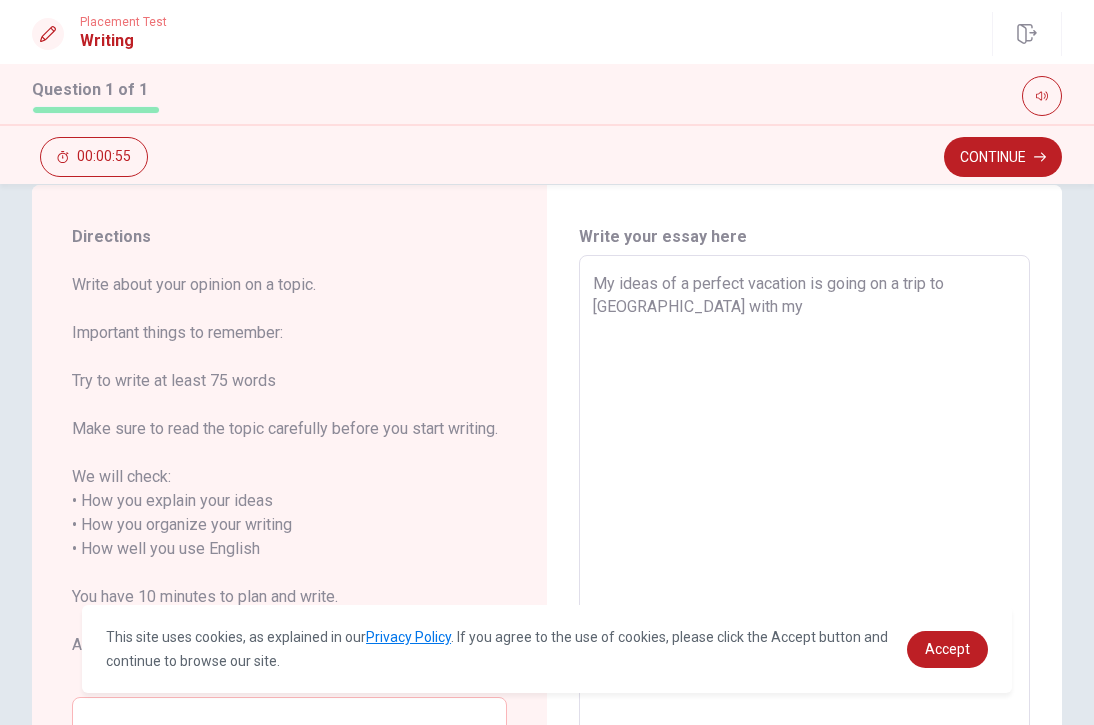 type on "My ideas of a perfect vacation is going on a trip to [GEOGRAPHIC_DATA] with my b" 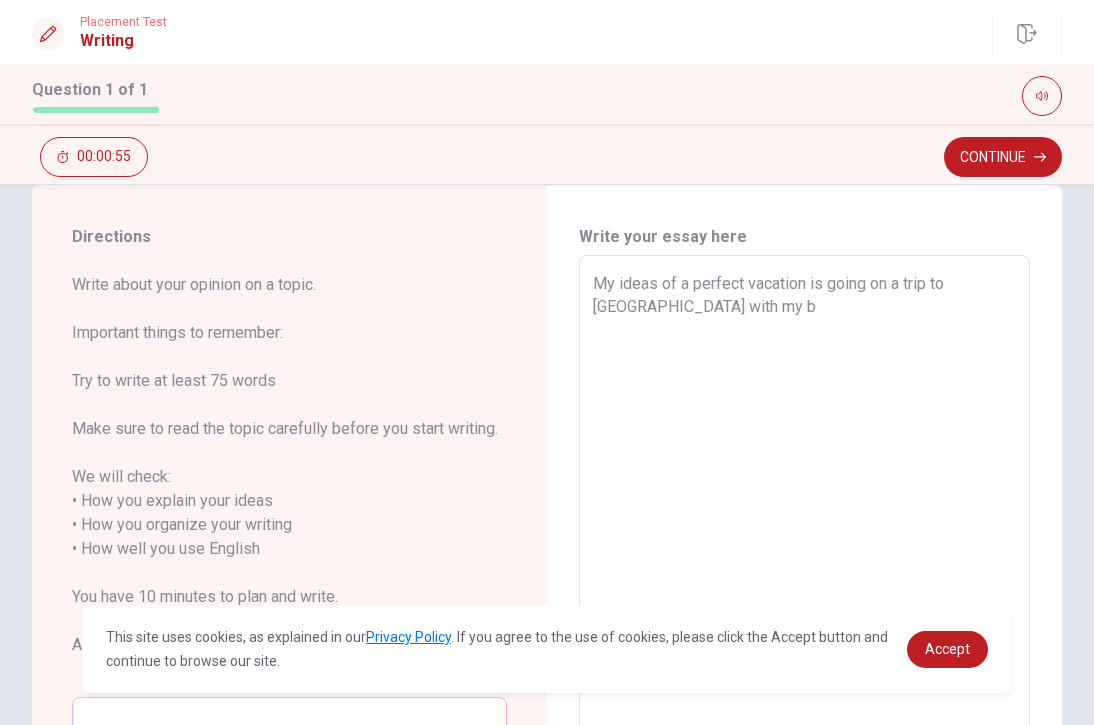 type on "x" 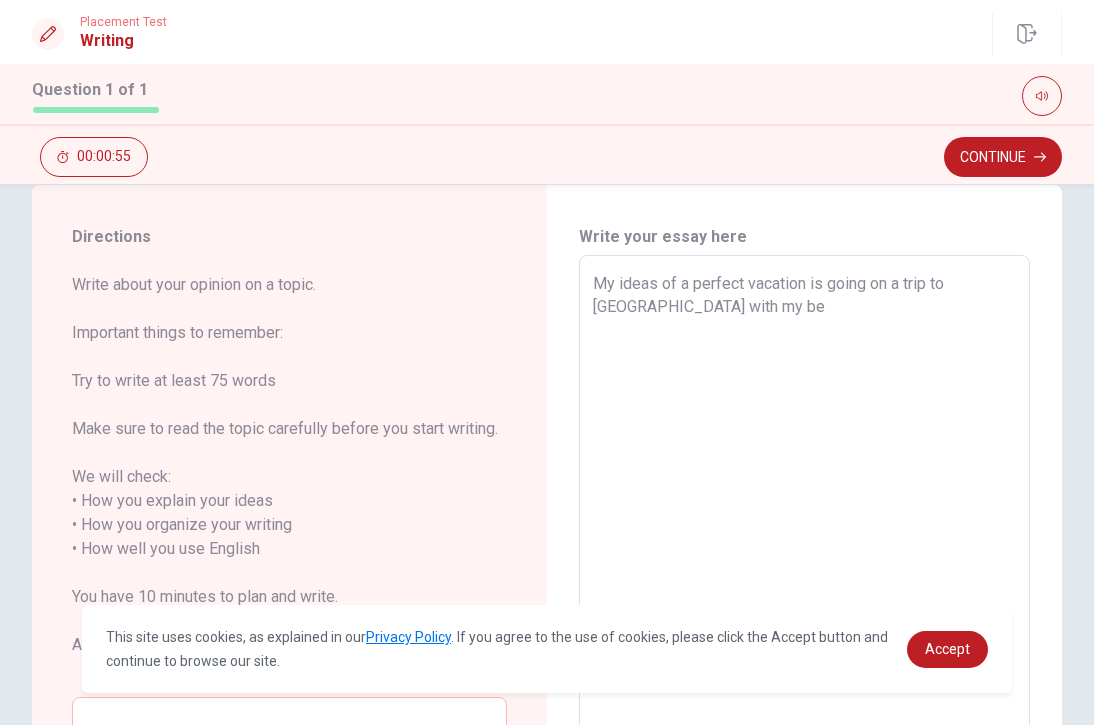 type on "x" 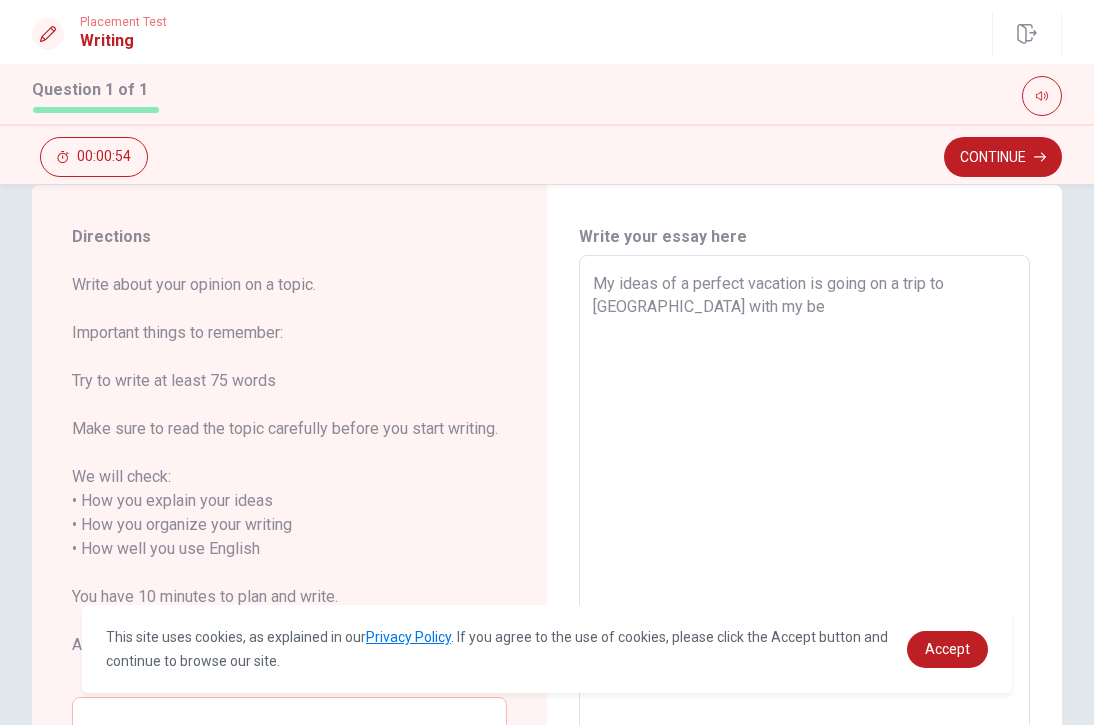 type on "My ideas of a perfect vacation is going on a trip to [GEOGRAPHIC_DATA] with my bes" 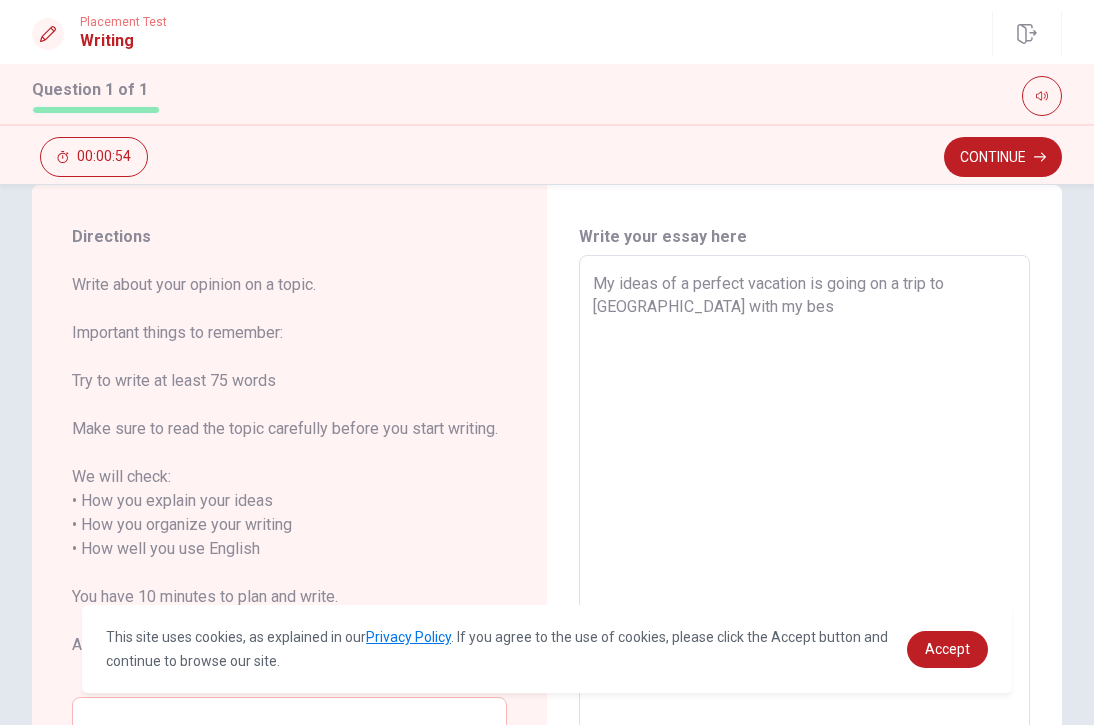 type on "x" 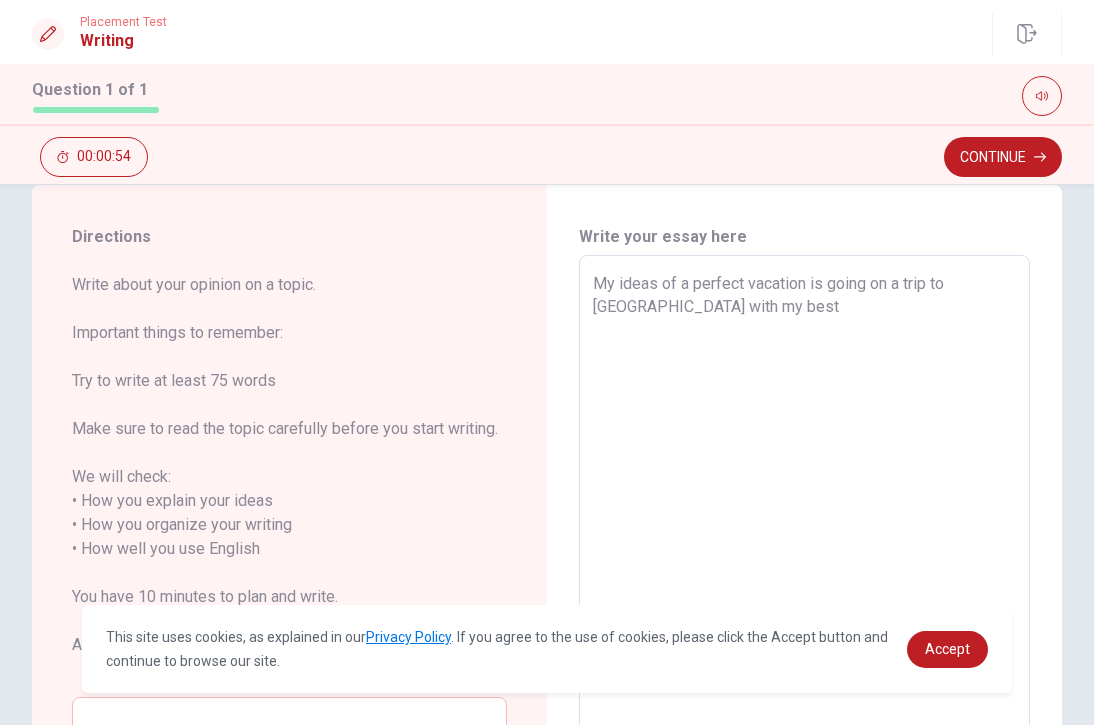 type on "x" 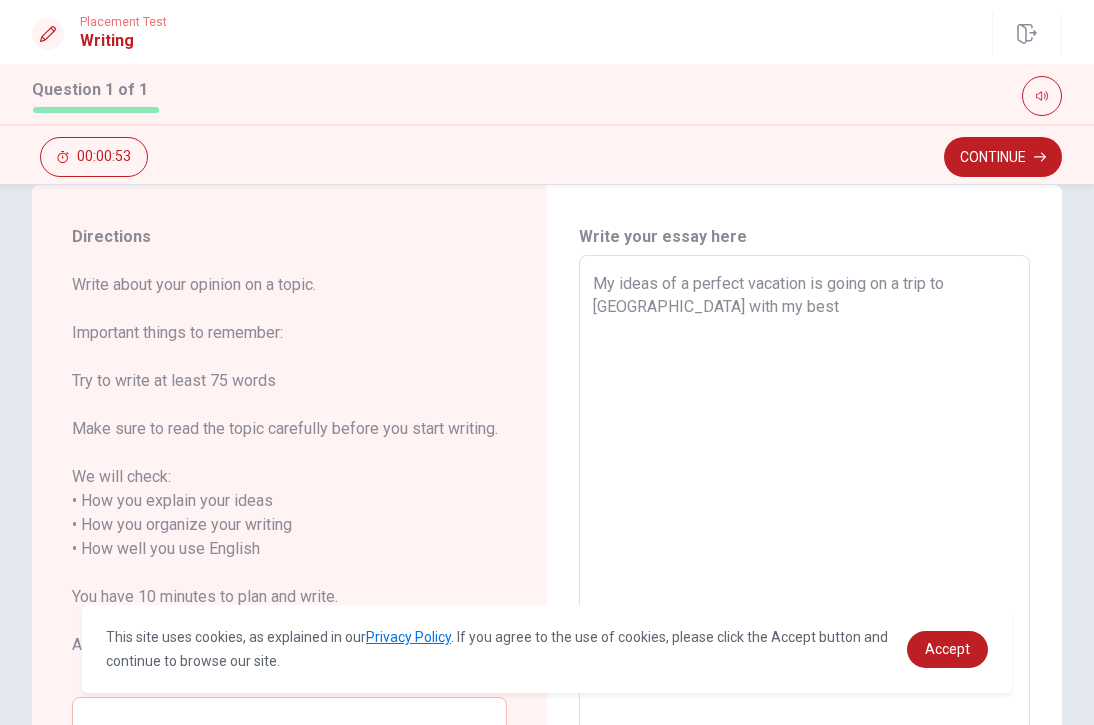 type on "x" 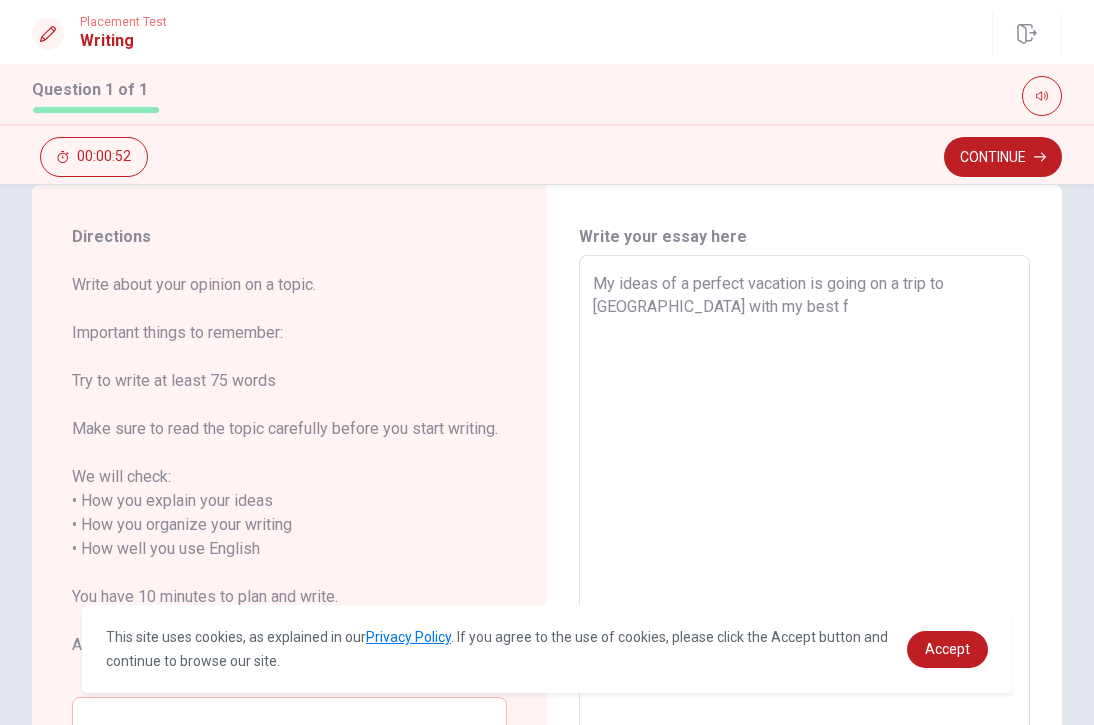 type on "x" 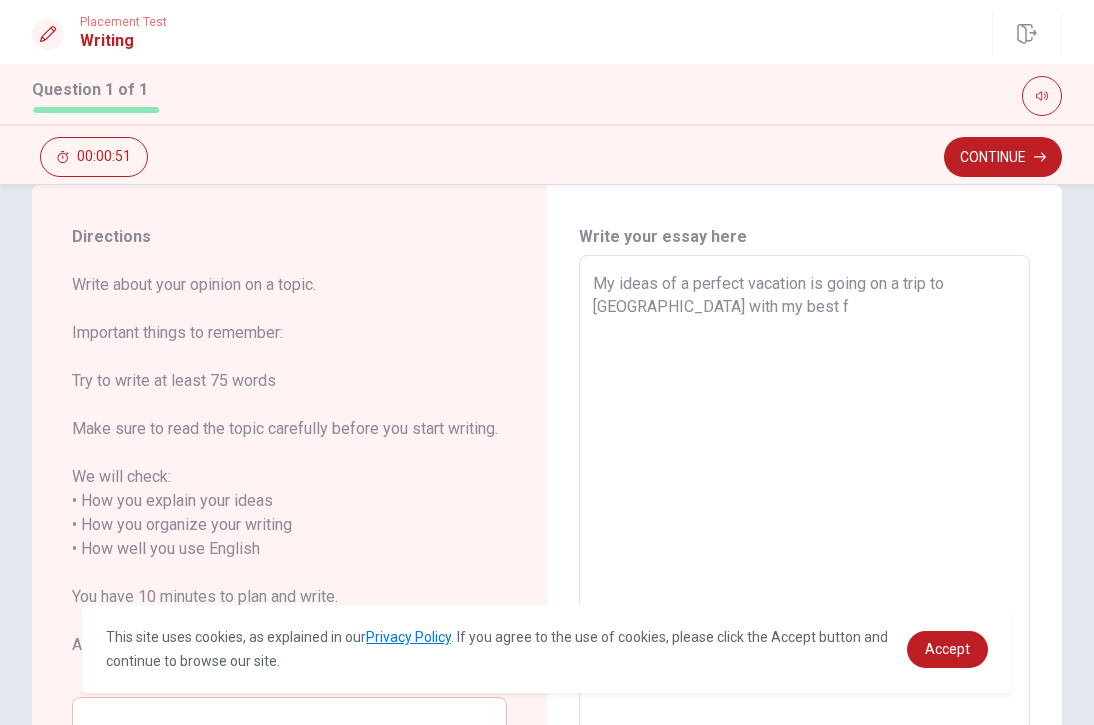 type on "My ideas of a perfect vacation is going on a trip to [GEOGRAPHIC_DATA] with my best fr" 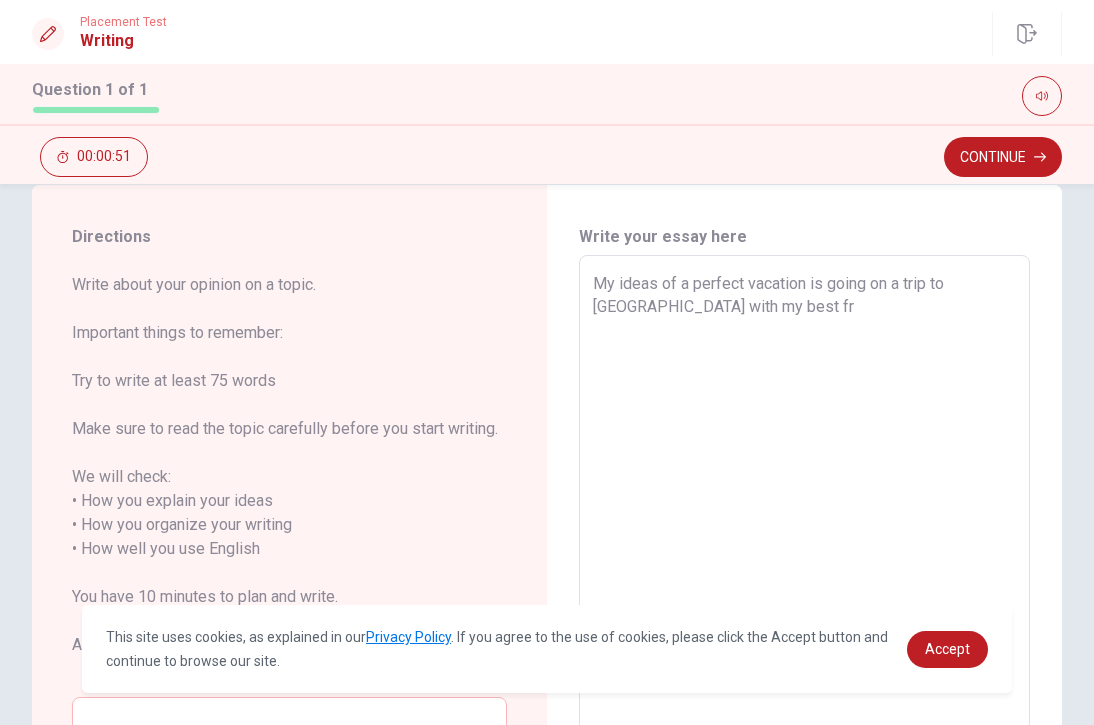 type on "x" 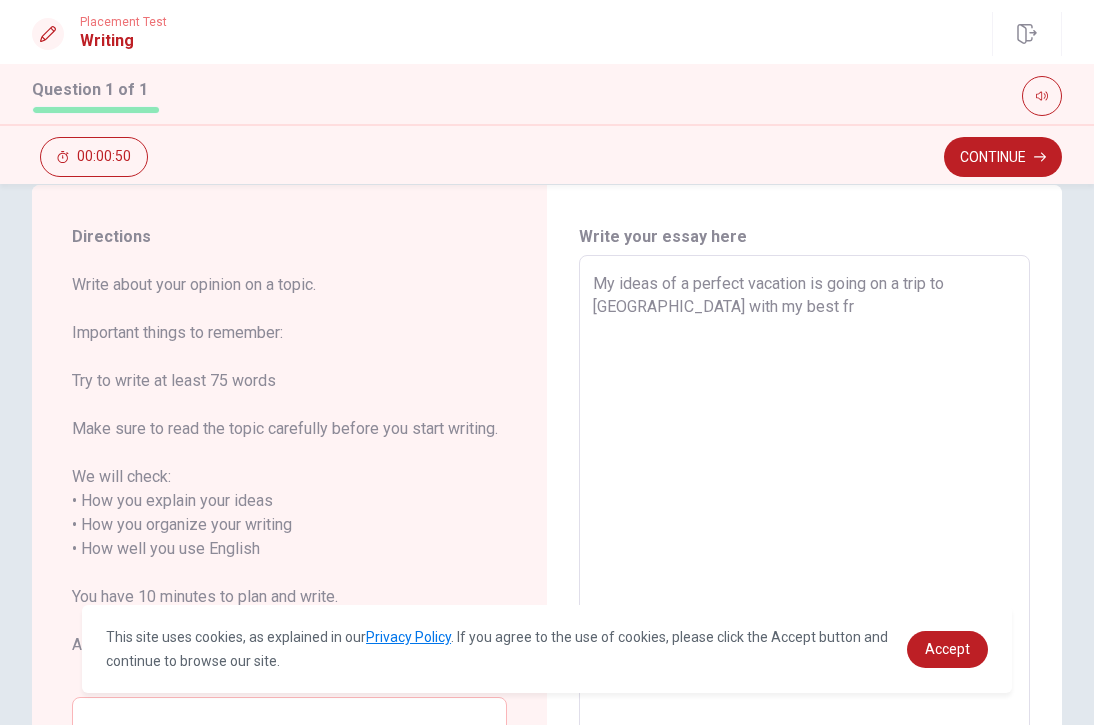 type on "My ideas of a perfect vacation is going on a trip to [GEOGRAPHIC_DATA] with my best fri" 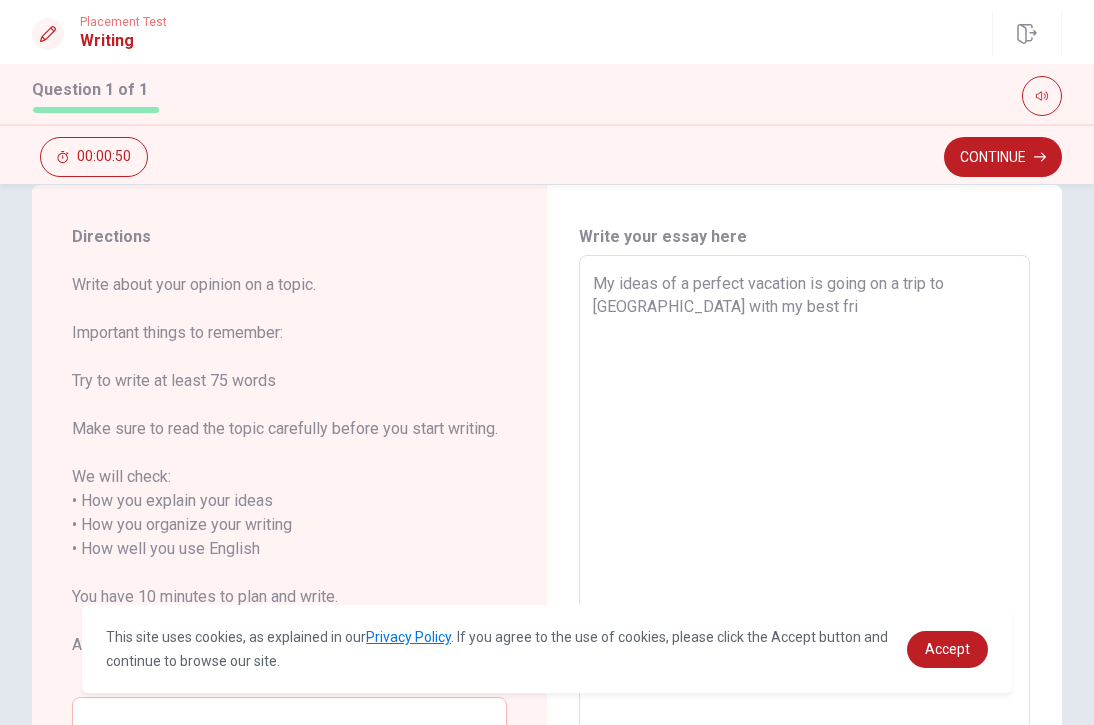 type on "x" 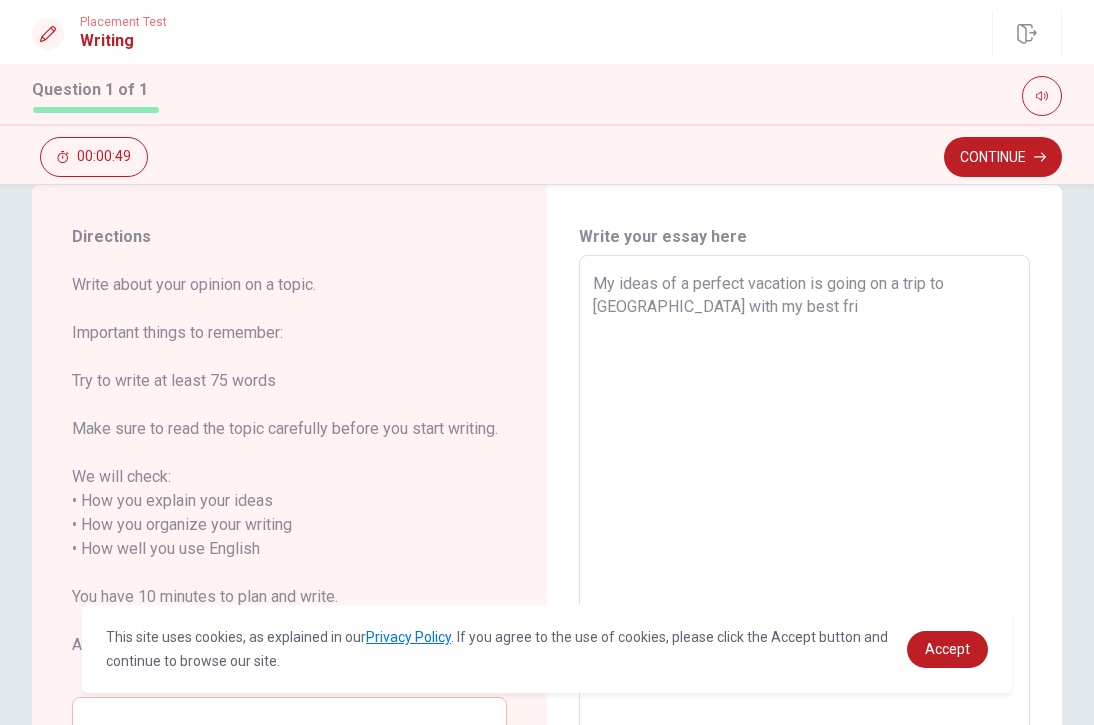 type on "My ideas of a perfect vacation is going on a trip to [GEOGRAPHIC_DATA] with my best frie" 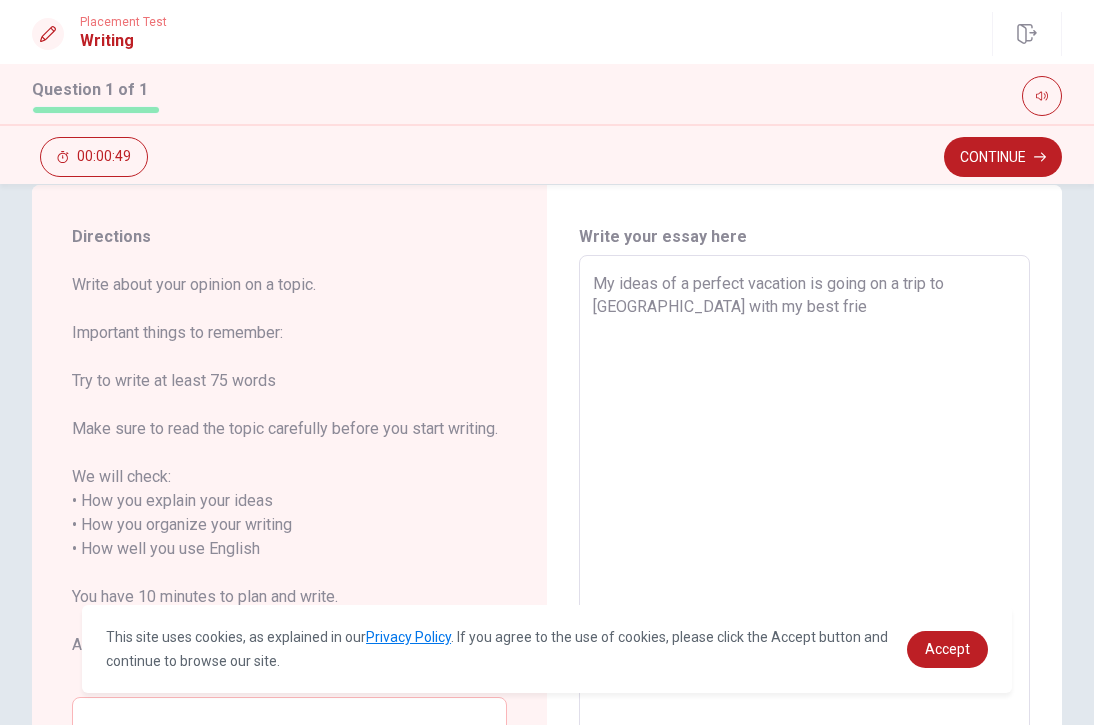 type on "x" 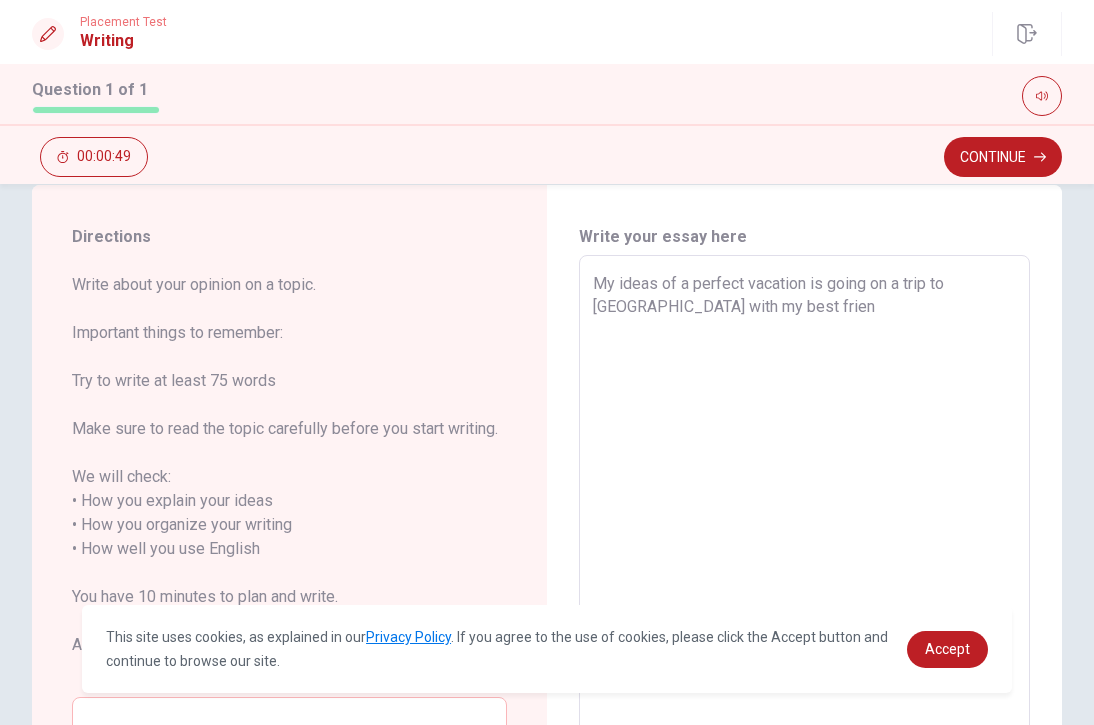 type on "x" 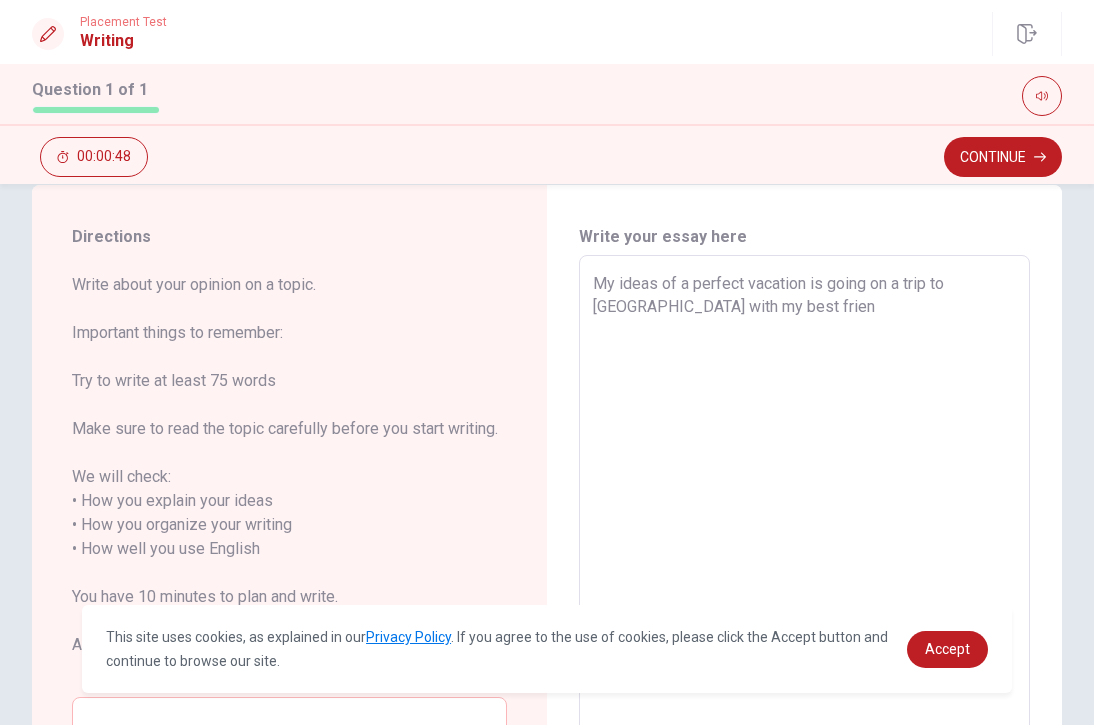 type on "My ideas of a perfect vacation is going on a trip to [GEOGRAPHIC_DATA] with my best friend" 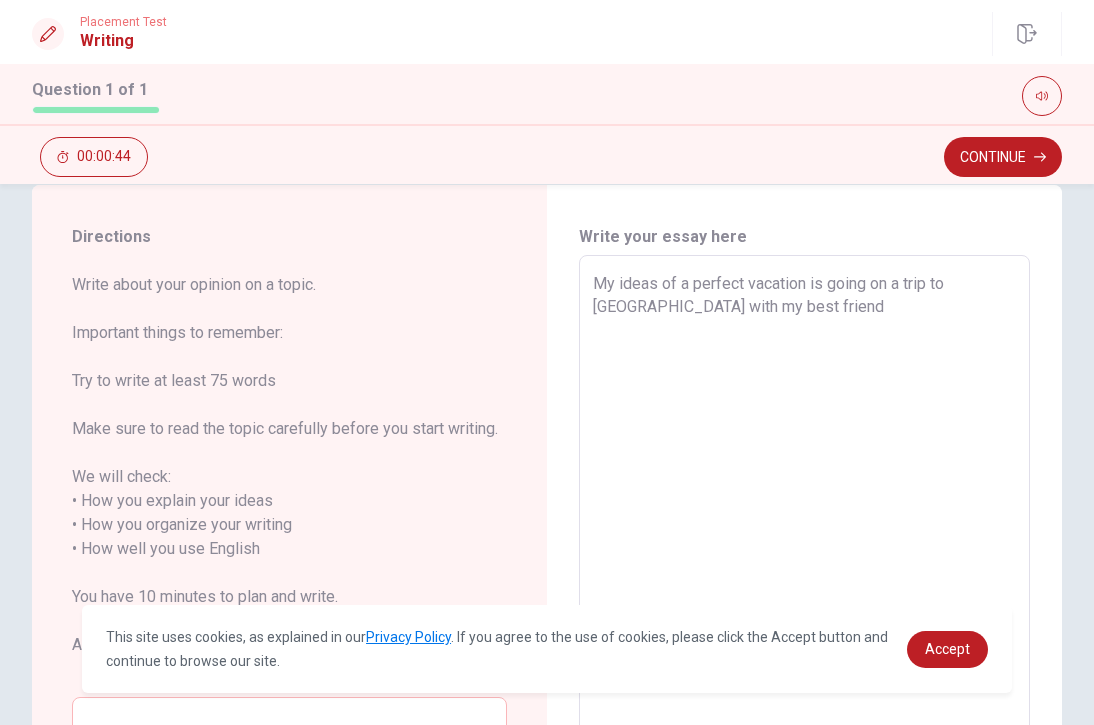 type on "x" 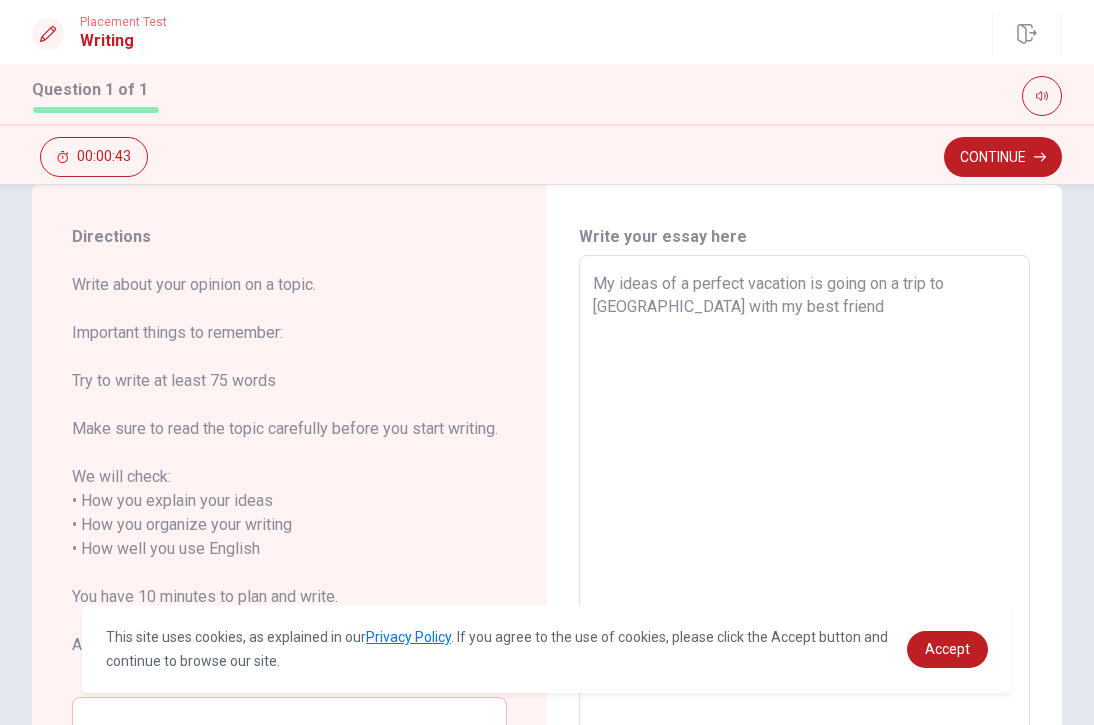 type on "My ideas of a perfect vacation is going on a trip to [GEOGRAPHIC_DATA] with my best friend." 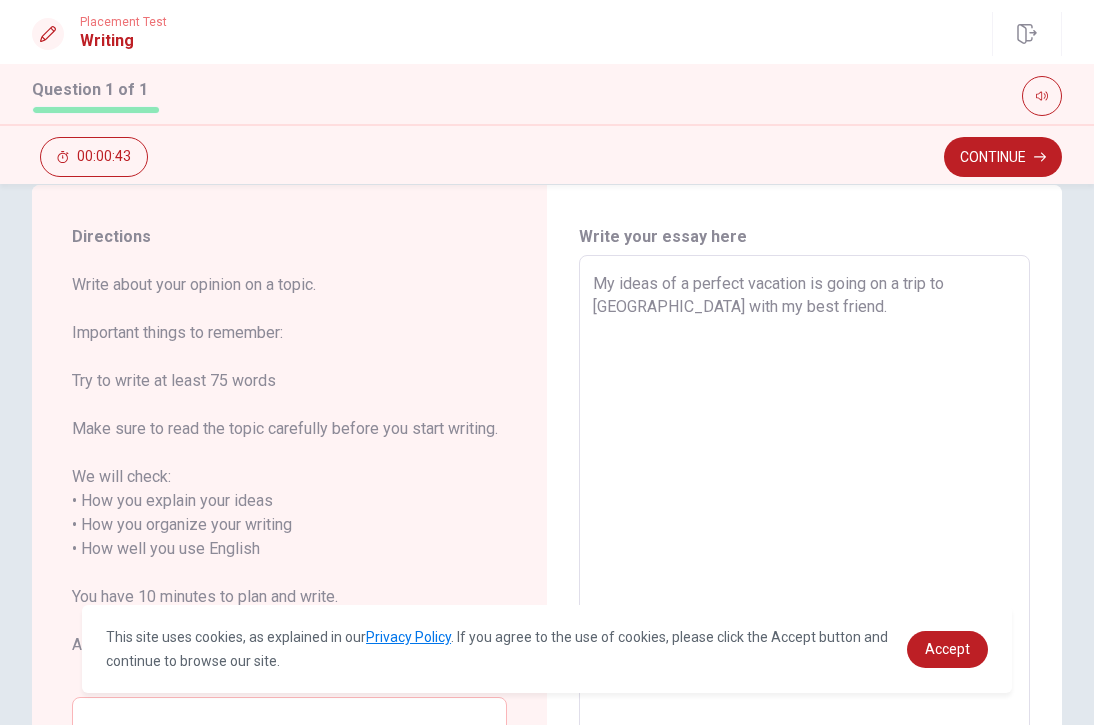 type on "x" 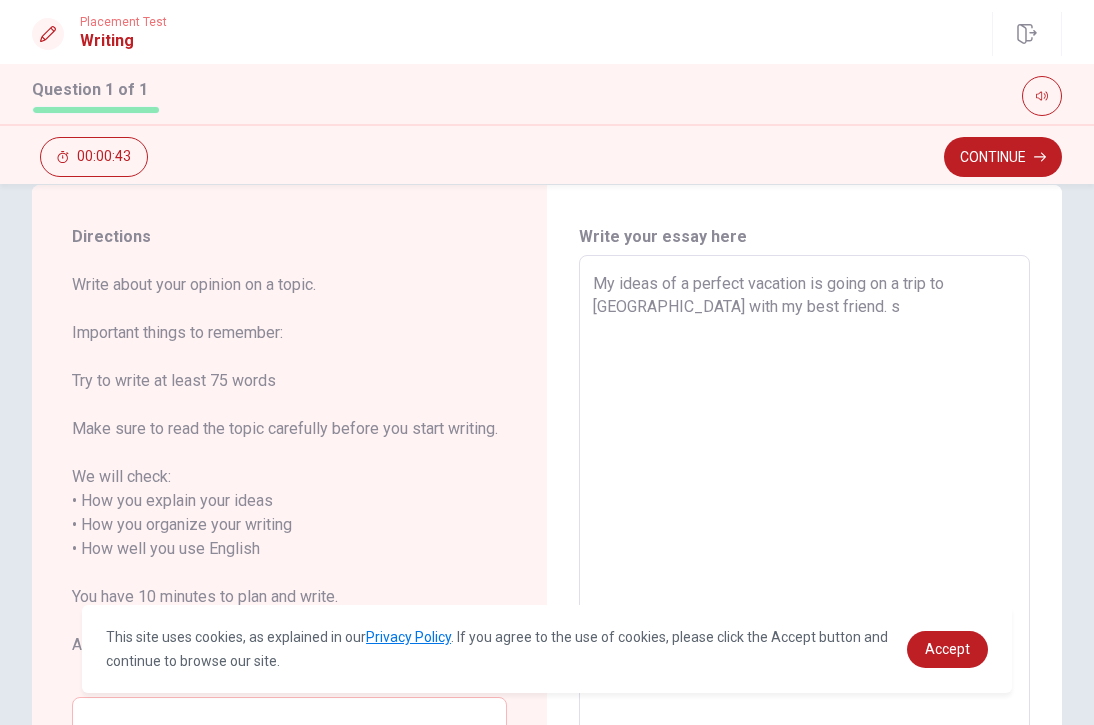 type on "x" 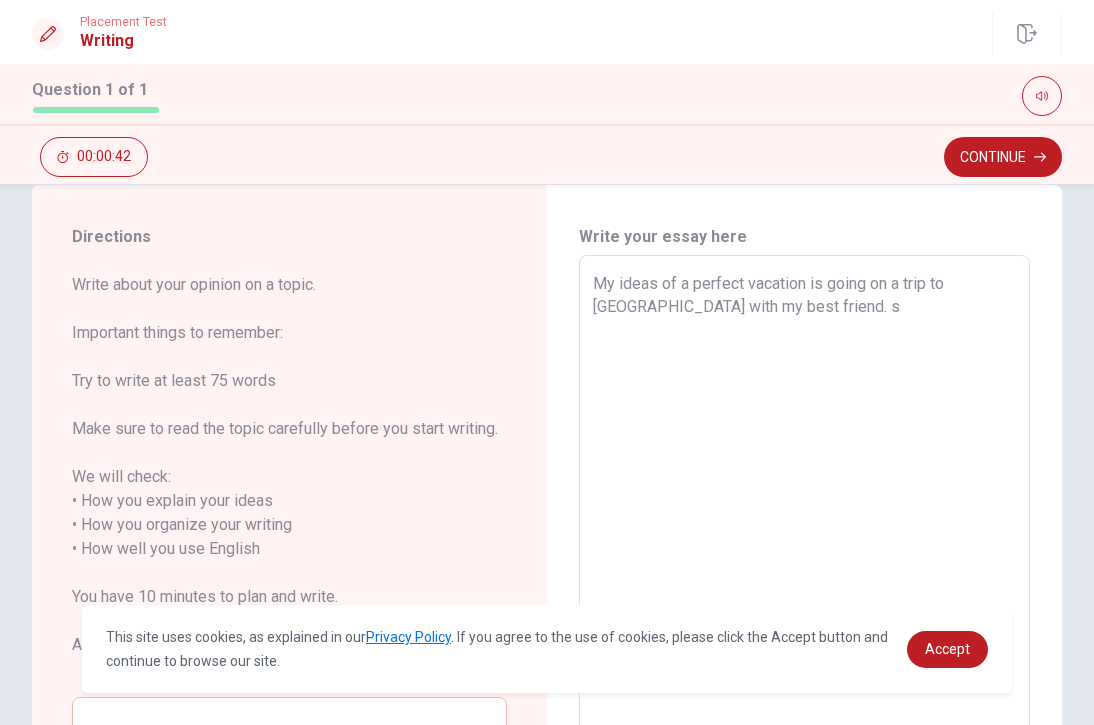 type on "My ideas of a perfect vacation is going on a trip to [GEOGRAPHIC_DATA] with my best friend. sh" 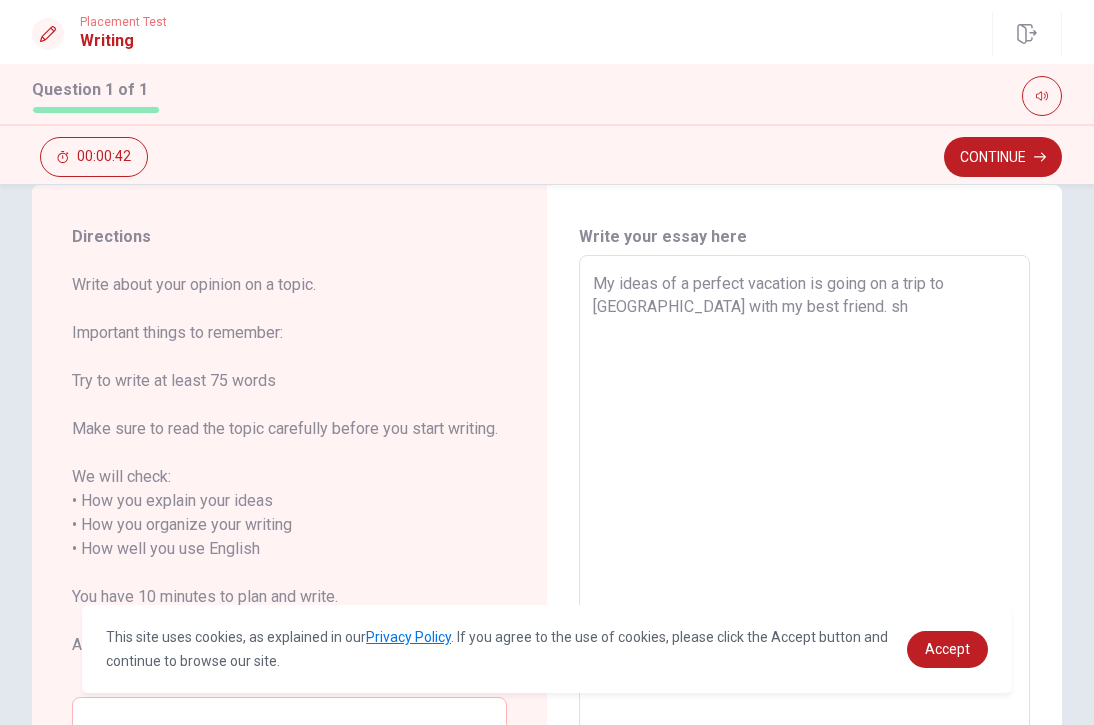 type on "x" 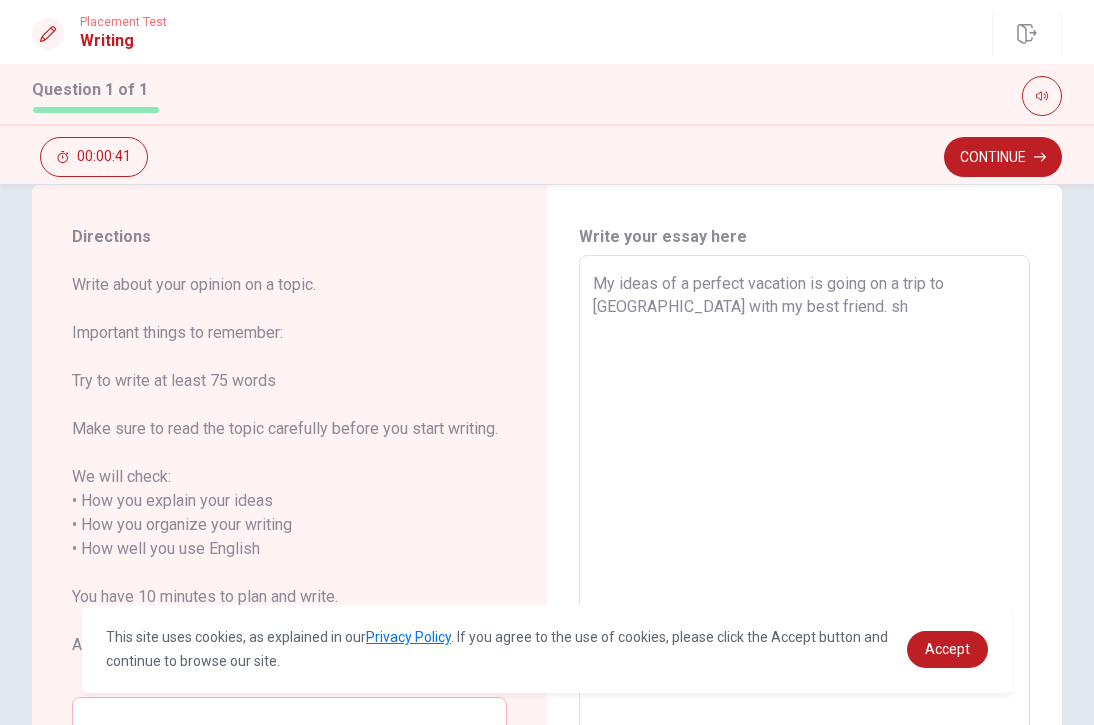 type on "My ideas of a perfect vacation is going on a trip to [GEOGRAPHIC_DATA] with my best friend. she" 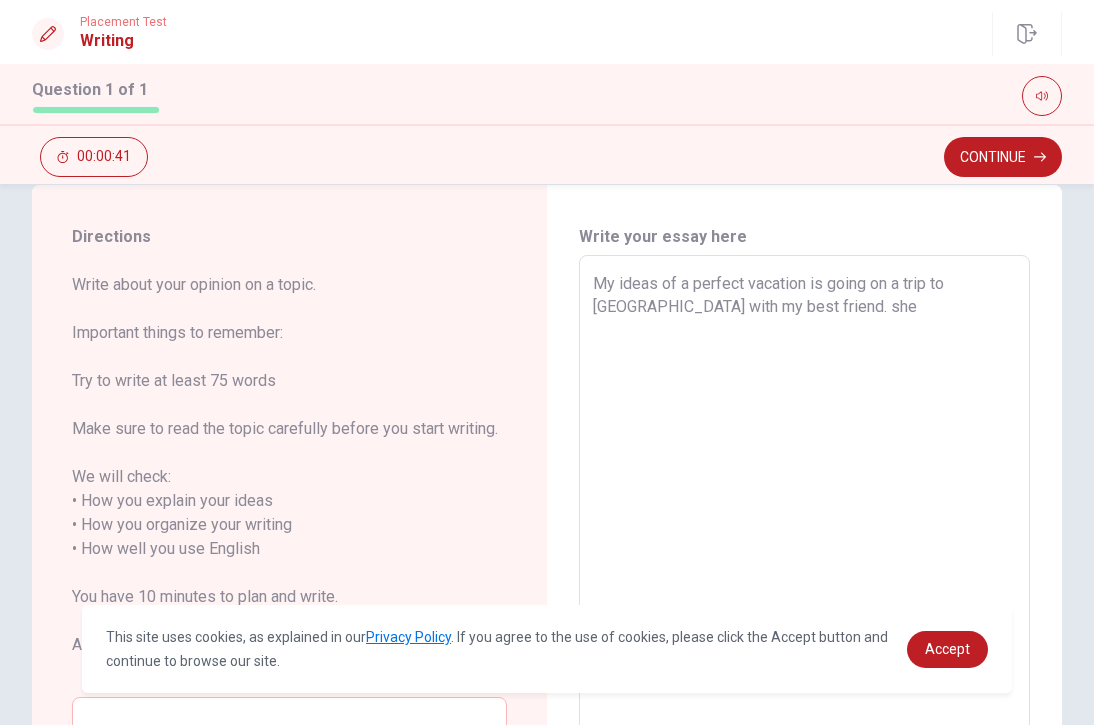type on "x" 